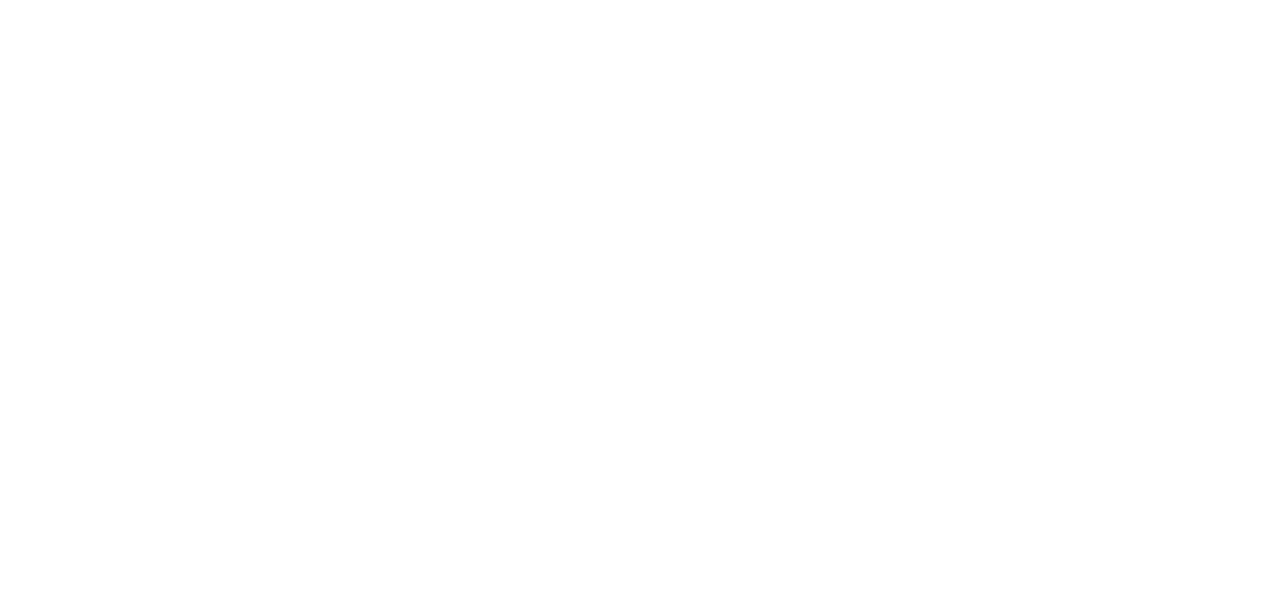 scroll, scrollTop: 0, scrollLeft: 0, axis: both 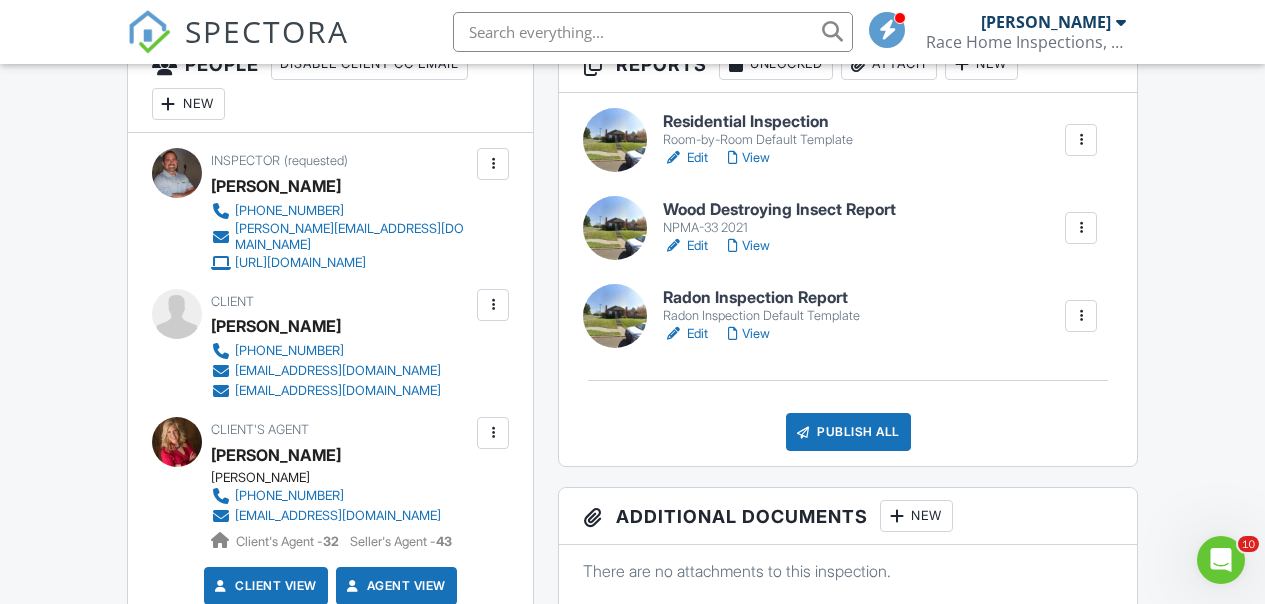 click on "Edit" at bounding box center [685, 334] 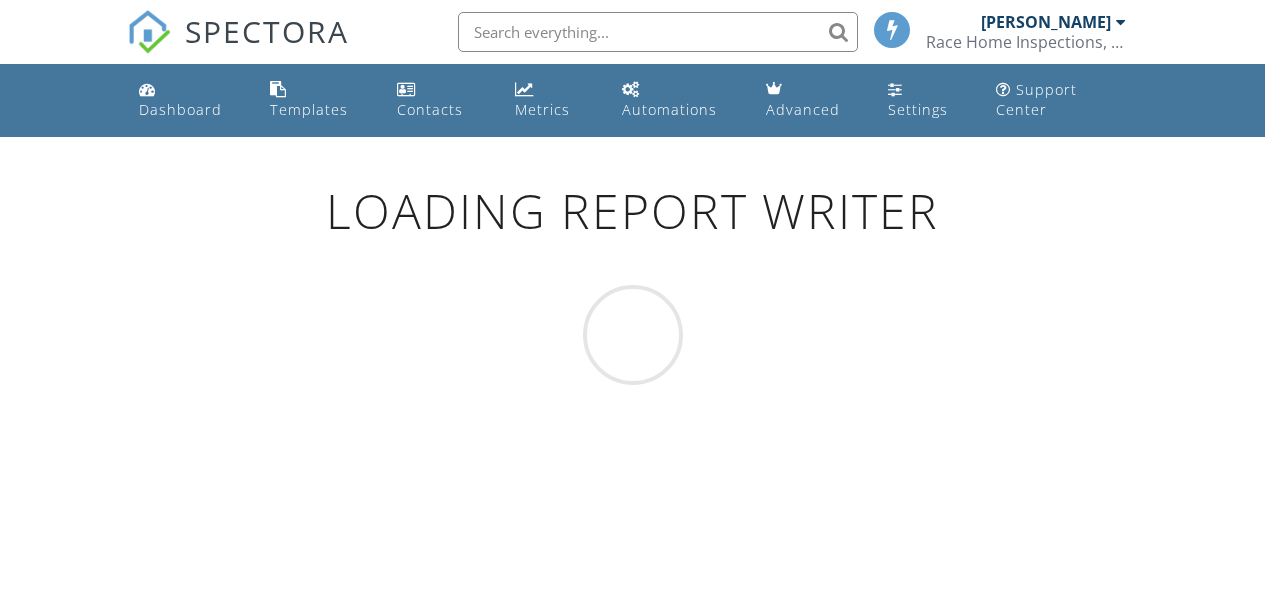 scroll, scrollTop: 0, scrollLeft: 0, axis: both 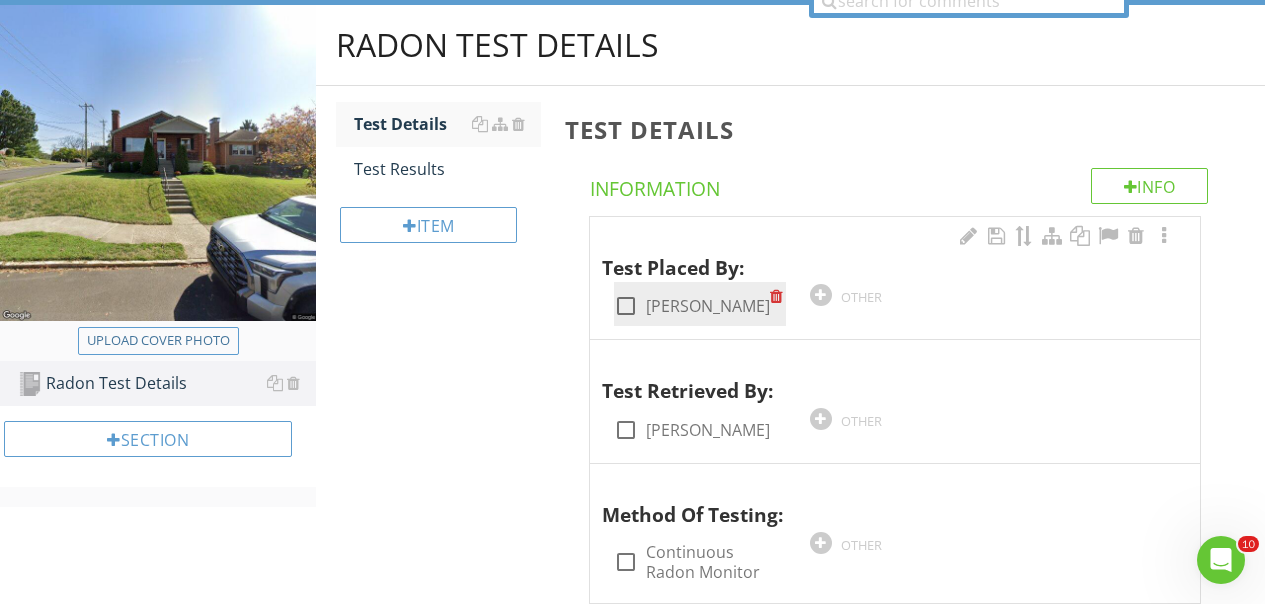 click at bounding box center (626, 306) 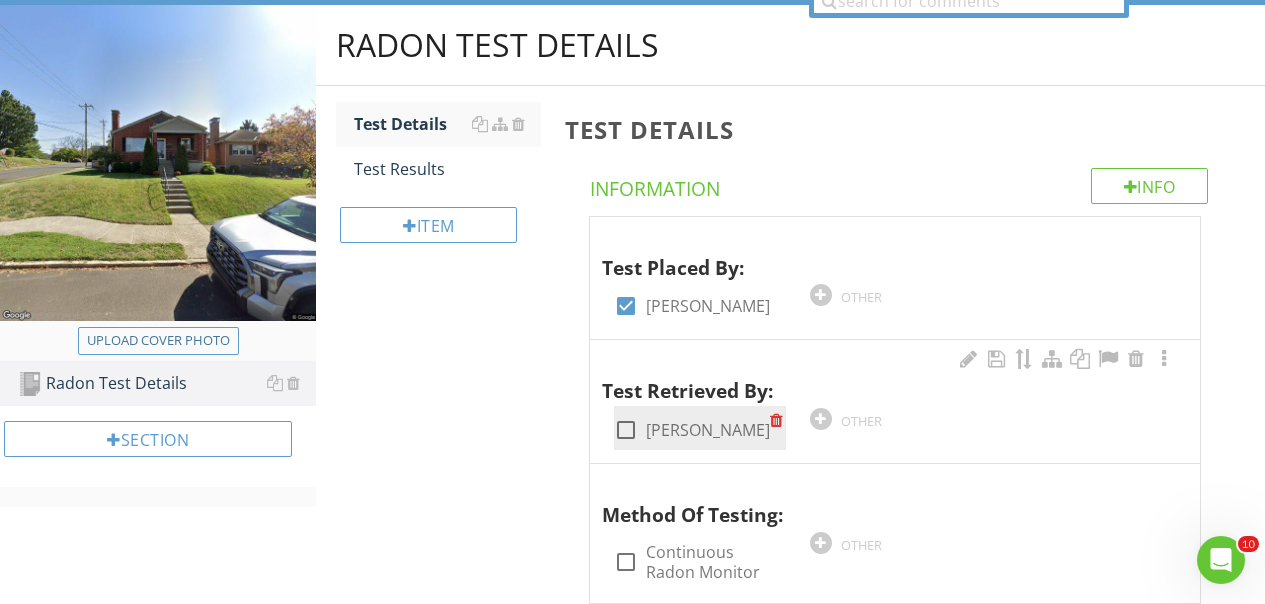 click at bounding box center (626, 430) 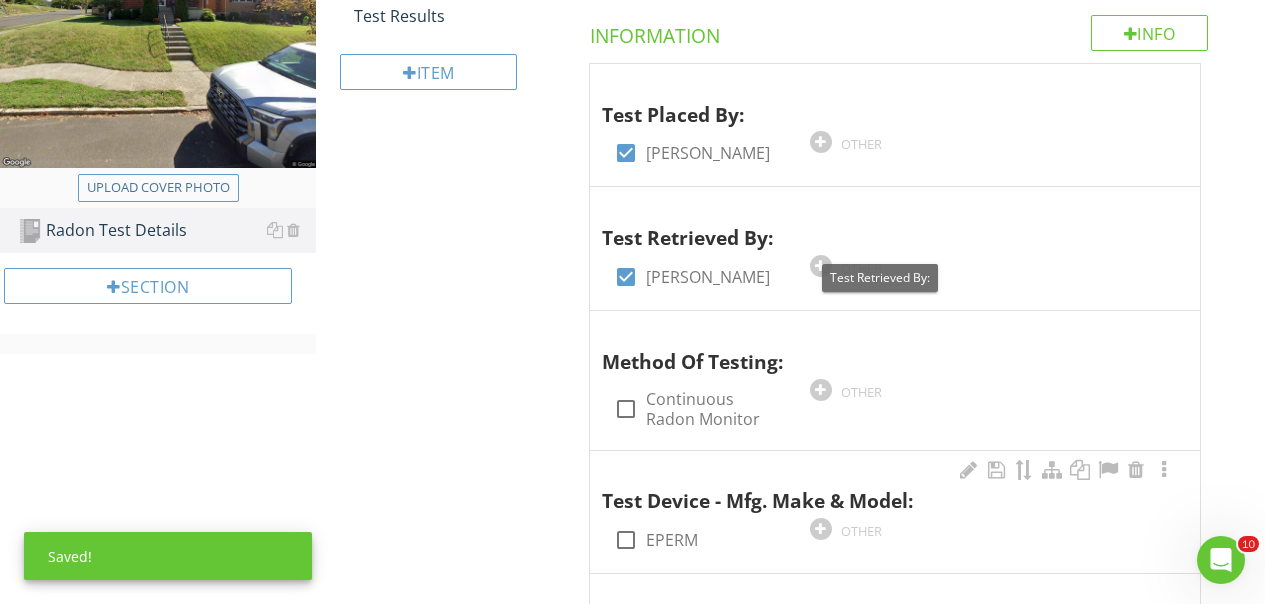 scroll, scrollTop: 552, scrollLeft: 0, axis: vertical 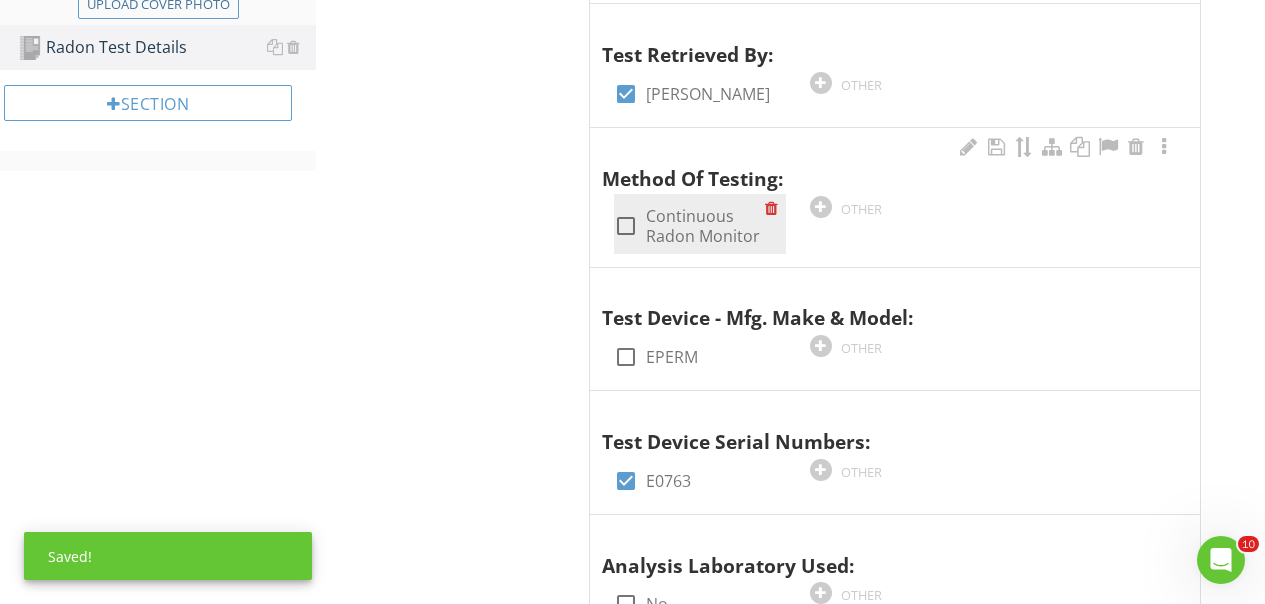 click at bounding box center [626, 226] 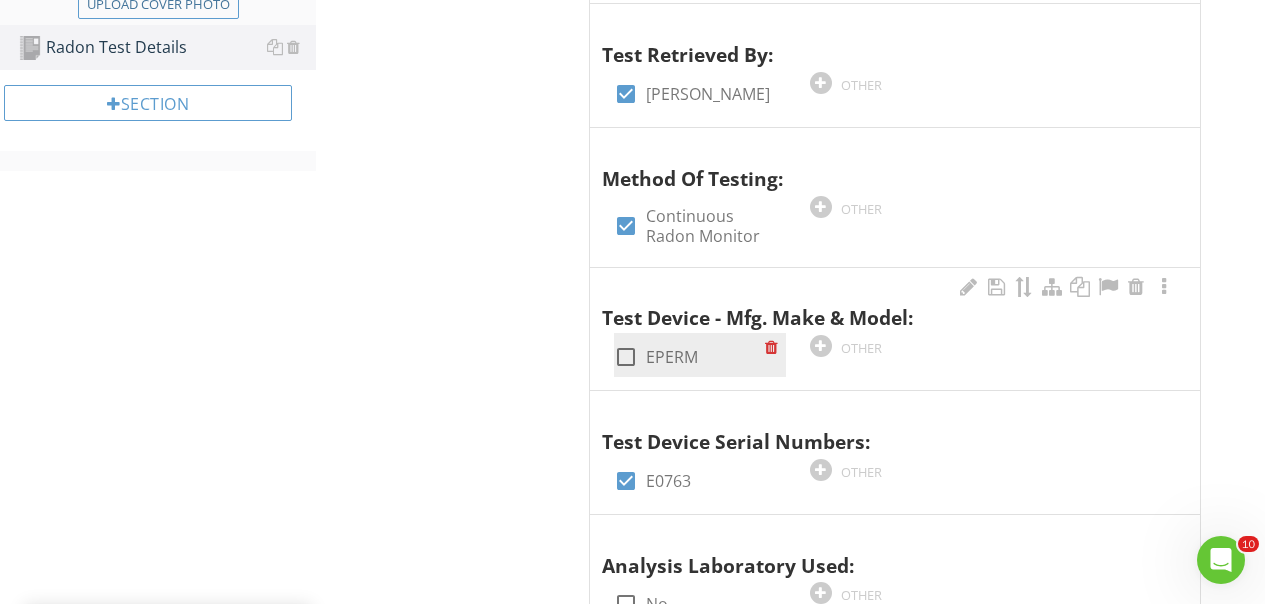 click at bounding box center (626, 357) 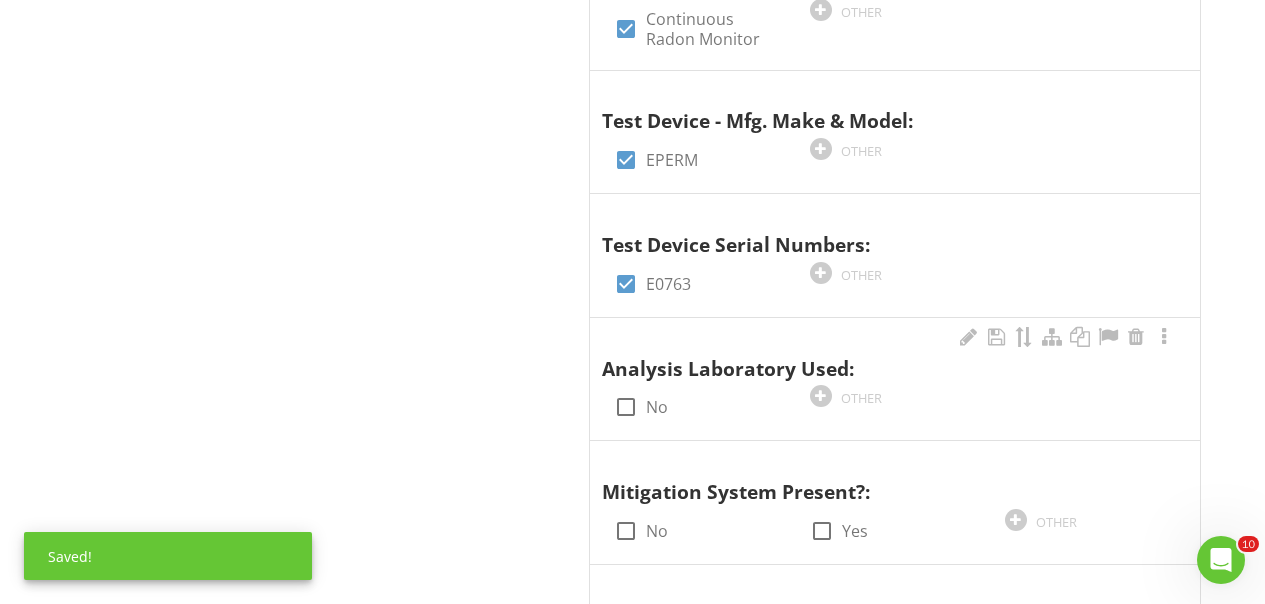 scroll, scrollTop: 752, scrollLeft: 0, axis: vertical 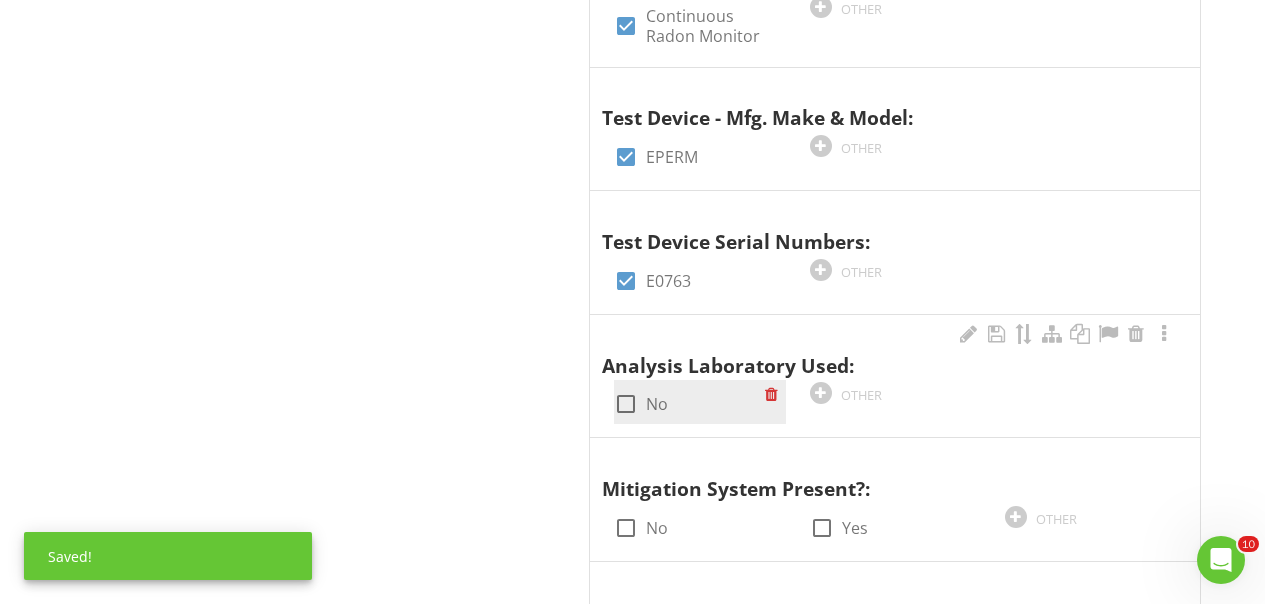 click at bounding box center [626, 404] 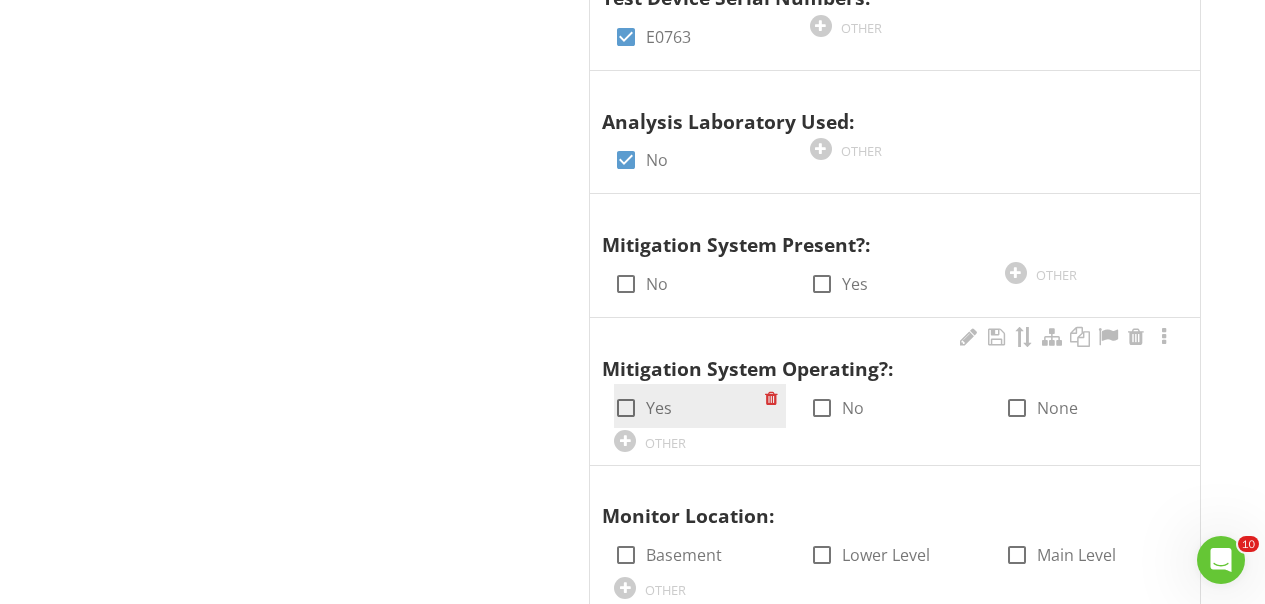 scroll, scrollTop: 1004, scrollLeft: 0, axis: vertical 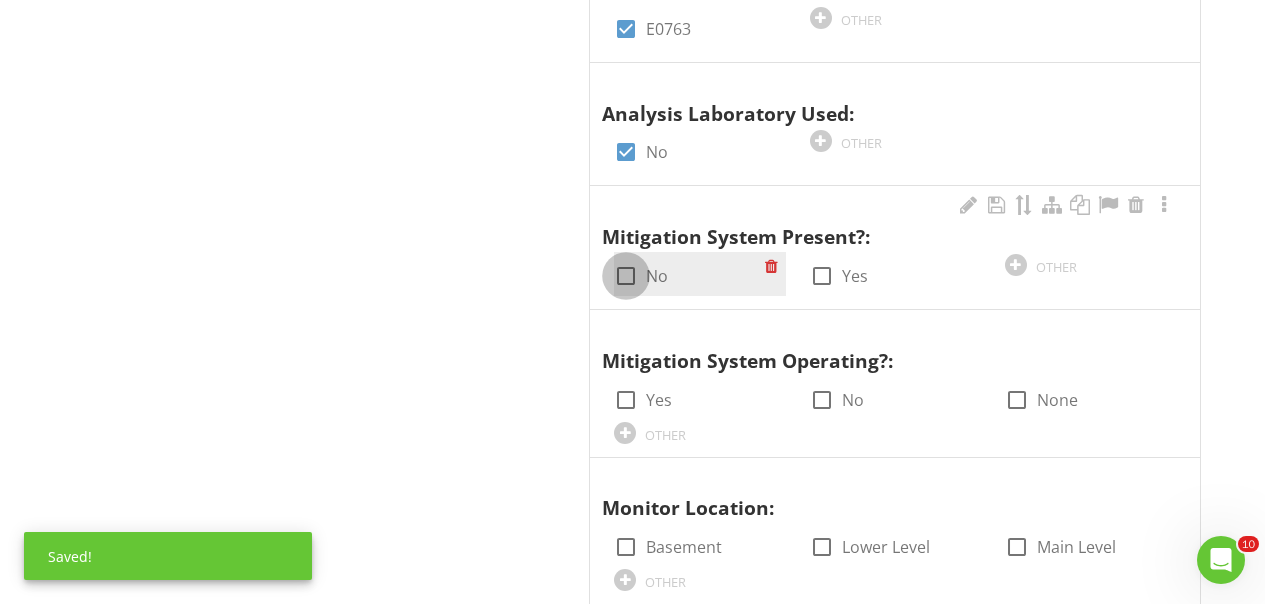 click at bounding box center [626, 276] 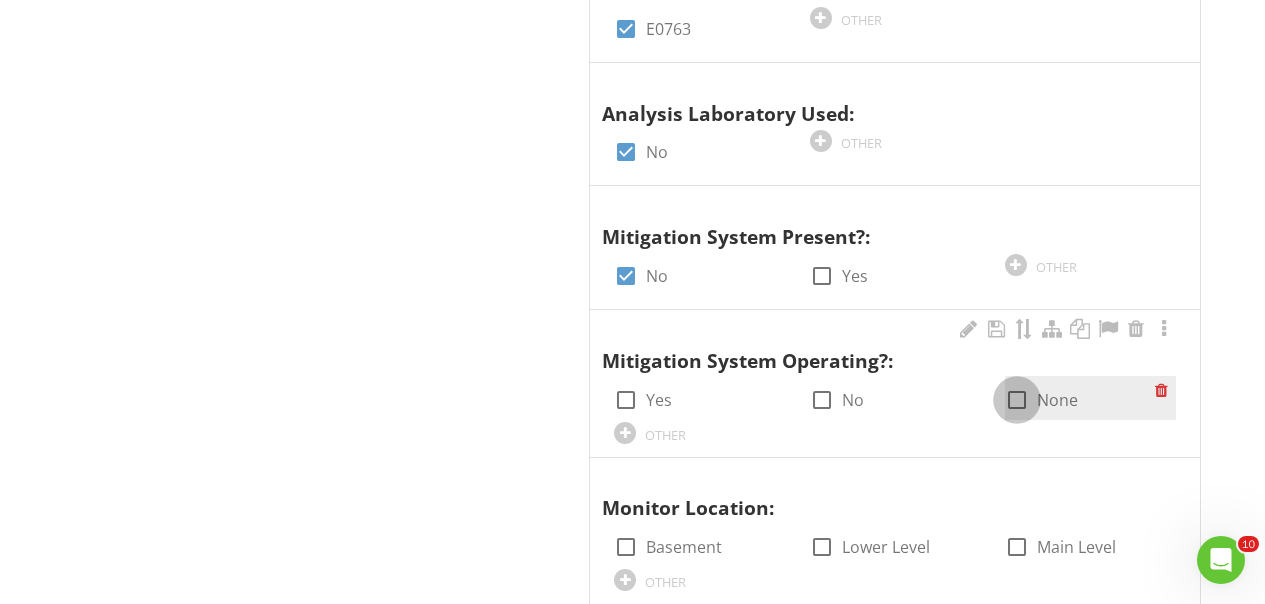 click at bounding box center (1017, 400) 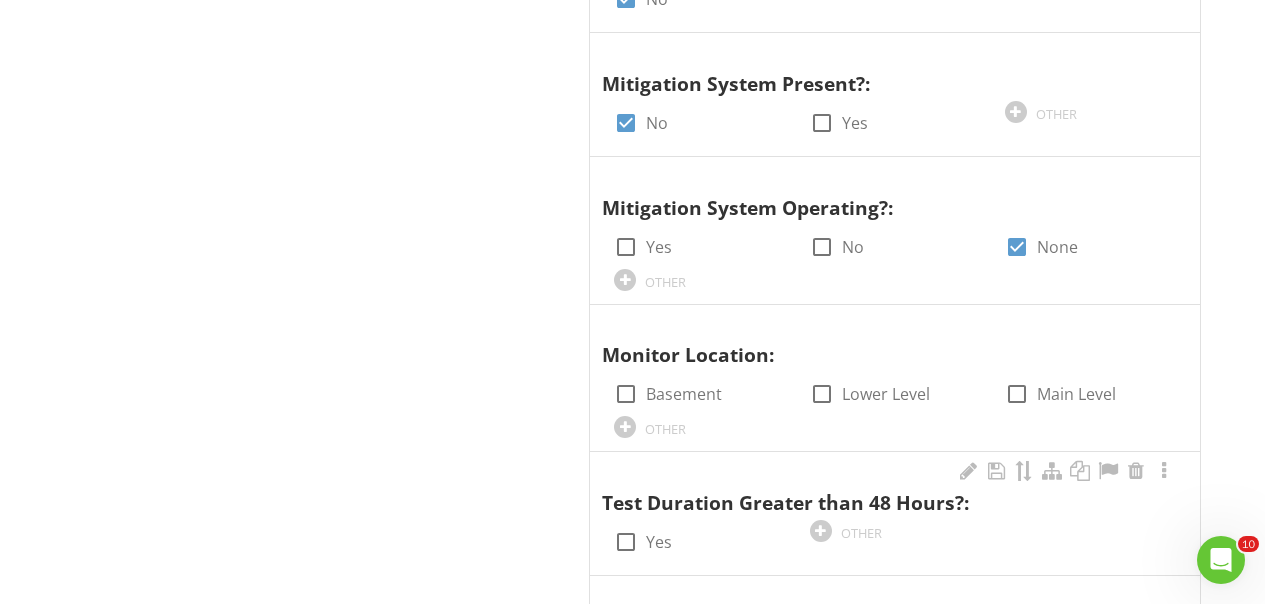 scroll, scrollTop: 1259, scrollLeft: 0, axis: vertical 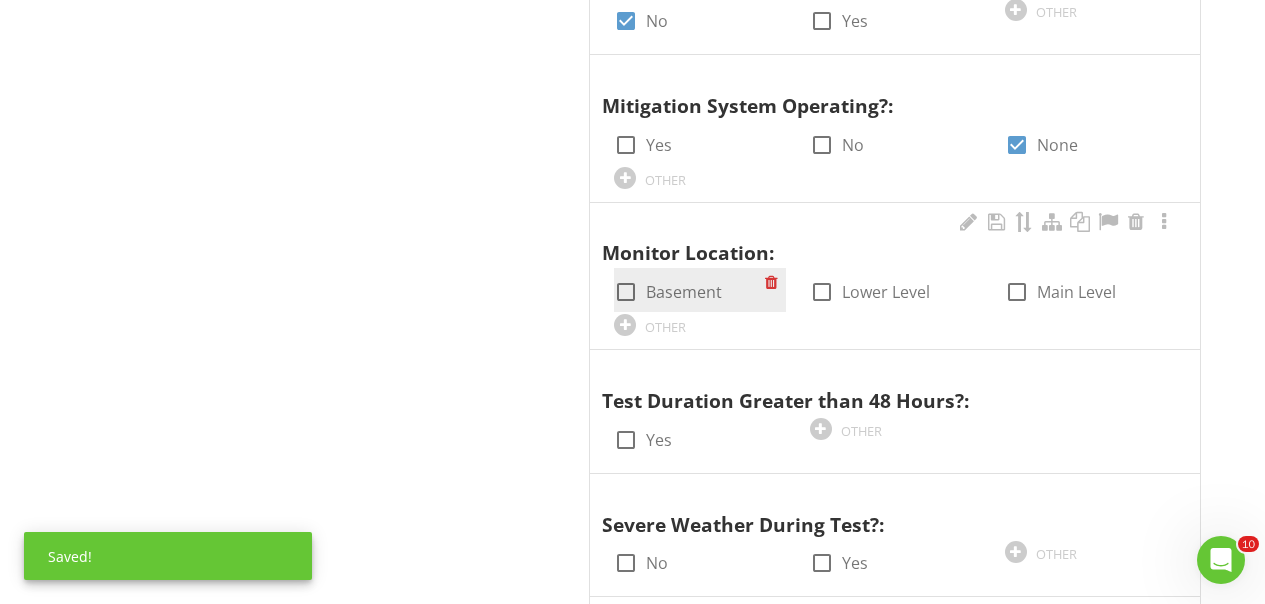 click at bounding box center [626, 292] 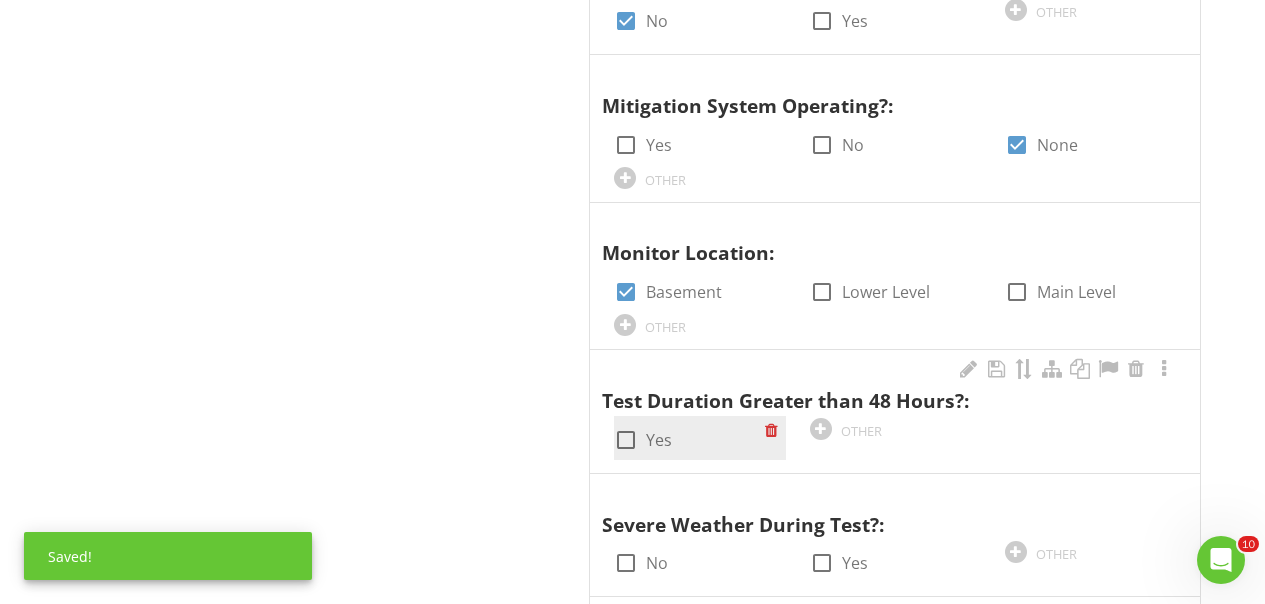 click at bounding box center (626, 440) 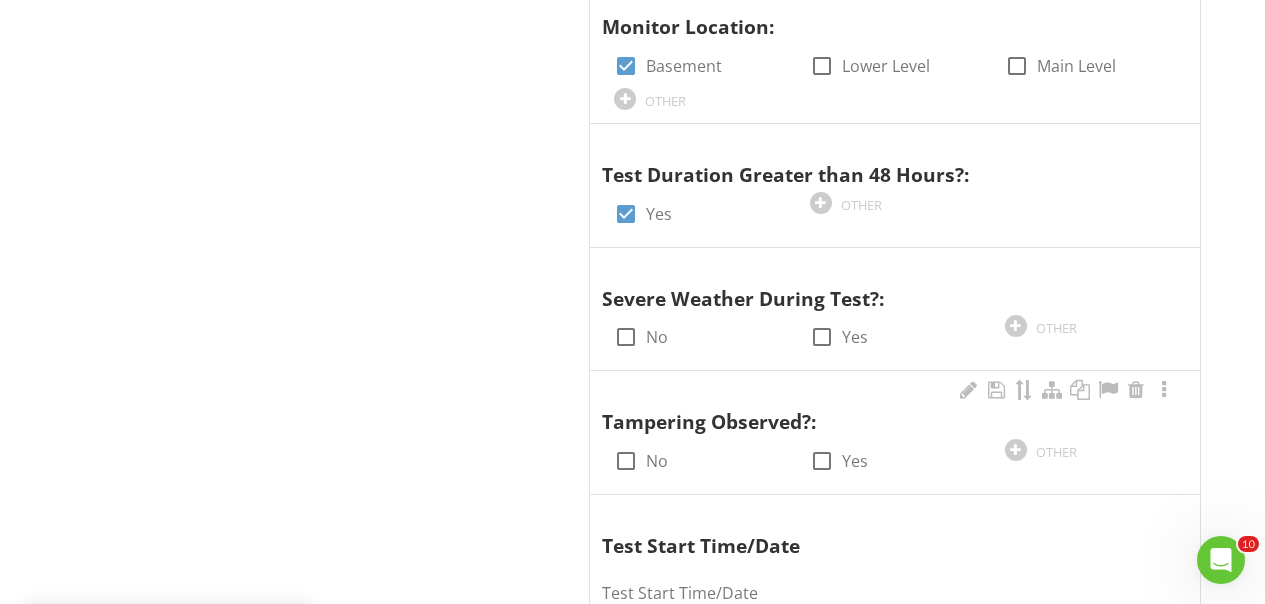 scroll, scrollTop: 1521, scrollLeft: 0, axis: vertical 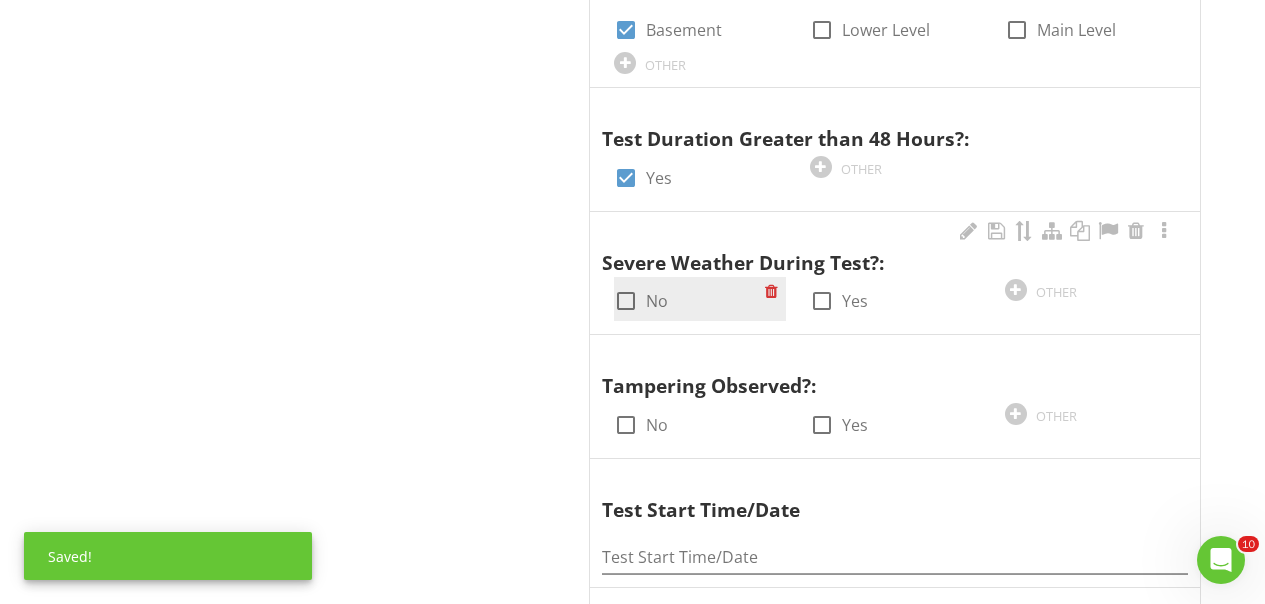 click at bounding box center [626, 301] 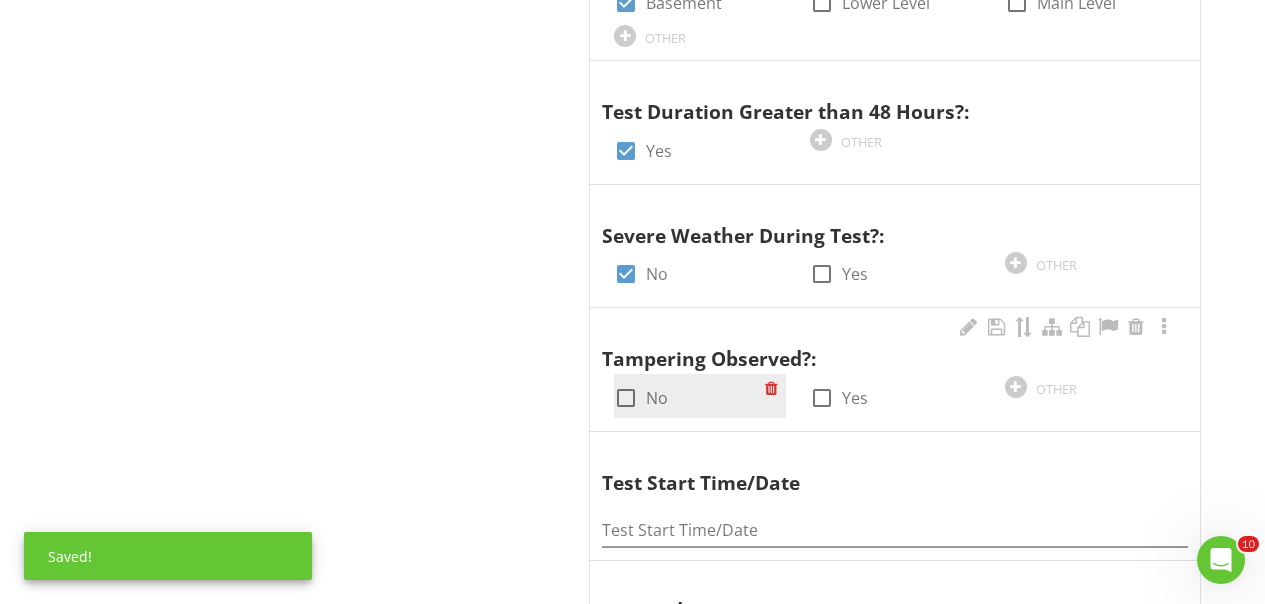 scroll, scrollTop: 1587, scrollLeft: 0, axis: vertical 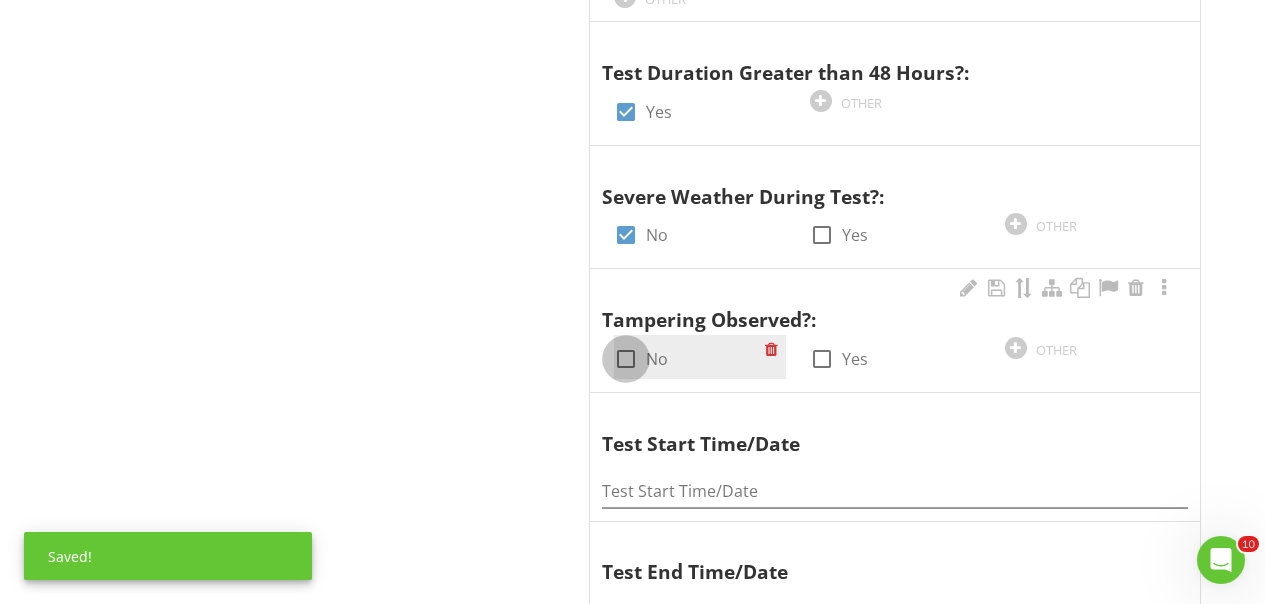 click at bounding box center (626, 359) 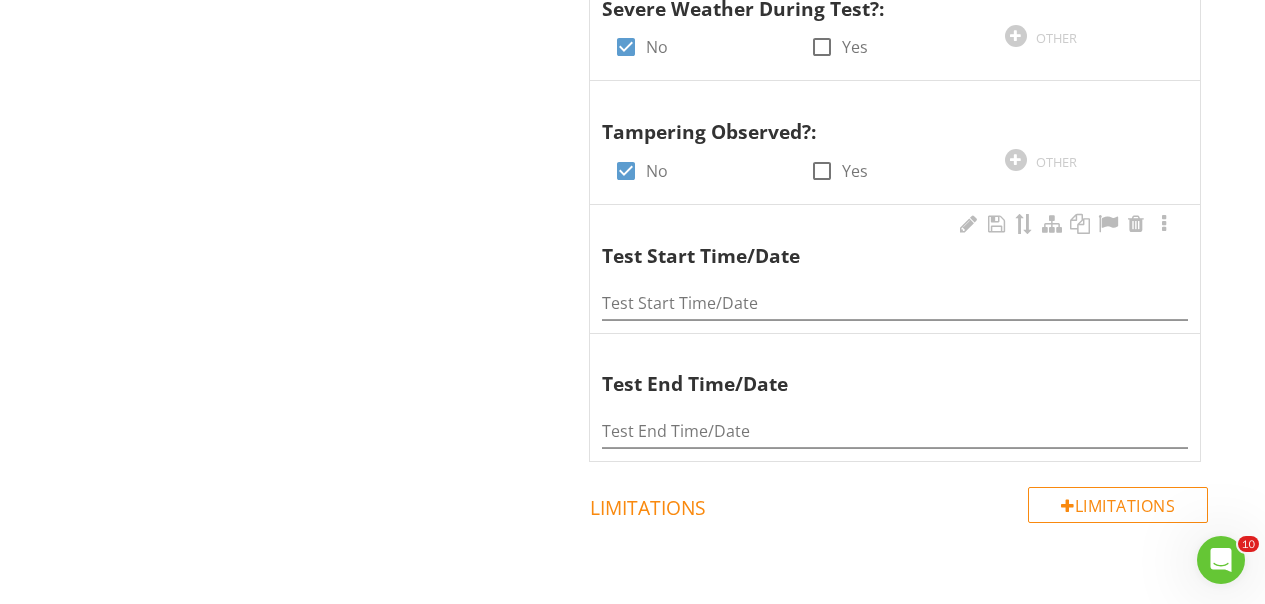 scroll, scrollTop: 1776, scrollLeft: 0, axis: vertical 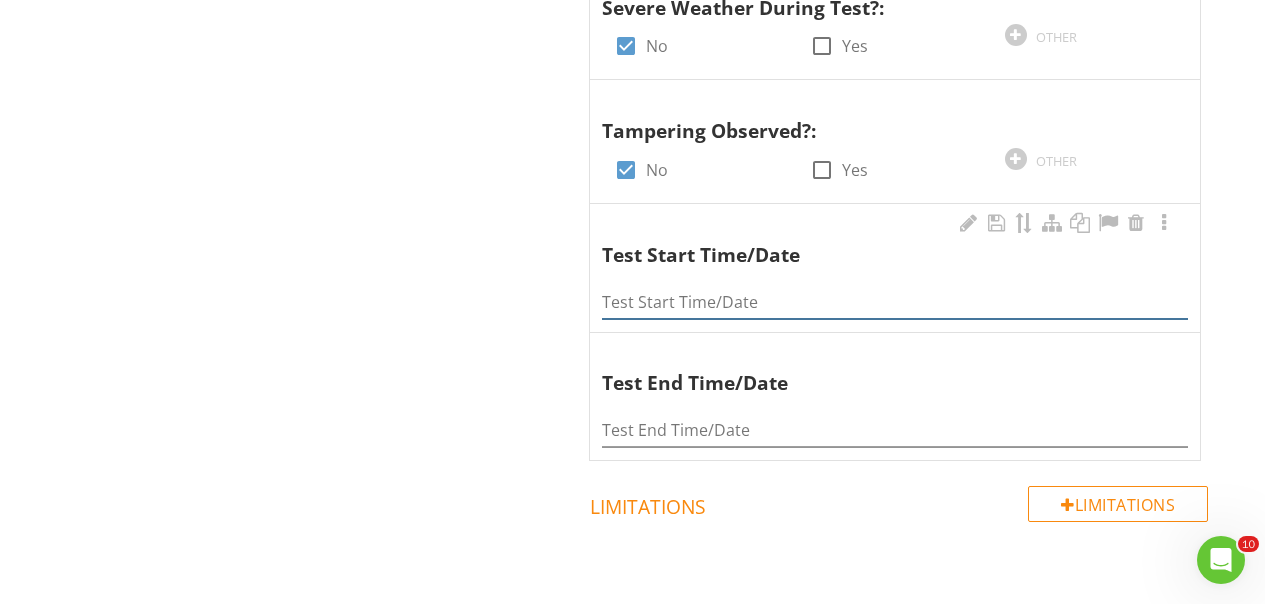 click at bounding box center (895, 302) 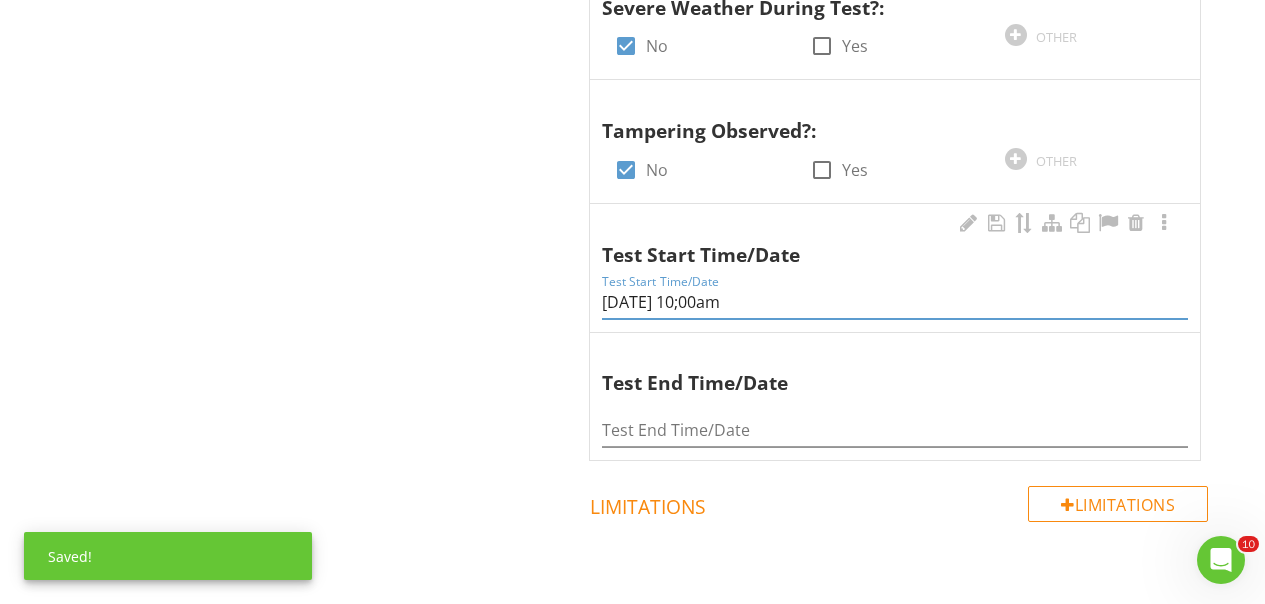 click on "7-8-2025 10;00am" at bounding box center (895, 302) 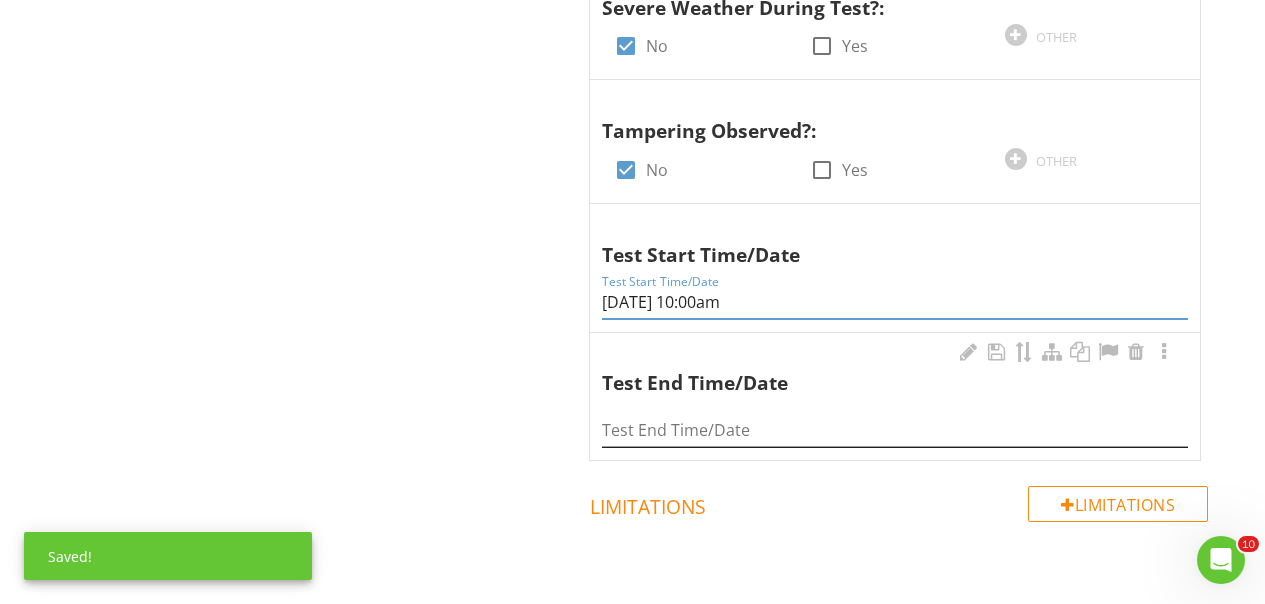 type on "7-8-2025 10:00am" 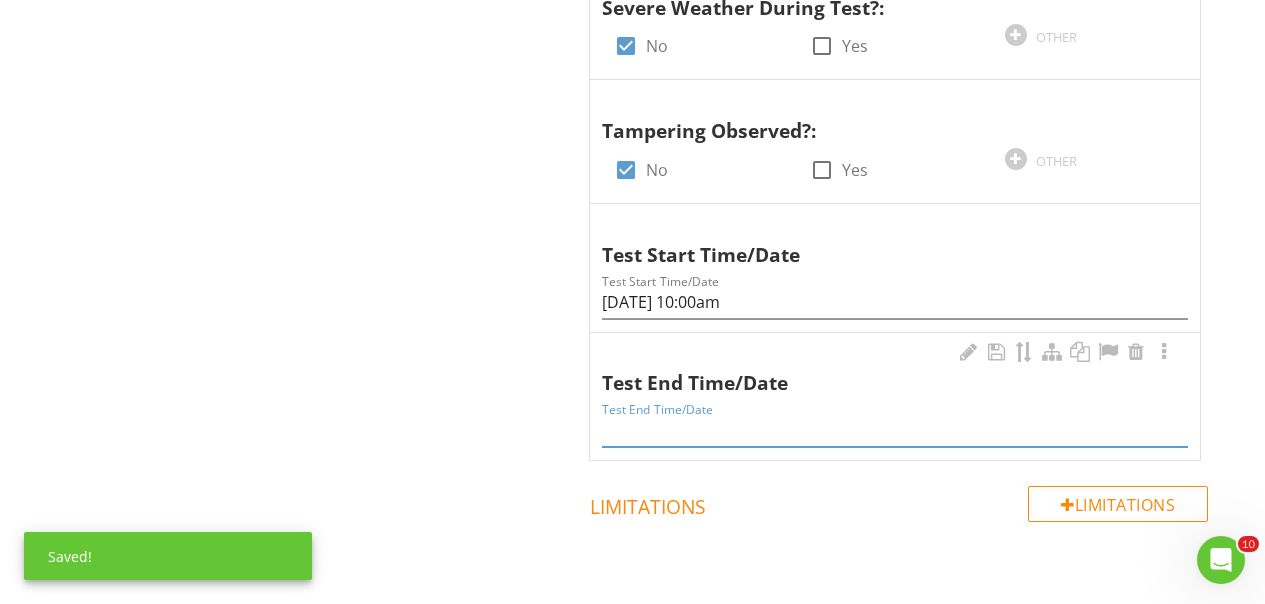 click at bounding box center (895, 430) 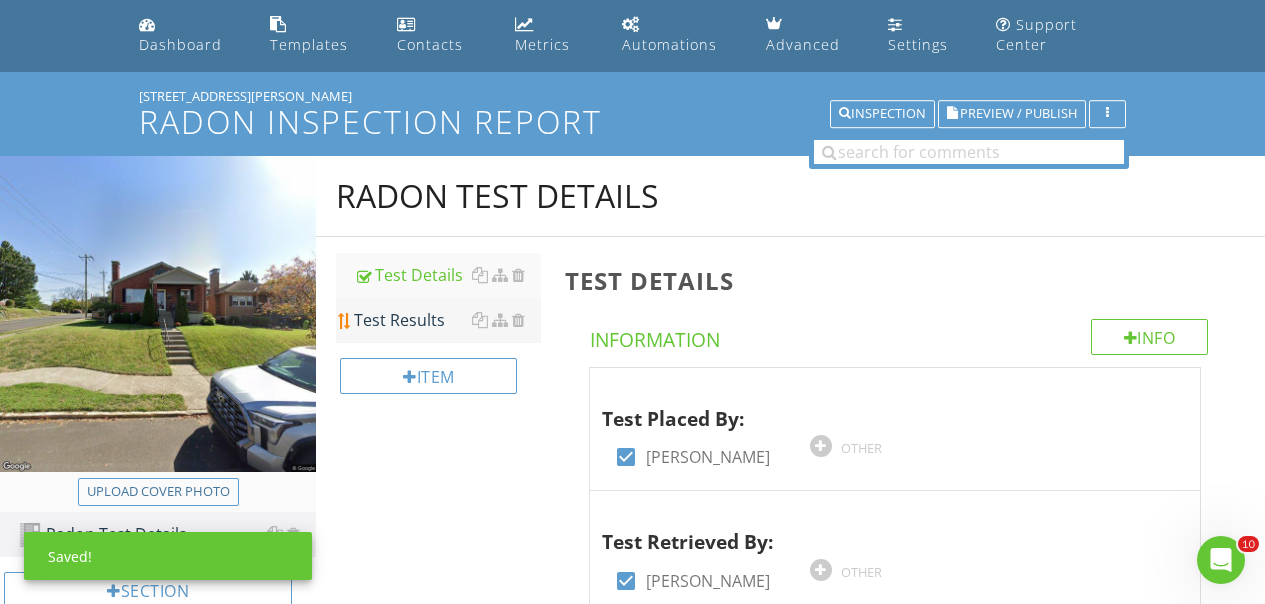 scroll, scrollTop: 0, scrollLeft: 0, axis: both 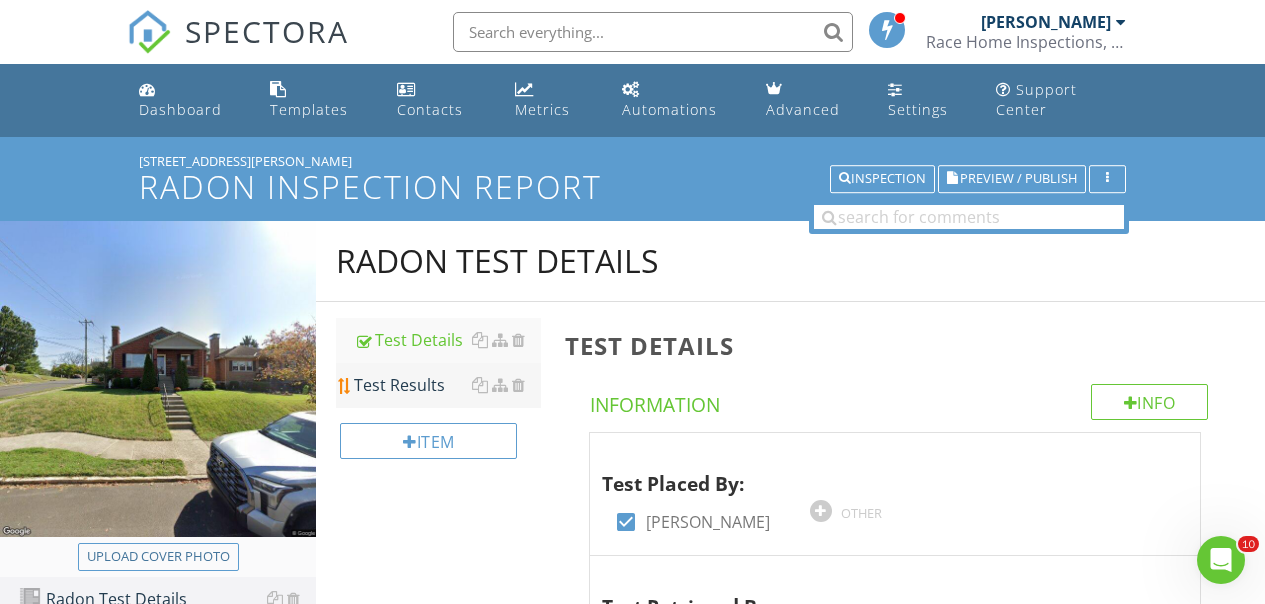 type on "7-10-2025 10:00am" 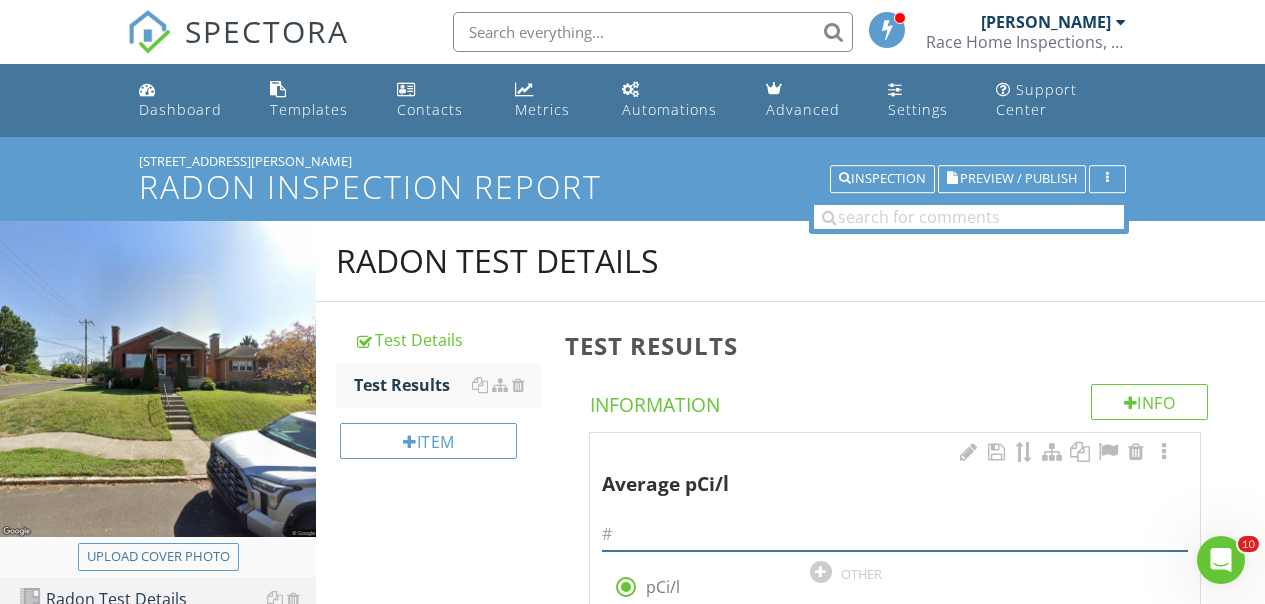 click at bounding box center (895, 534) 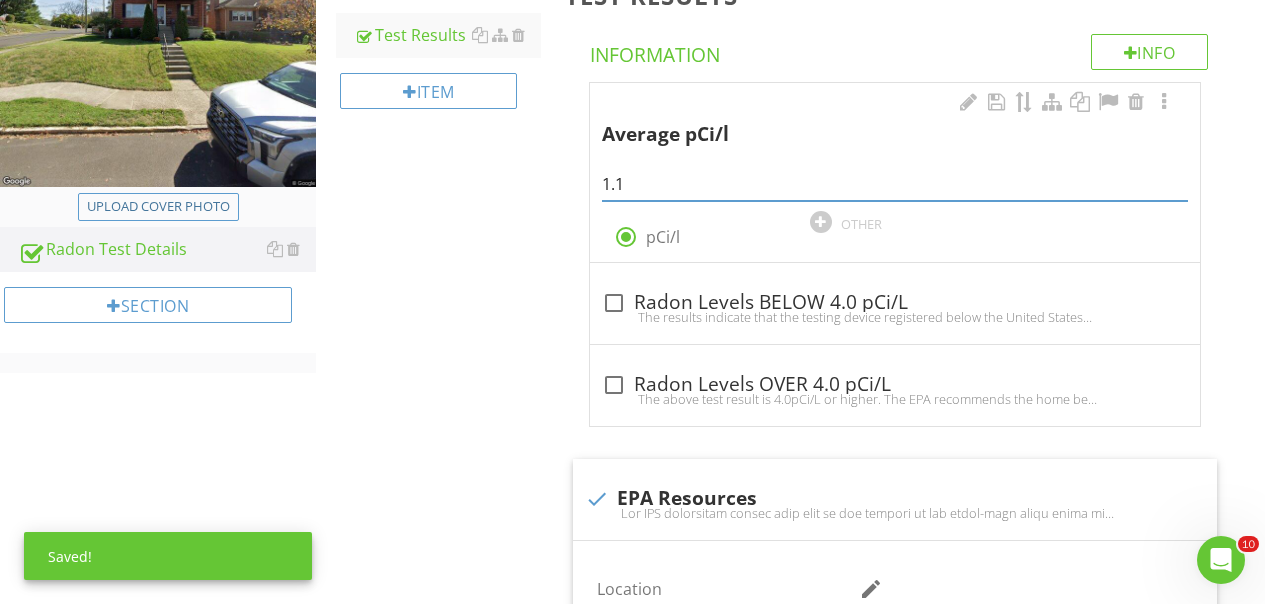 scroll, scrollTop: 372, scrollLeft: 0, axis: vertical 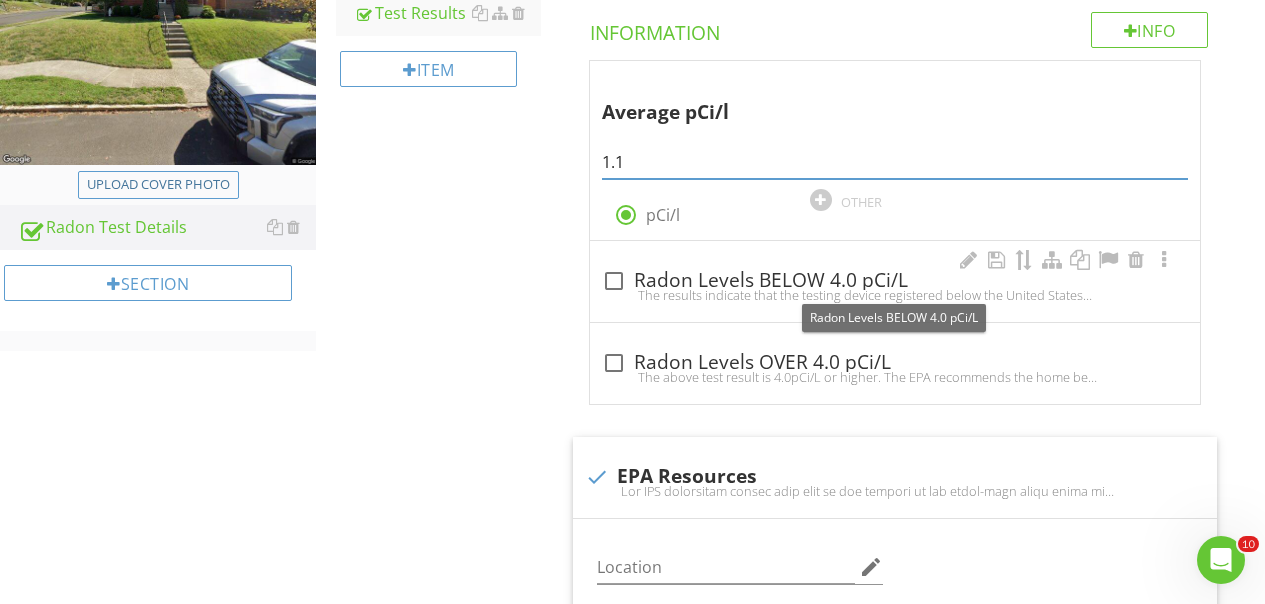 type on "1.1" 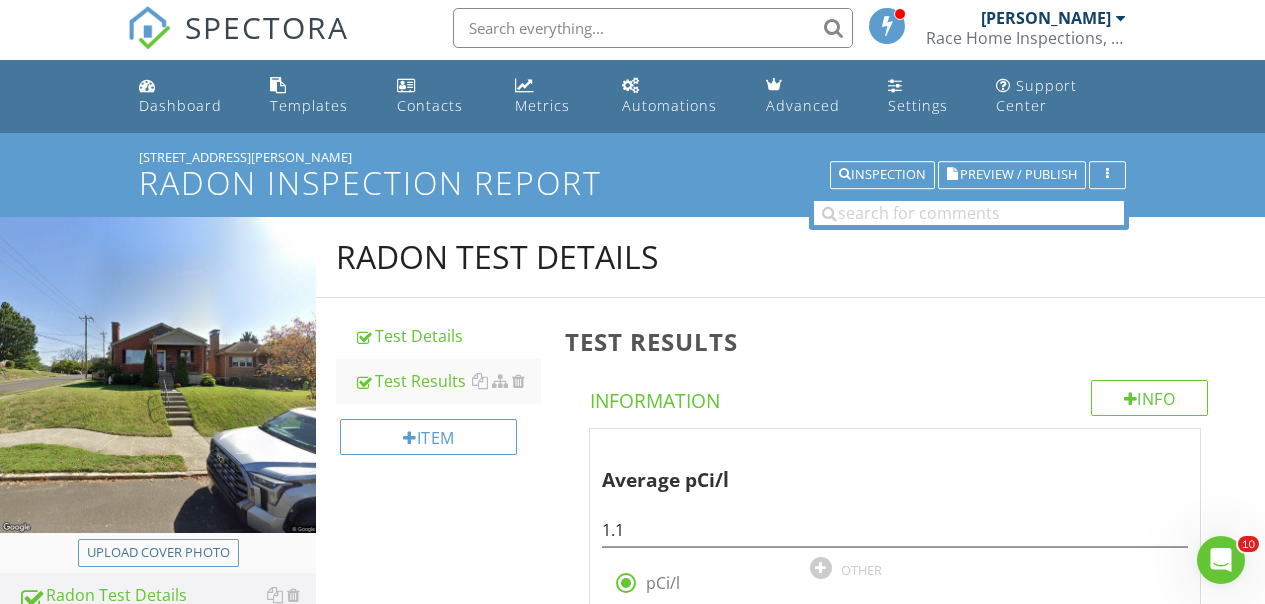 scroll, scrollTop: 11, scrollLeft: 0, axis: vertical 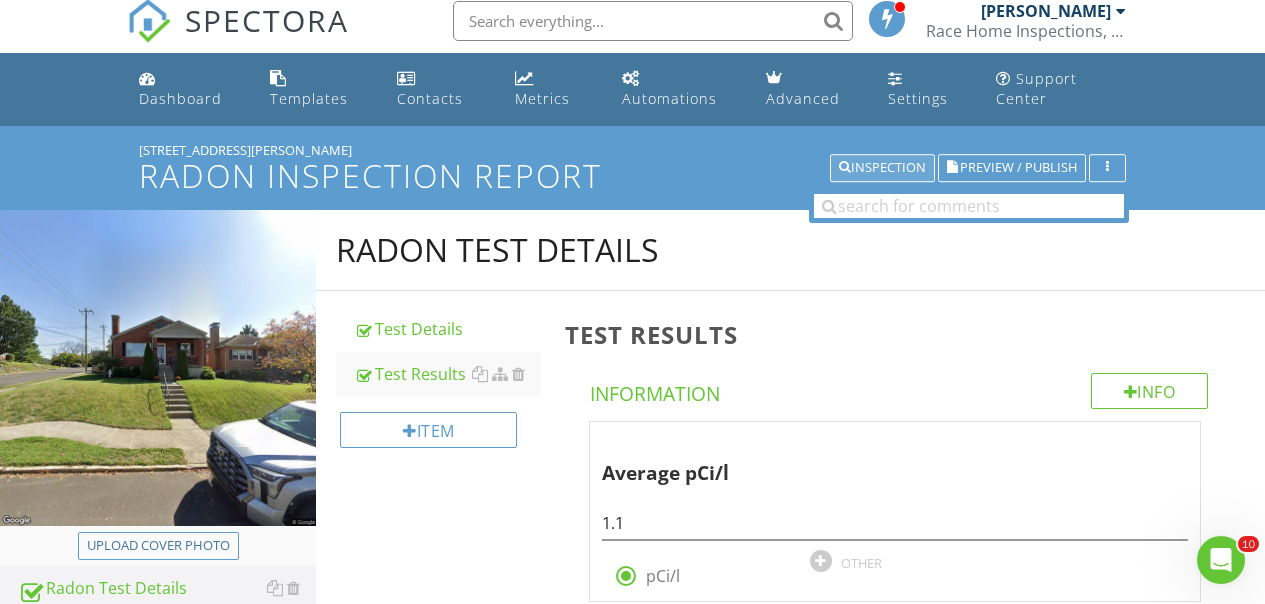 click on "Inspection" at bounding box center [882, 168] 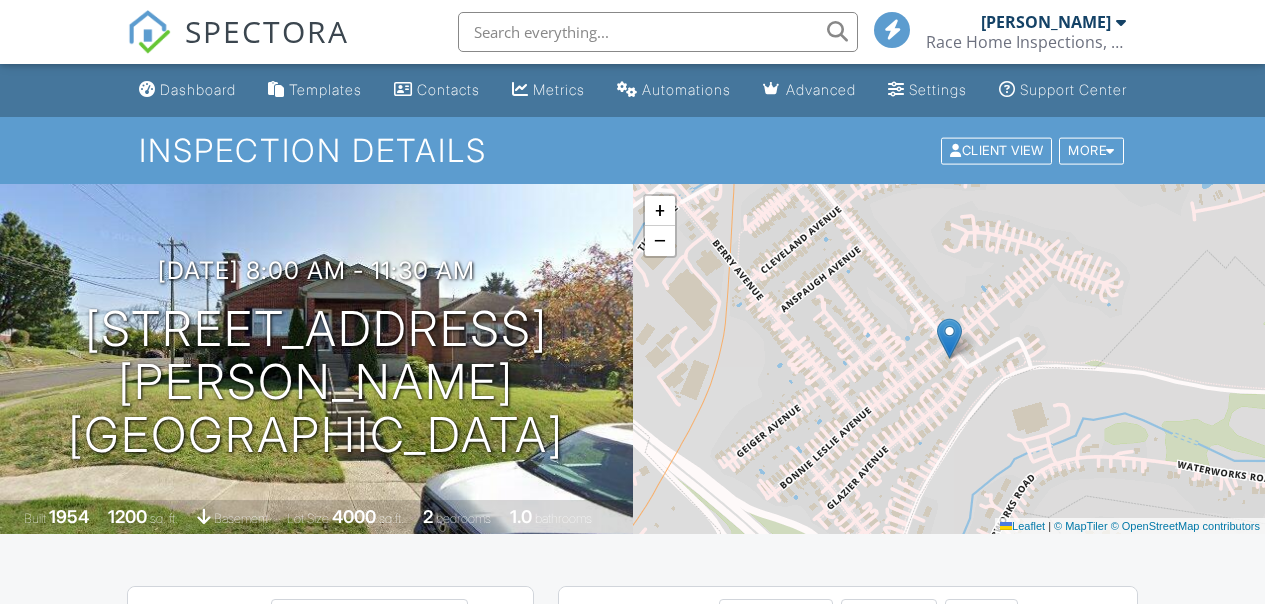 scroll, scrollTop: 490, scrollLeft: 0, axis: vertical 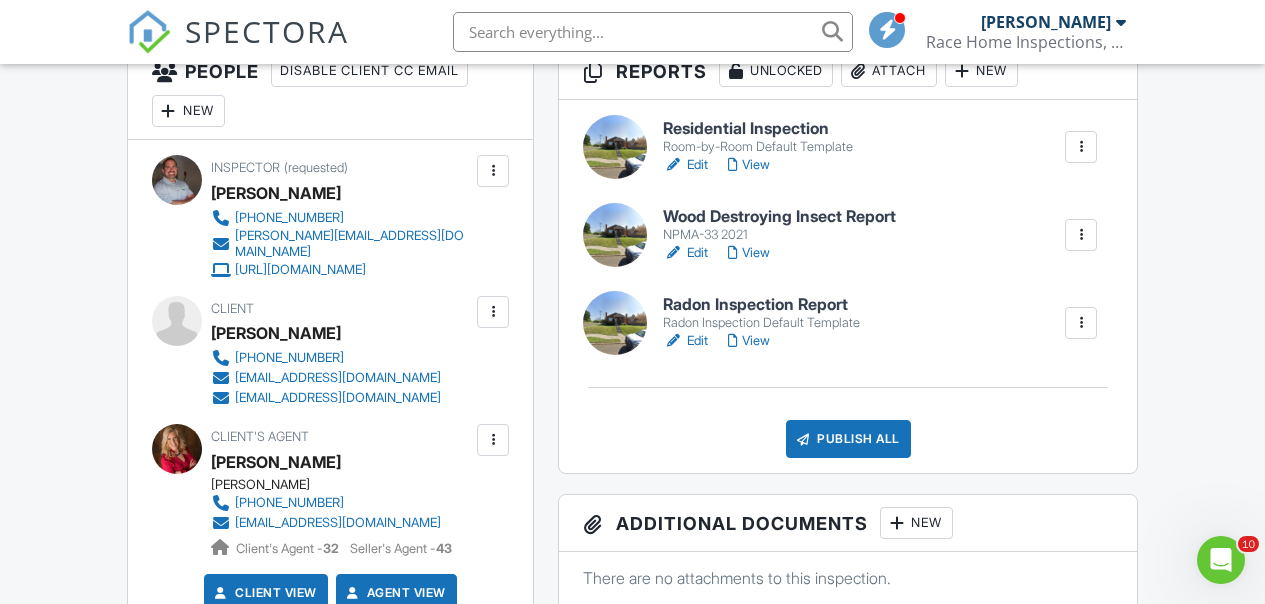 click on "Edit" at bounding box center (685, 253) 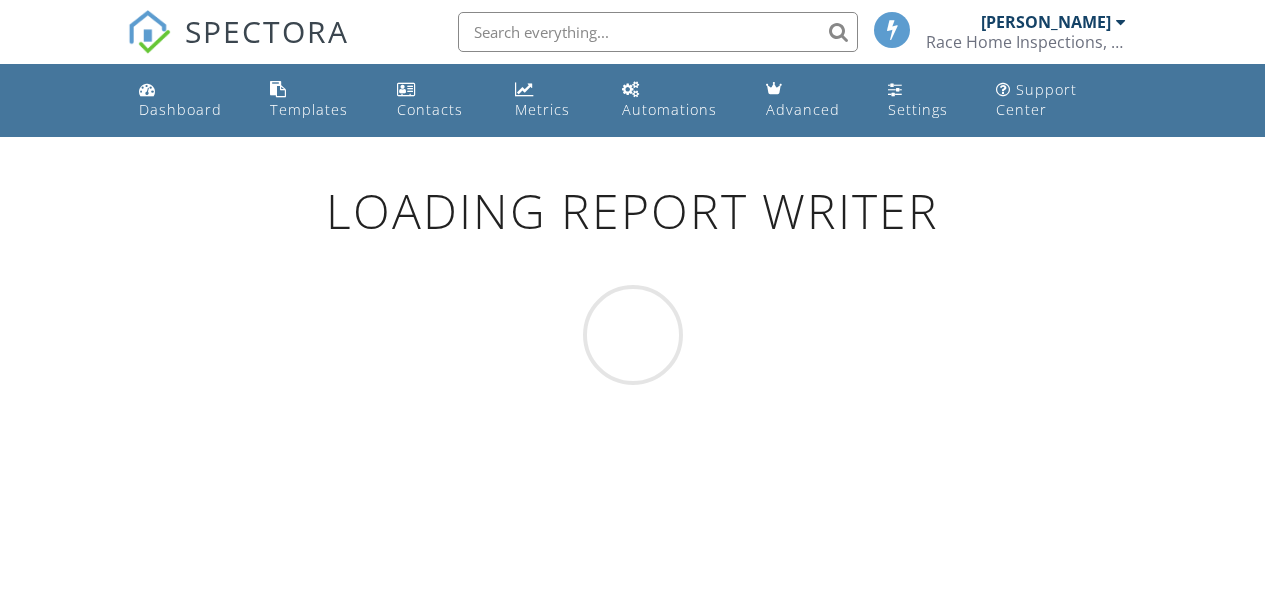 scroll, scrollTop: 0, scrollLeft: 0, axis: both 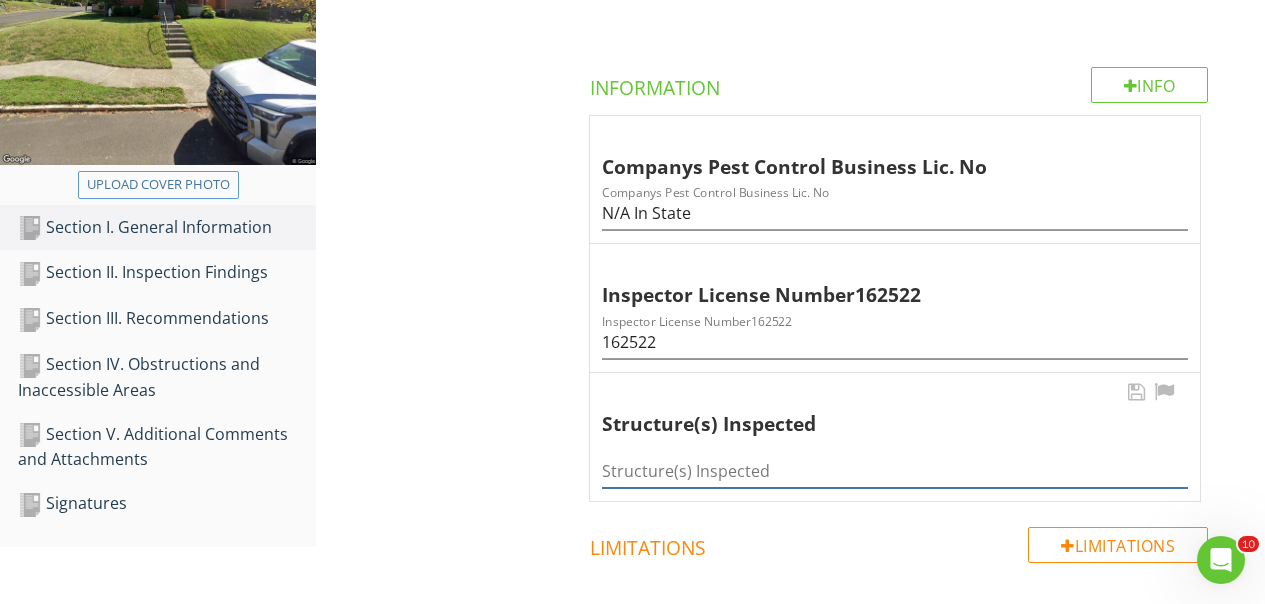 click at bounding box center [895, 471] 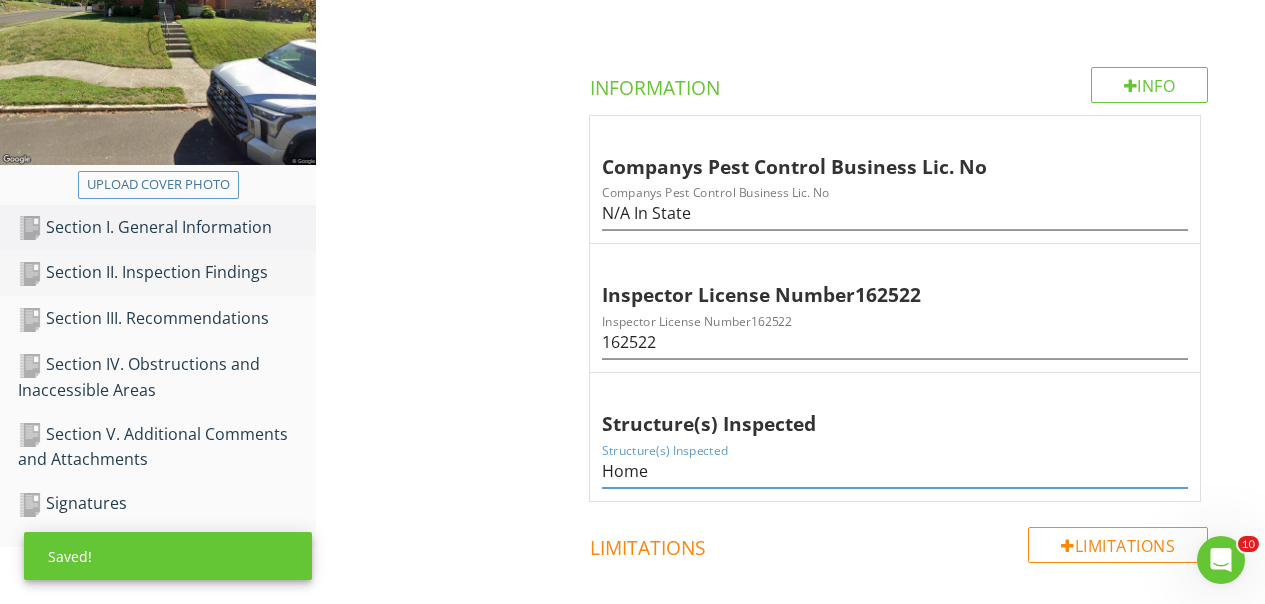 type on "Home" 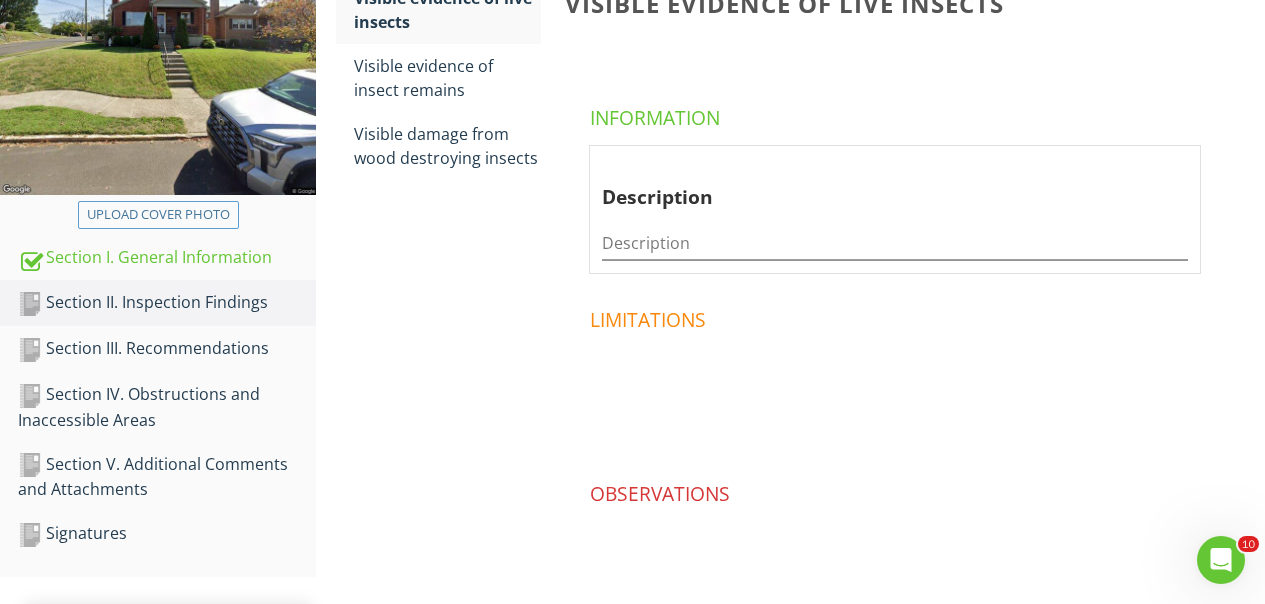 scroll, scrollTop: 353, scrollLeft: 0, axis: vertical 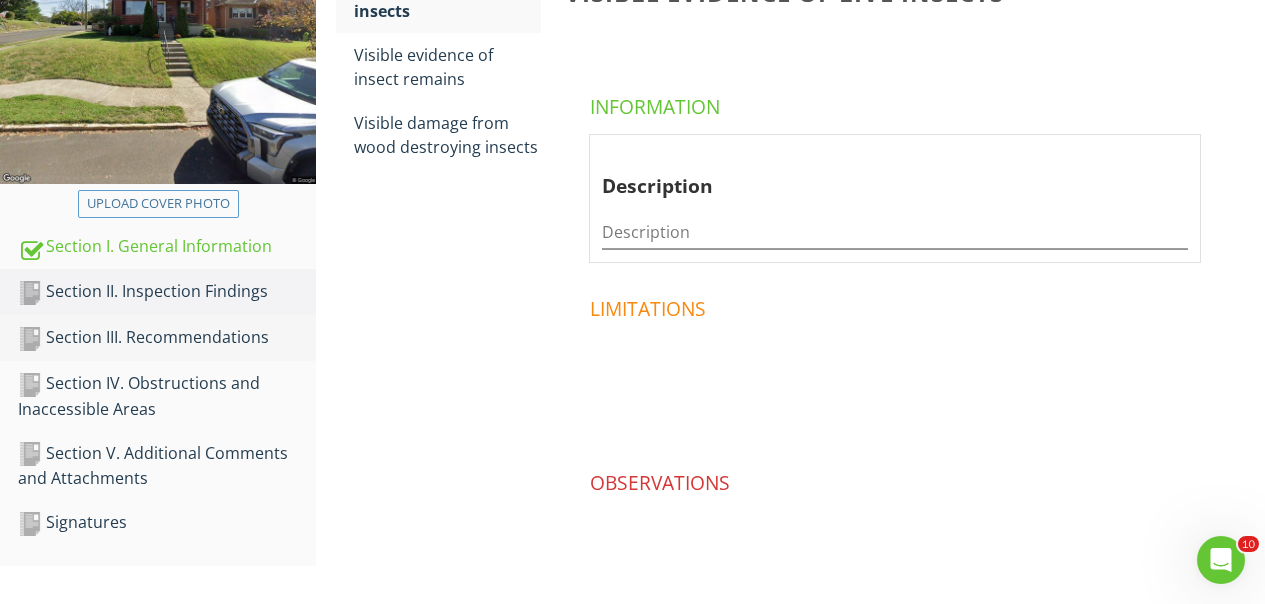 click on "Section III. Recommendations" at bounding box center (167, 338) 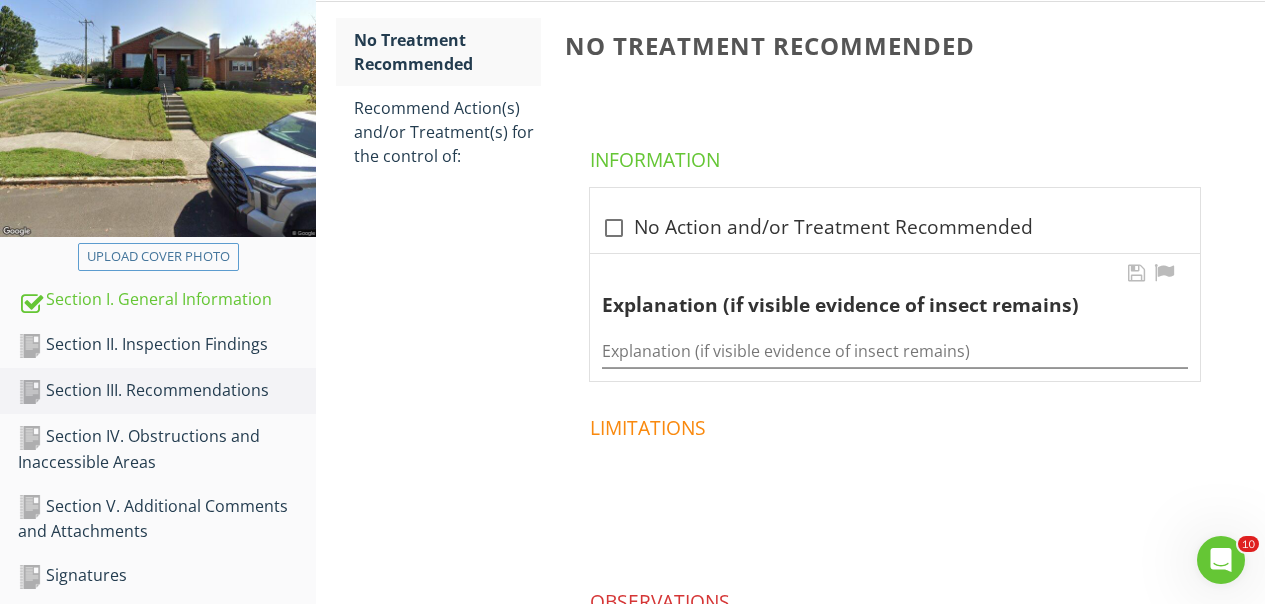 scroll, scrollTop: 313, scrollLeft: 0, axis: vertical 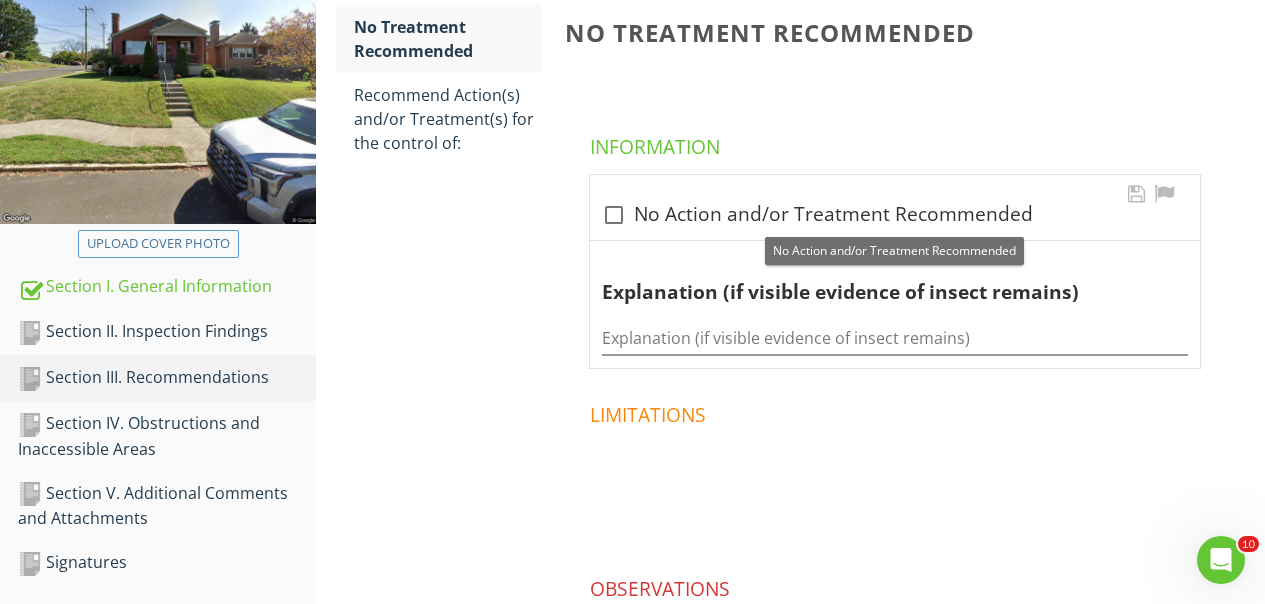 click at bounding box center [614, 215] 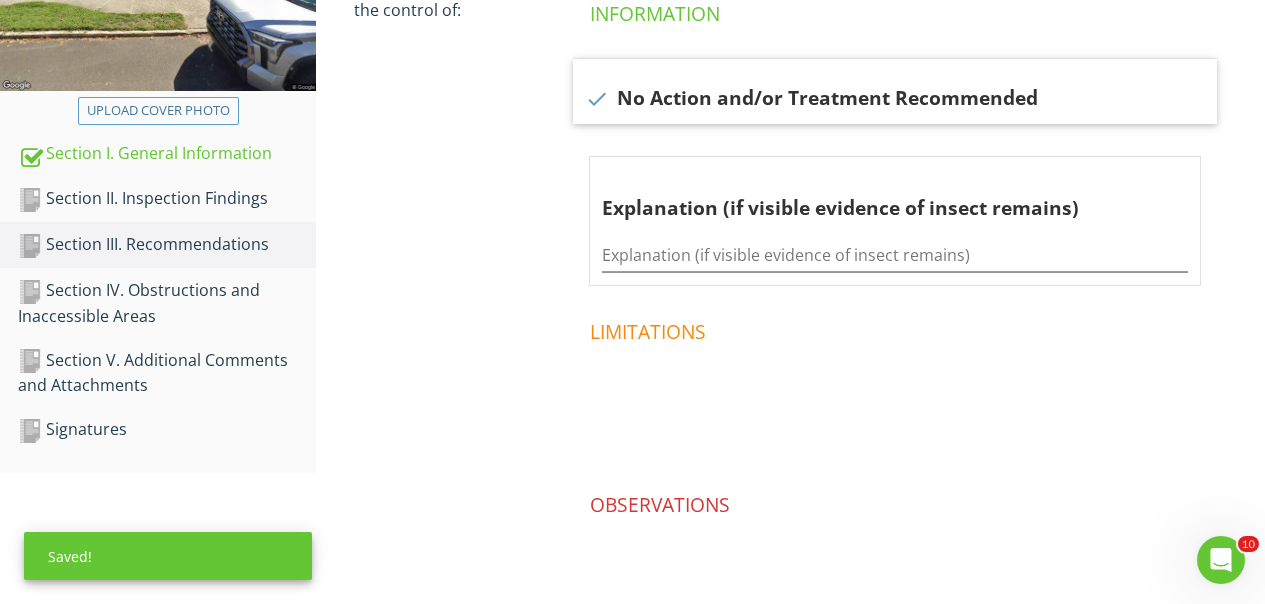 scroll, scrollTop: 447, scrollLeft: 0, axis: vertical 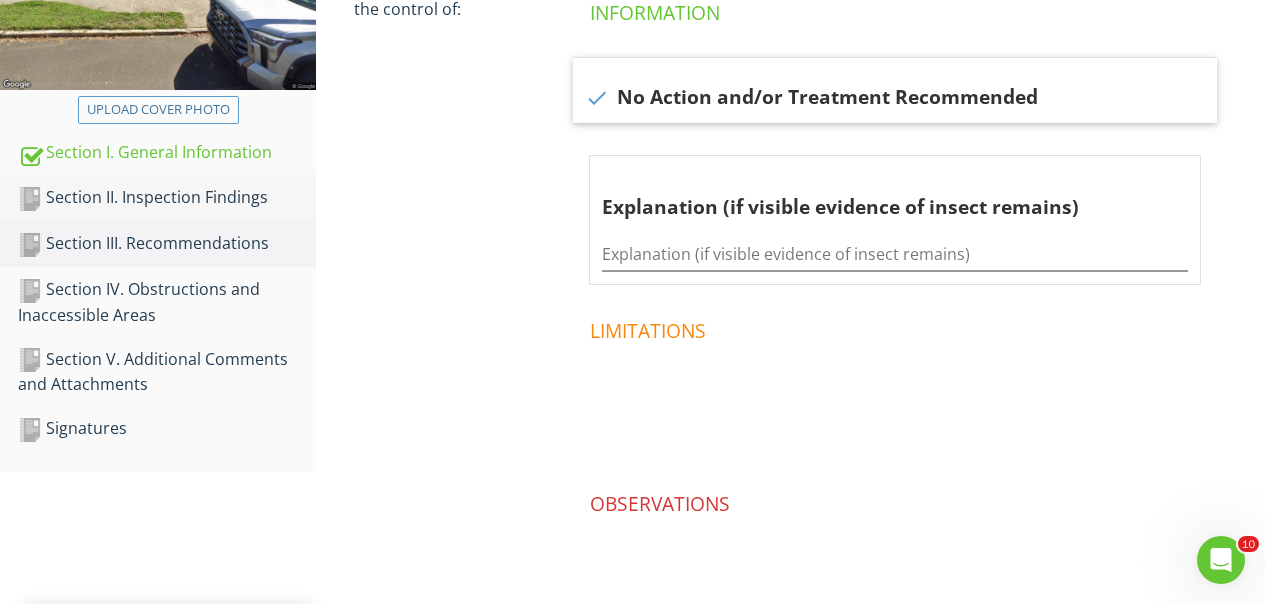 click on "Section II. Inspection Findings" at bounding box center (167, 198) 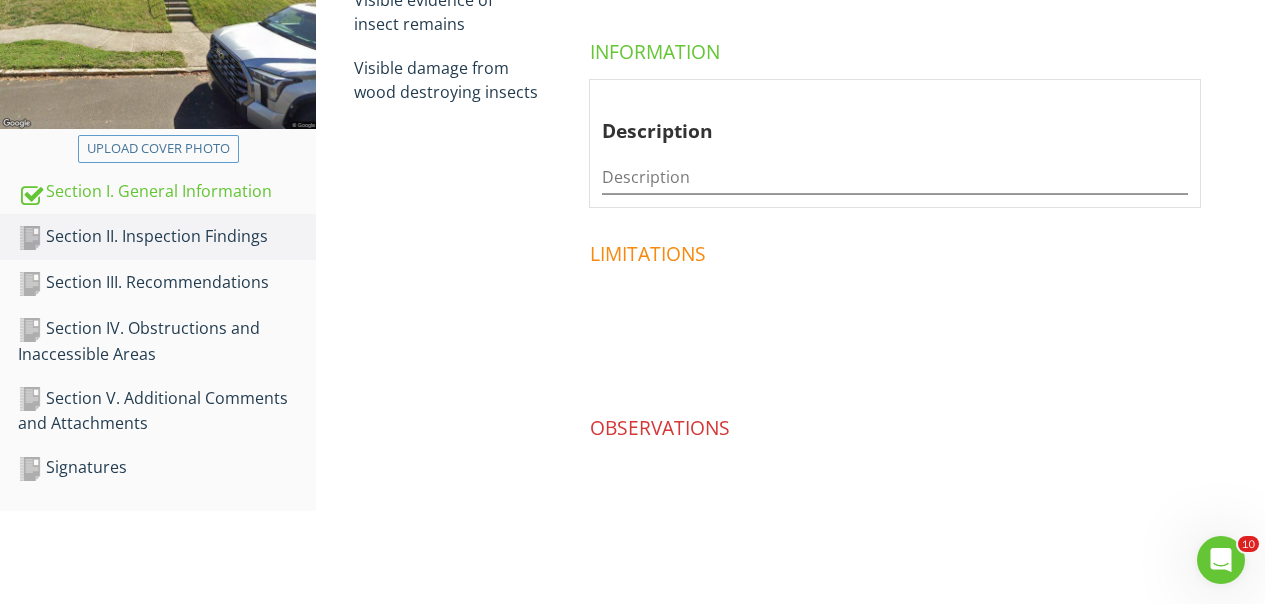 scroll, scrollTop: 409, scrollLeft: 0, axis: vertical 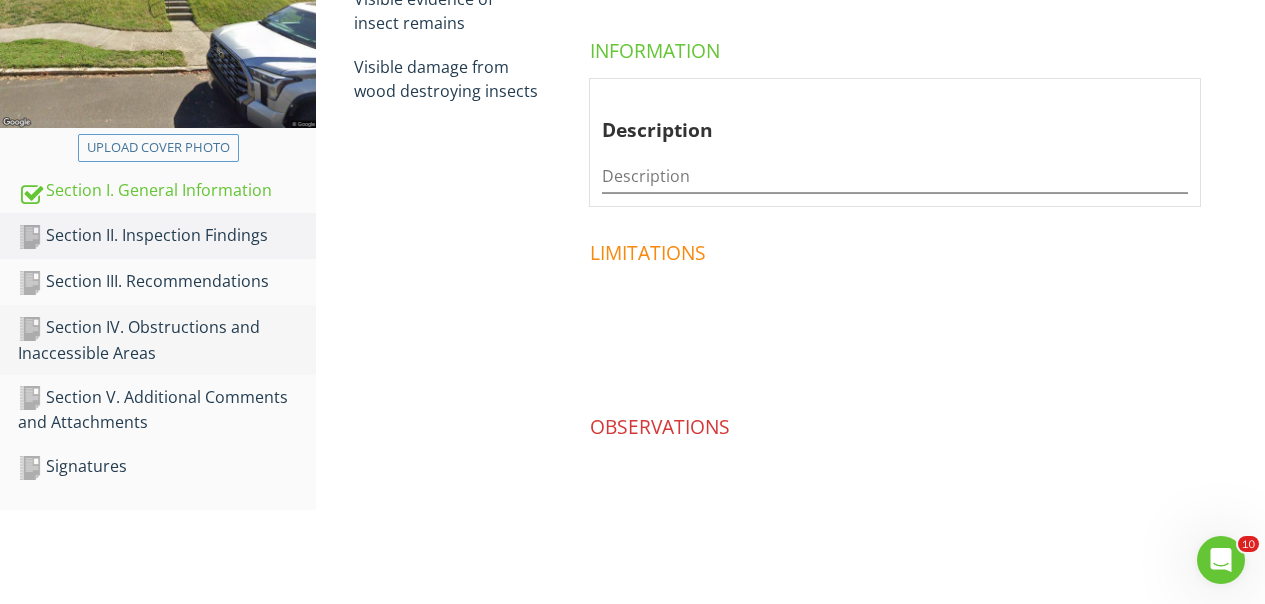 click on "Section IV. Obstructions and Inaccessible Areas" at bounding box center [167, 340] 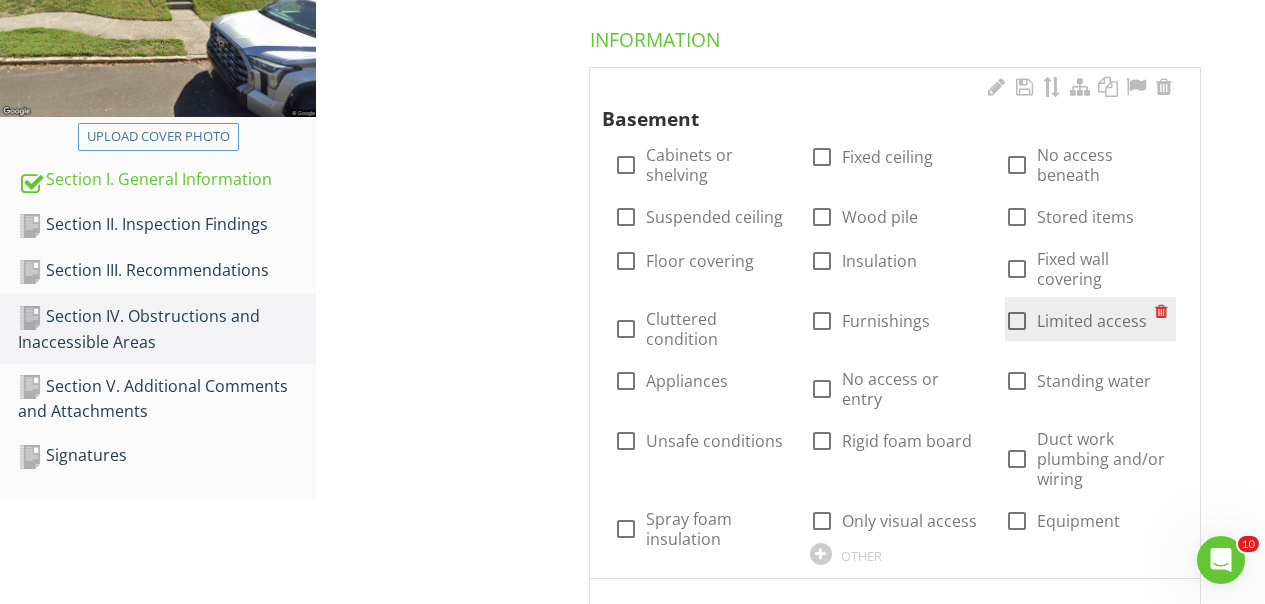 scroll, scrollTop: 452, scrollLeft: 0, axis: vertical 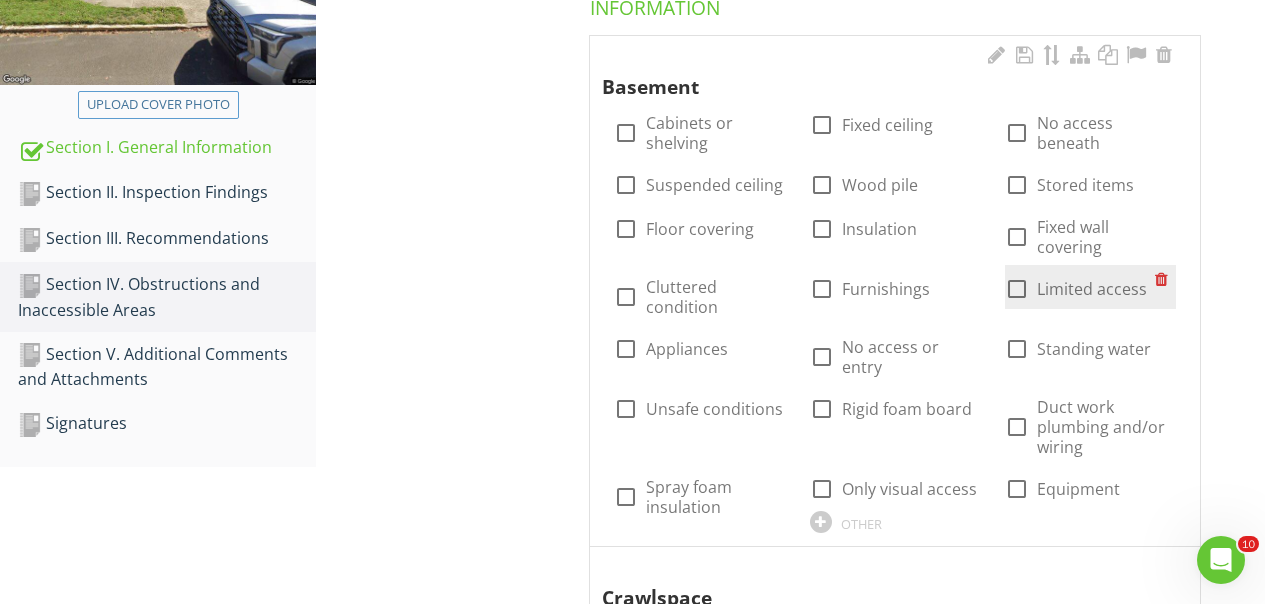 click at bounding box center [1017, 289] 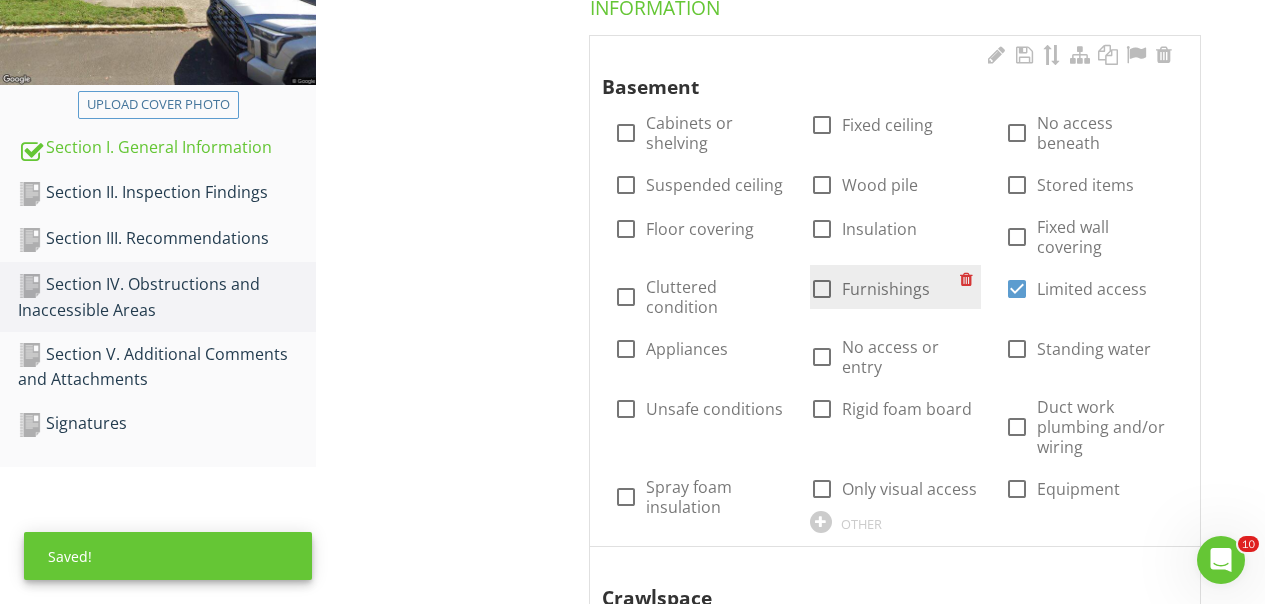 click at bounding box center [822, 289] 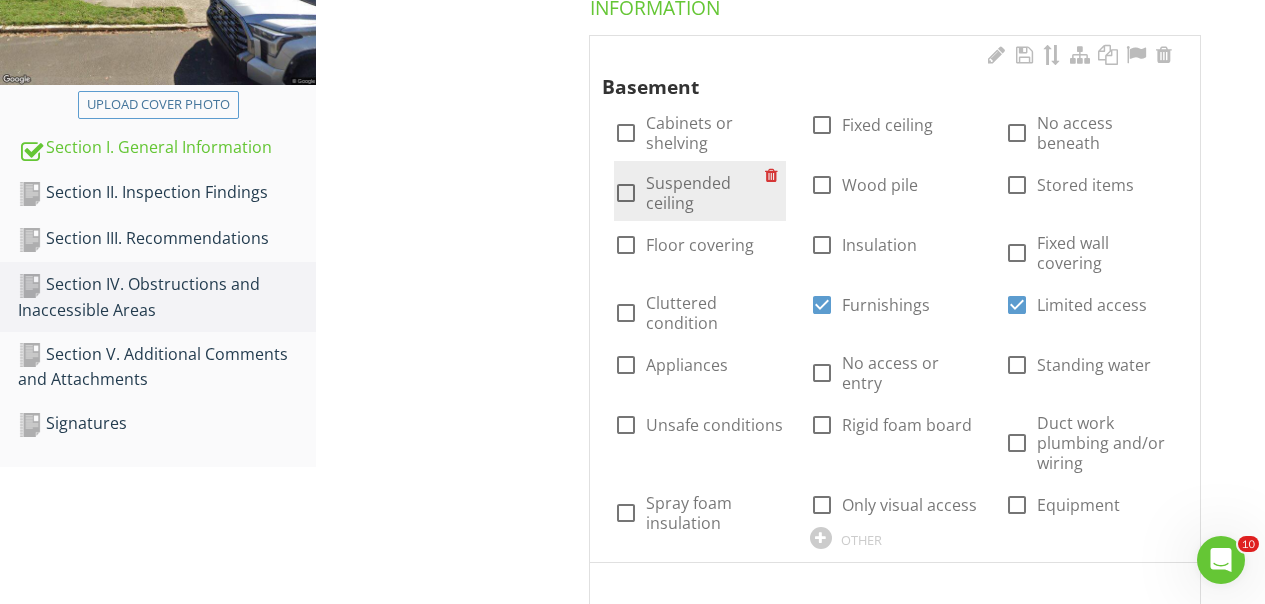 click at bounding box center (626, 193) 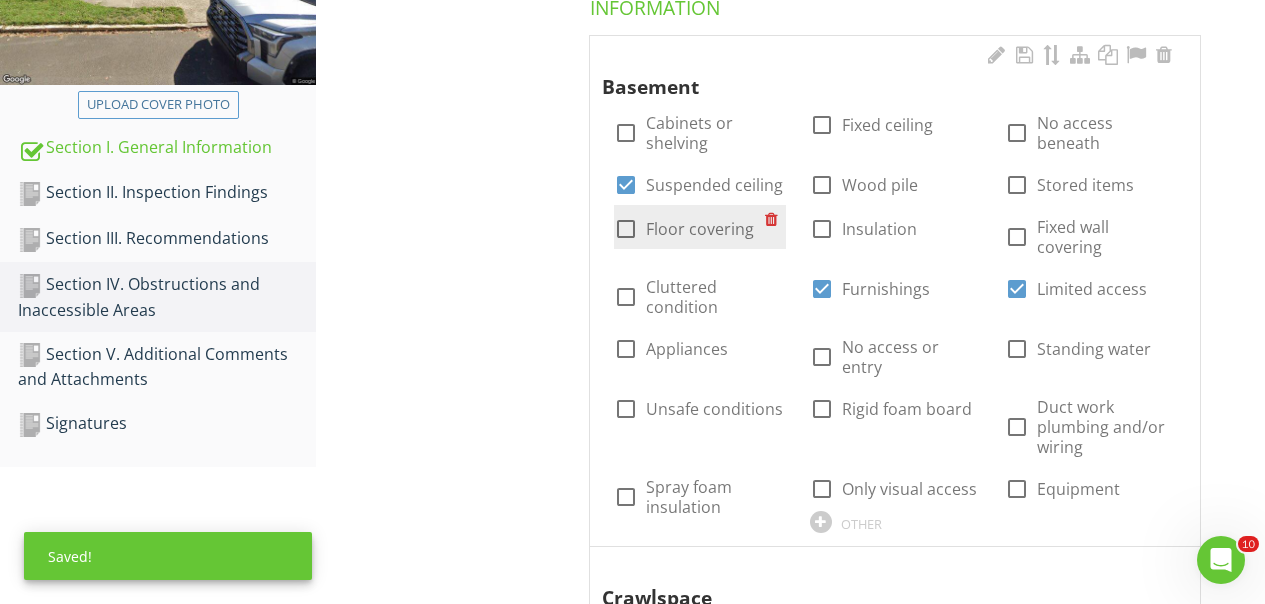 click at bounding box center [626, 229] 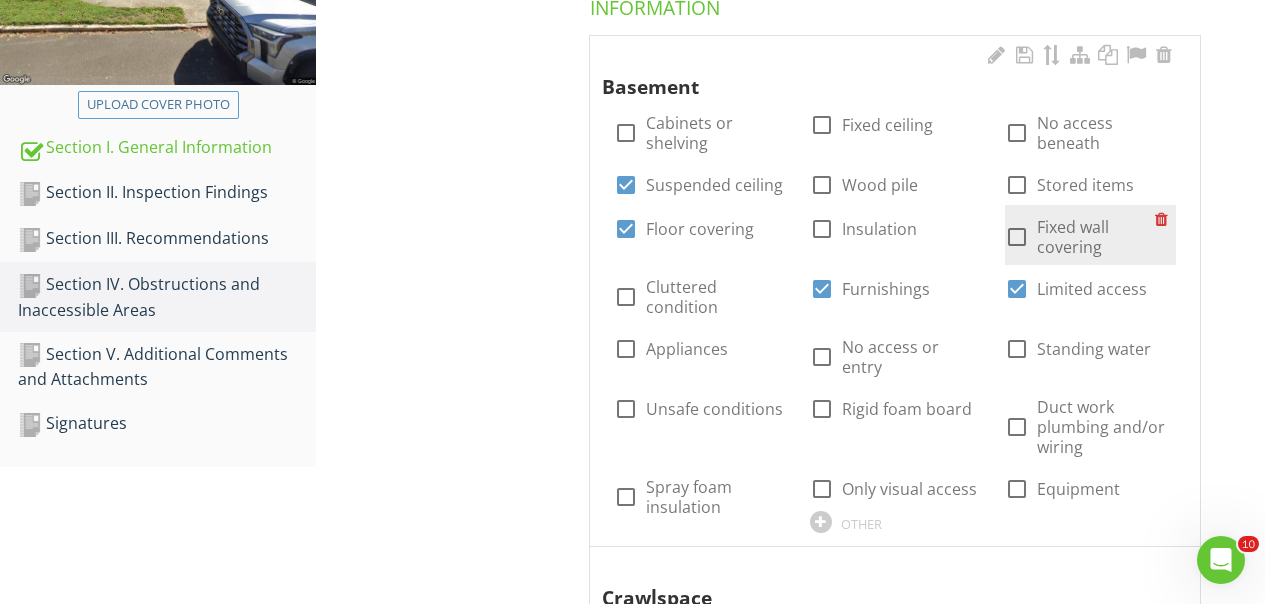 click at bounding box center (1017, 237) 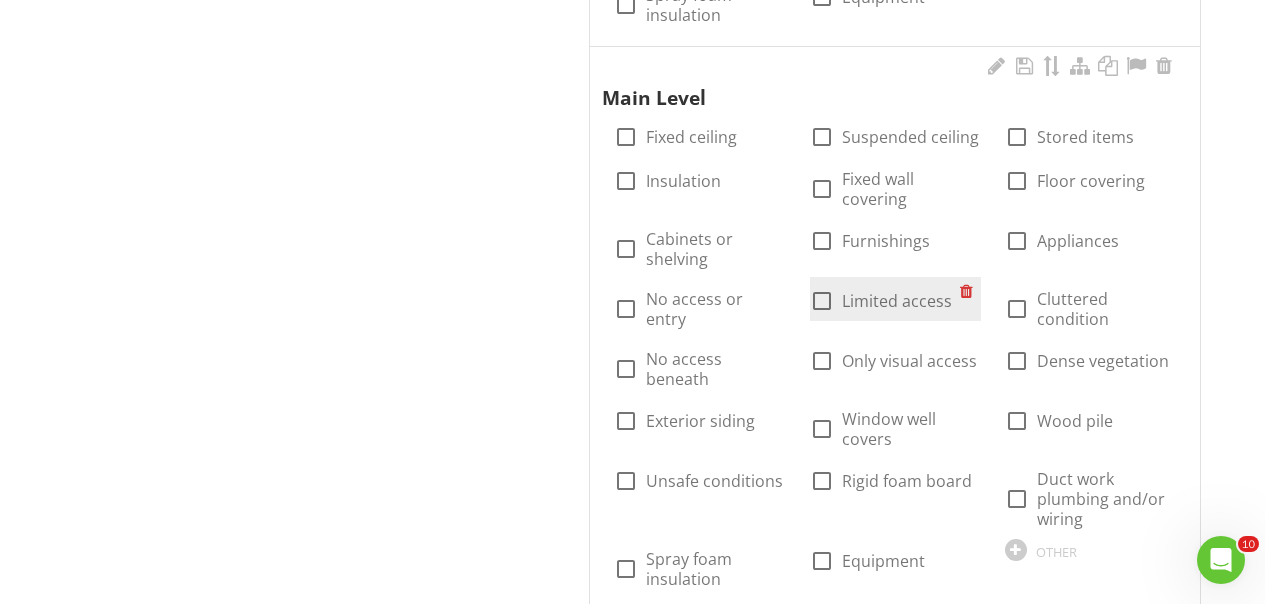scroll, scrollTop: 1518, scrollLeft: 0, axis: vertical 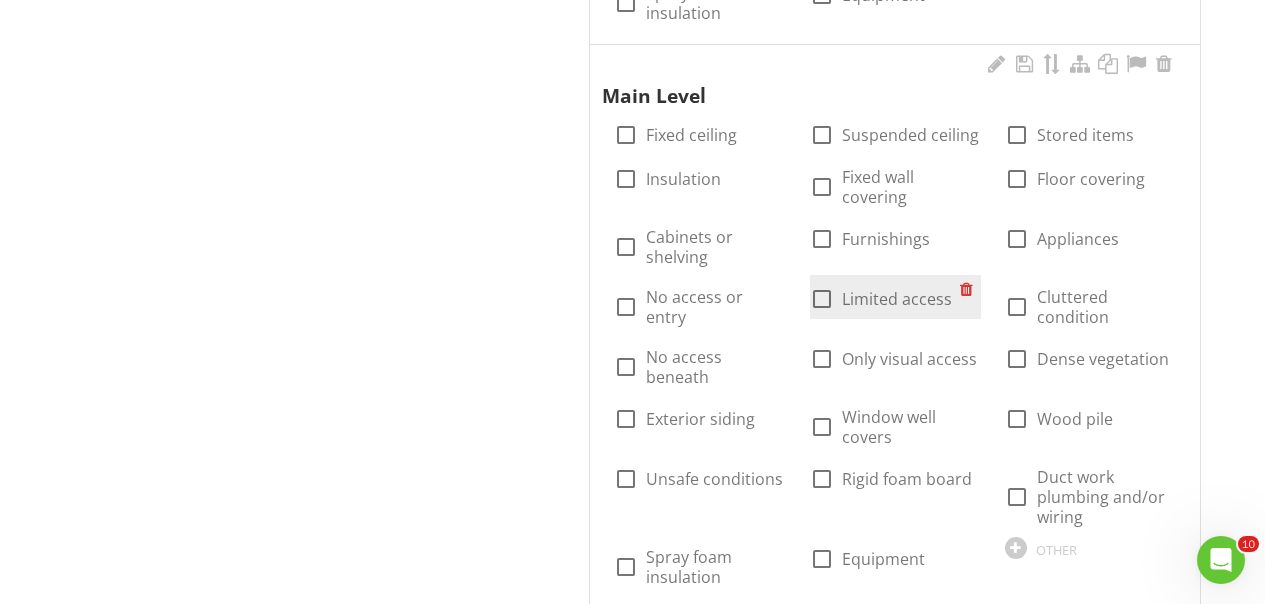 click at bounding box center [822, 299] 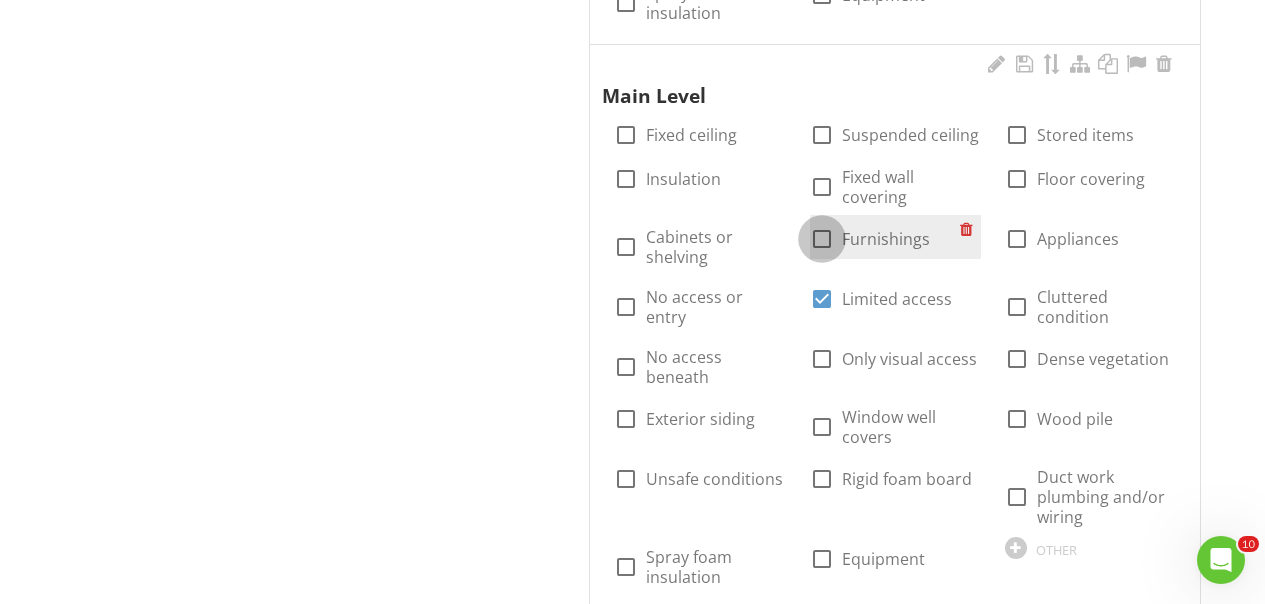 click at bounding box center (822, 239) 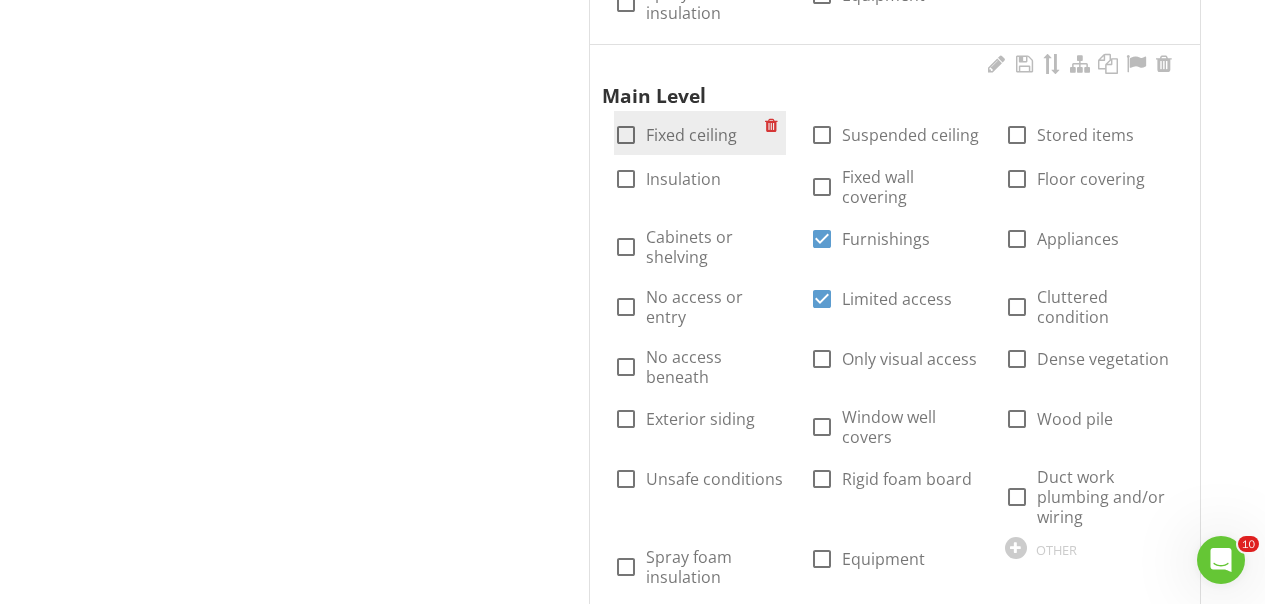 click at bounding box center [626, 135] 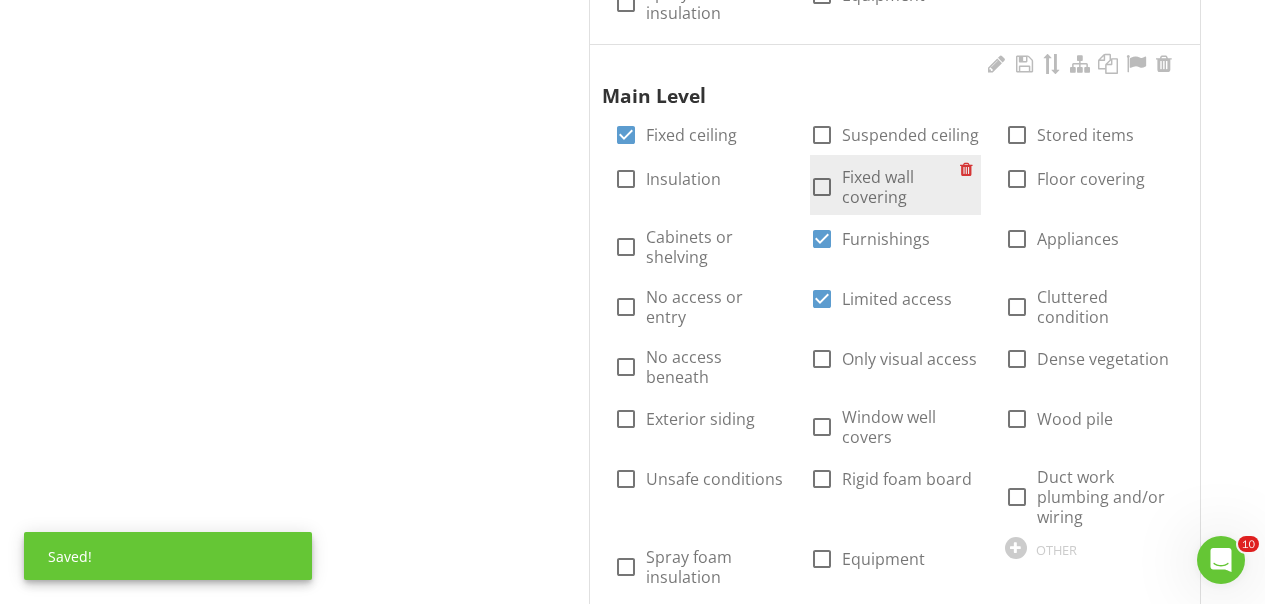 click at bounding box center (822, 187) 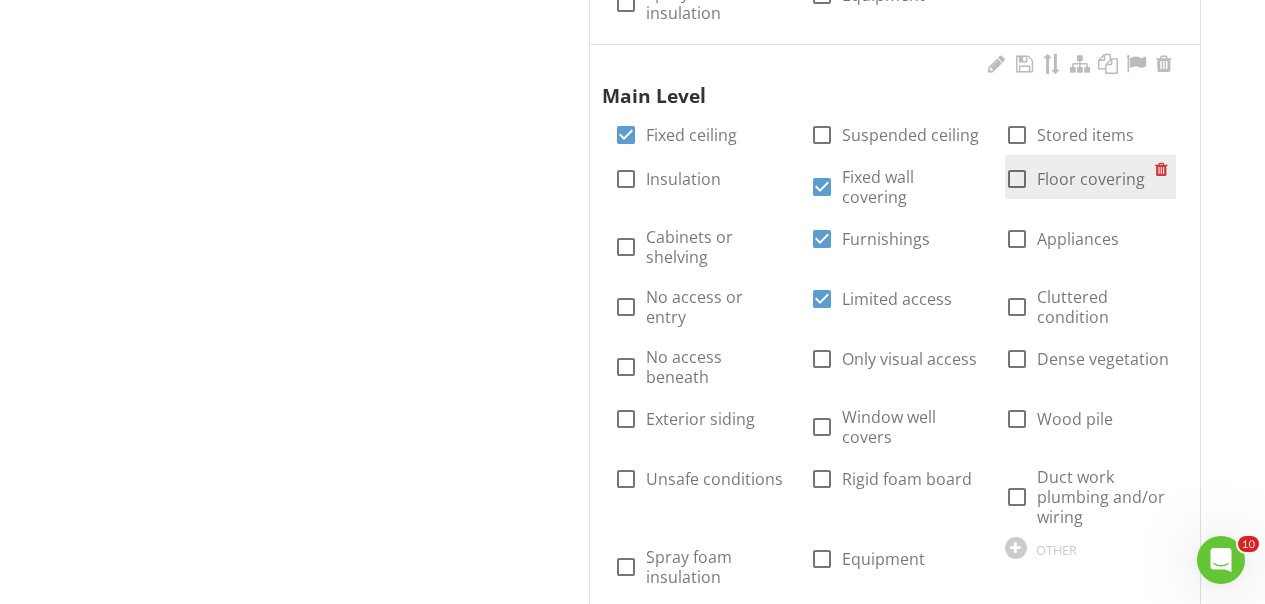 click at bounding box center (1017, 179) 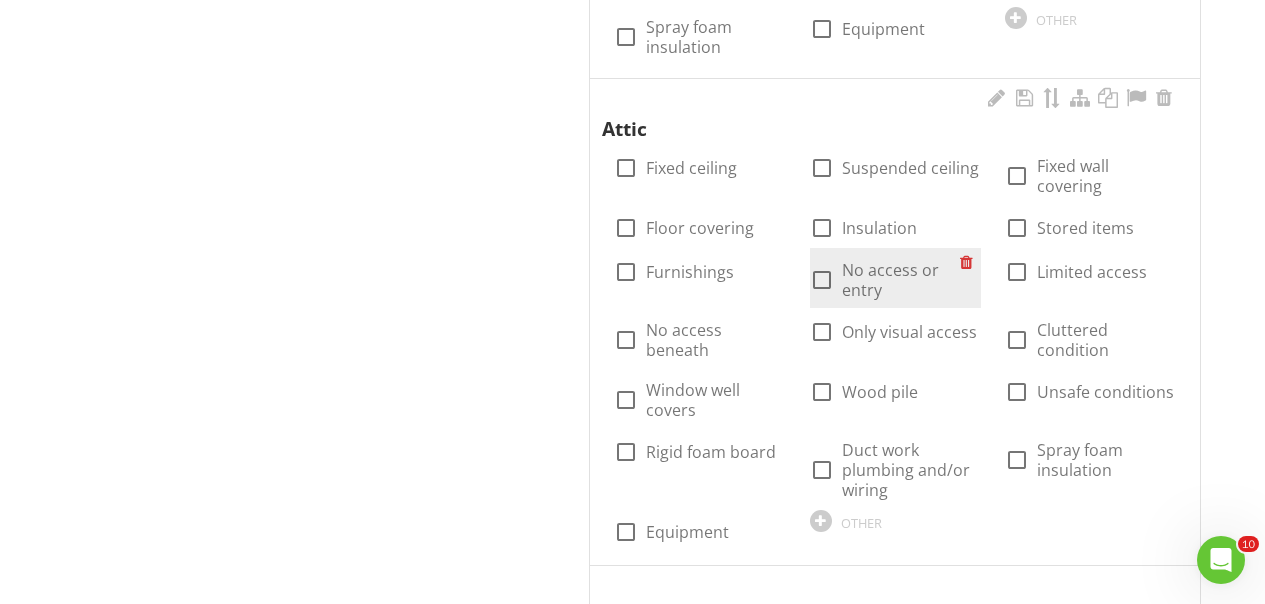 scroll, scrollTop: 2051, scrollLeft: 0, axis: vertical 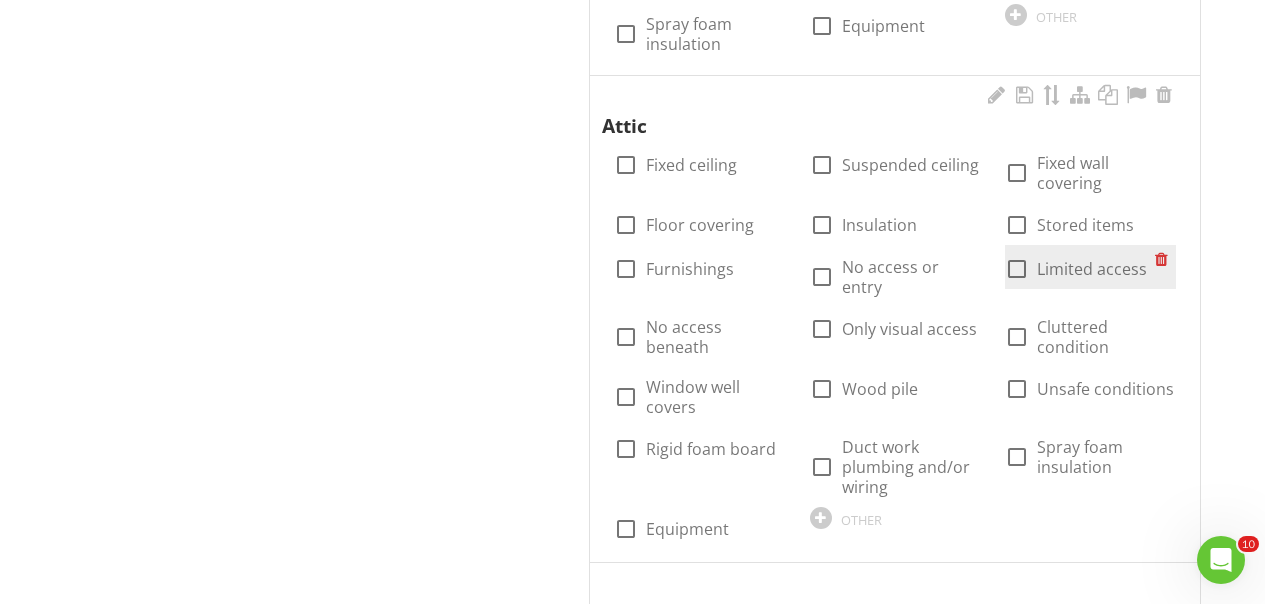 click at bounding box center (1017, 269) 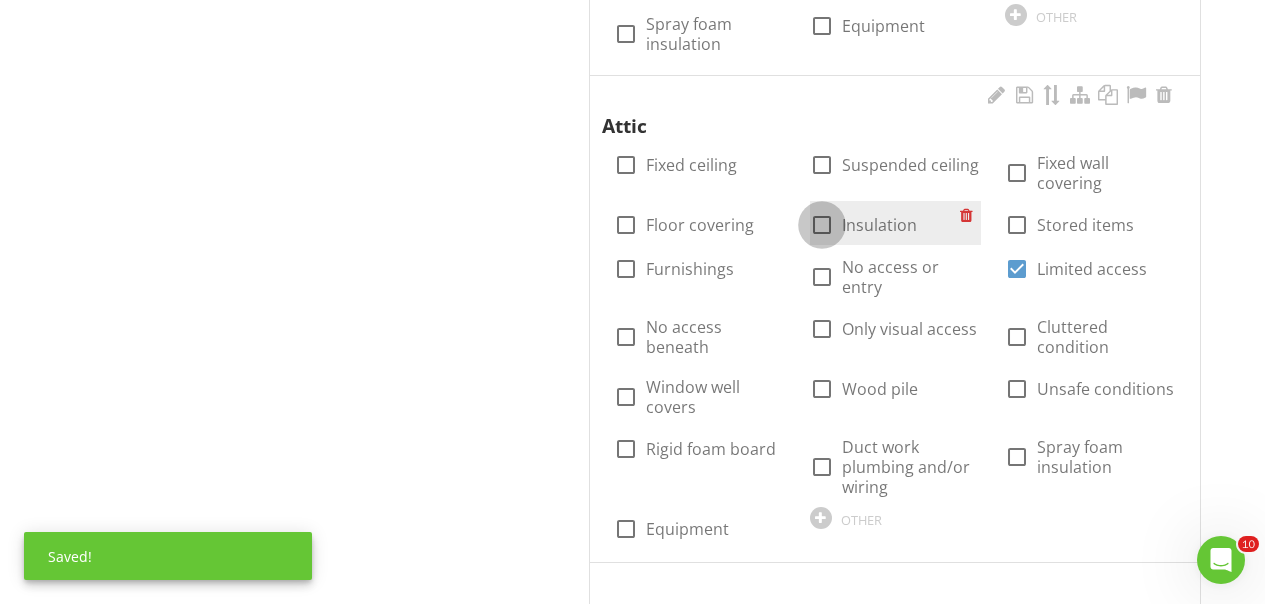 click at bounding box center [822, 225] 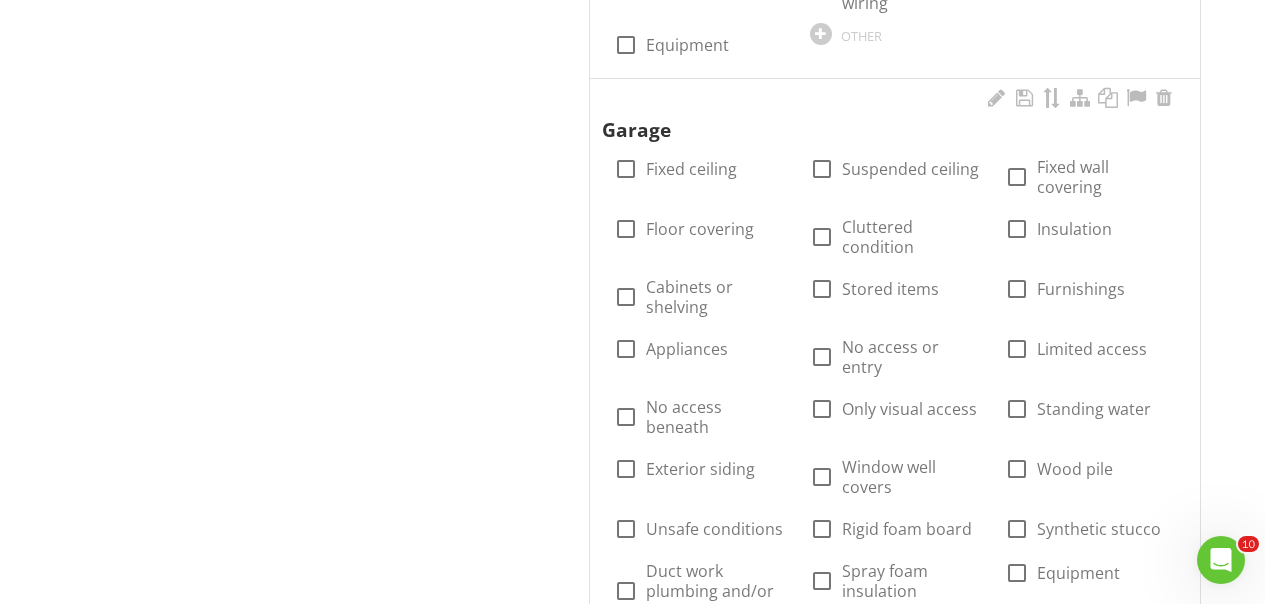 scroll, scrollTop: 2466, scrollLeft: 0, axis: vertical 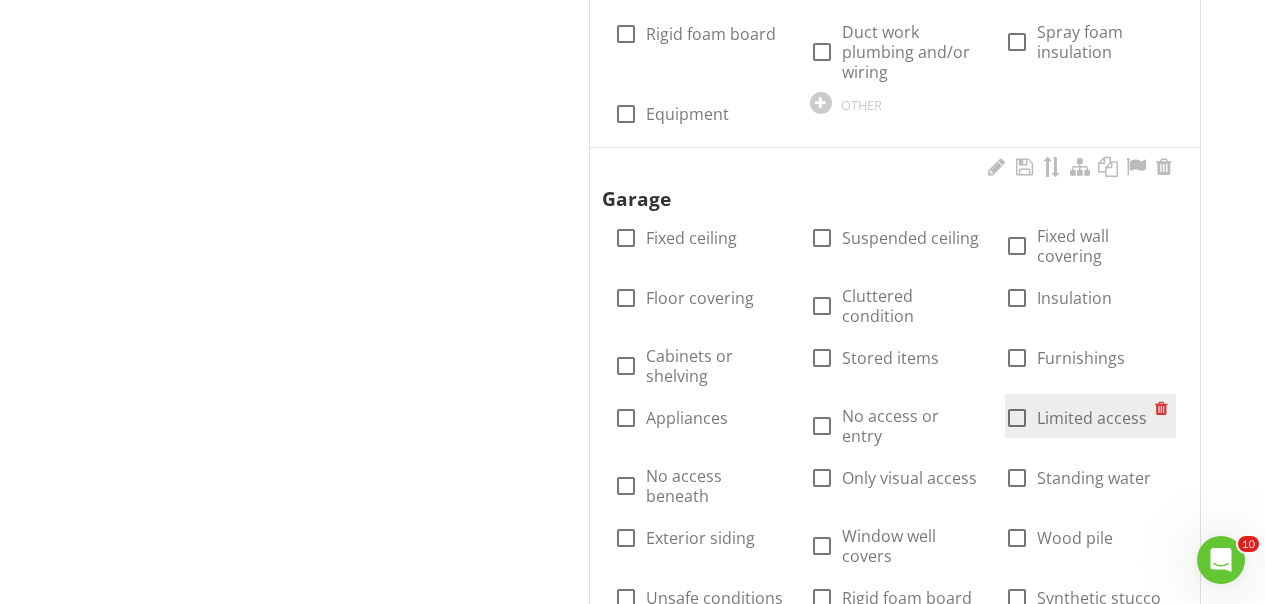 click at bounding box center [1017, 418] 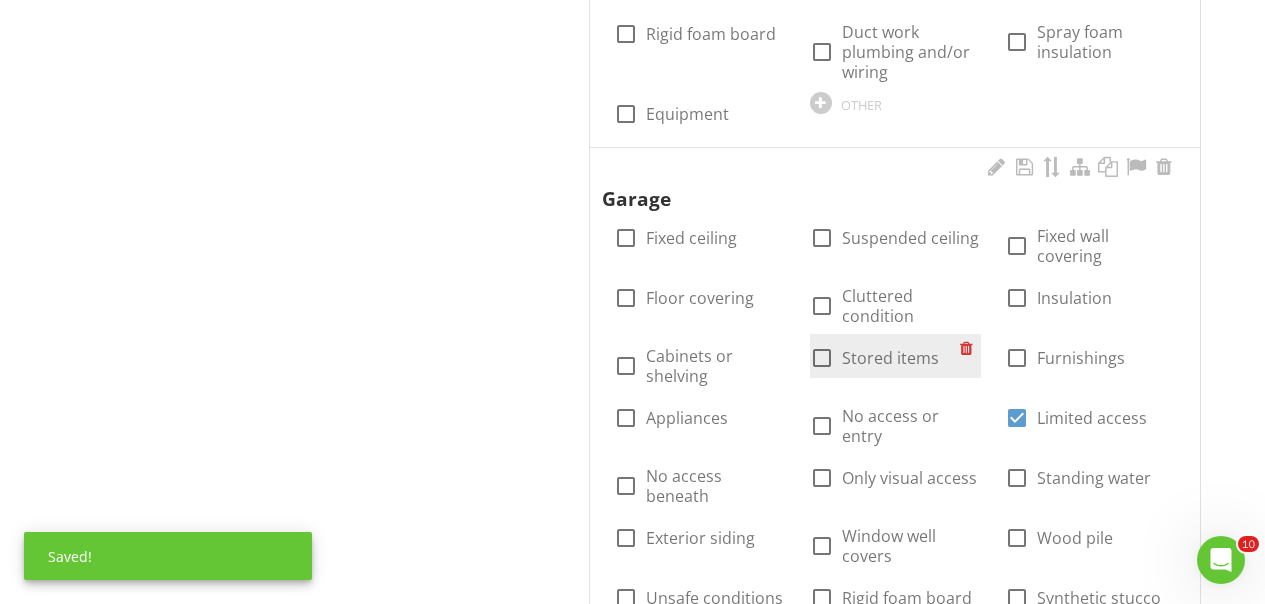click at bounding box center [822, 358] 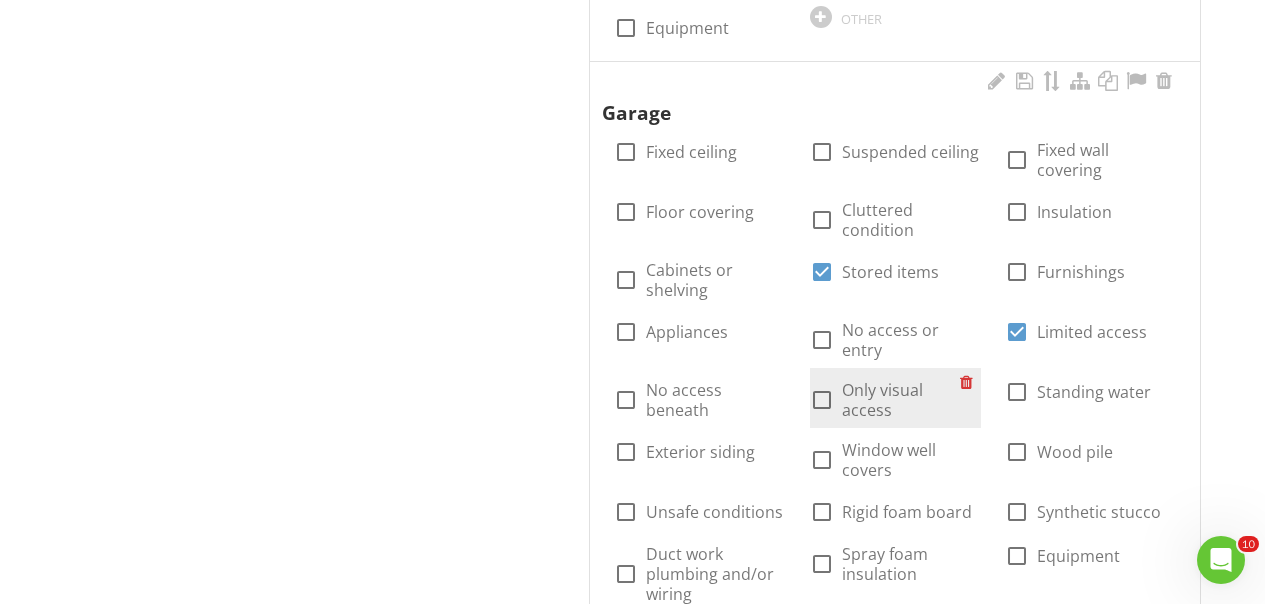 scroll, scrollTop: 2551, scrollLeft: 0, axis: vertical 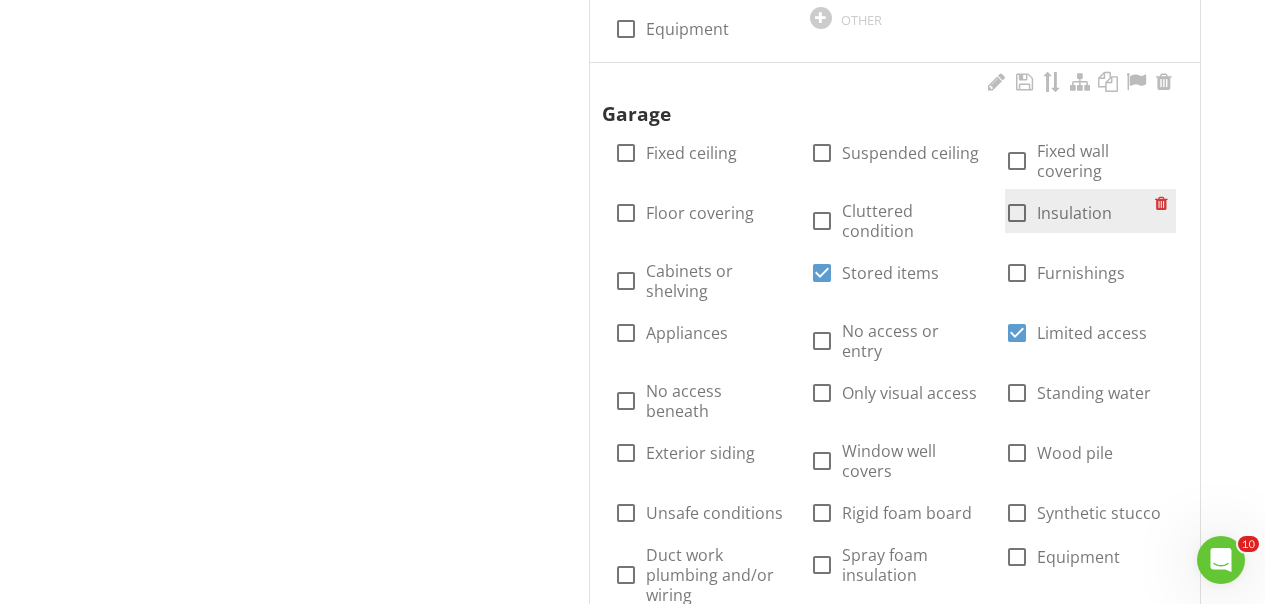 click at bounding box center (1017, 213) 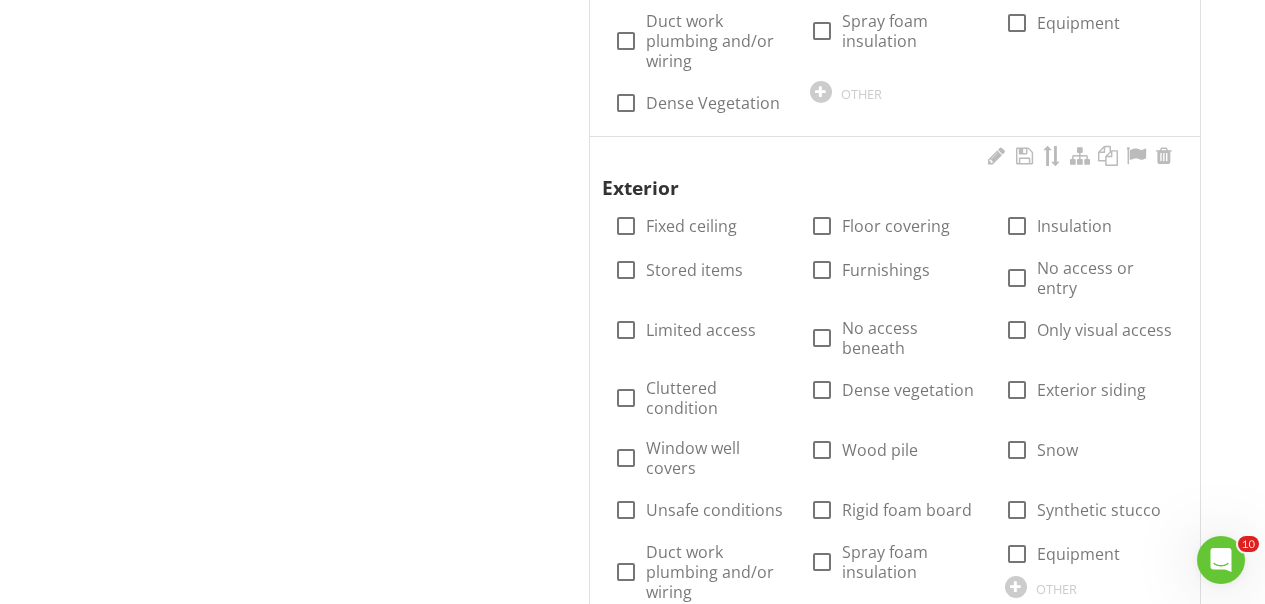 scroll, scrollTop: 3086, scrollLeft: 0, axis: vertical 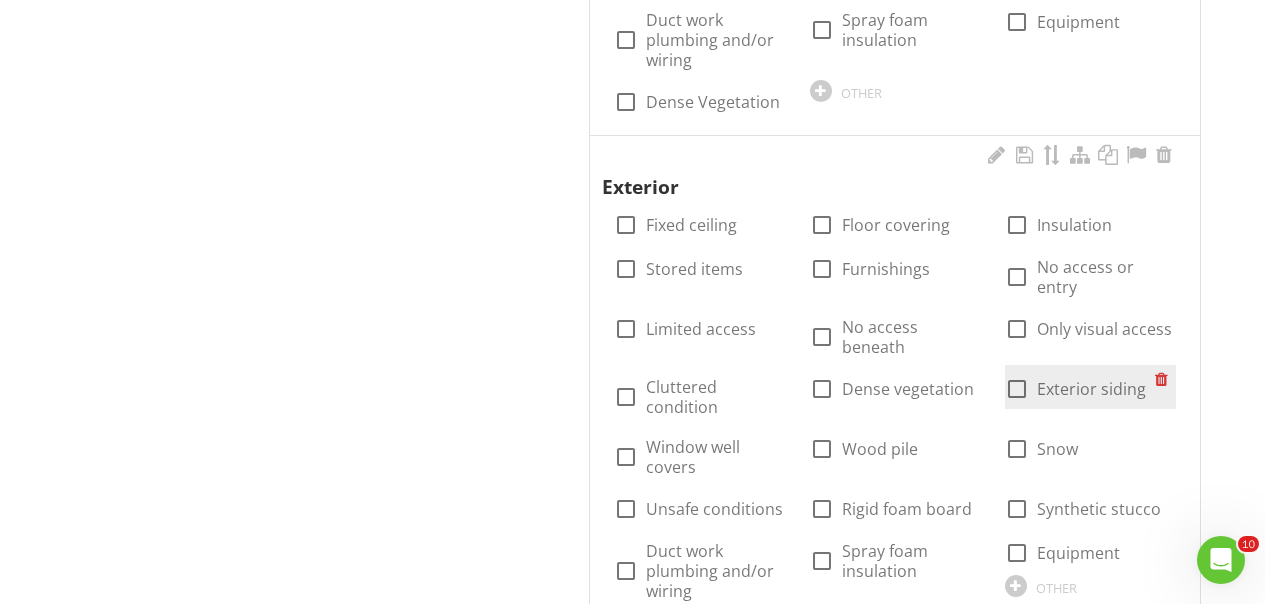click at bounding box center (1017, 389) 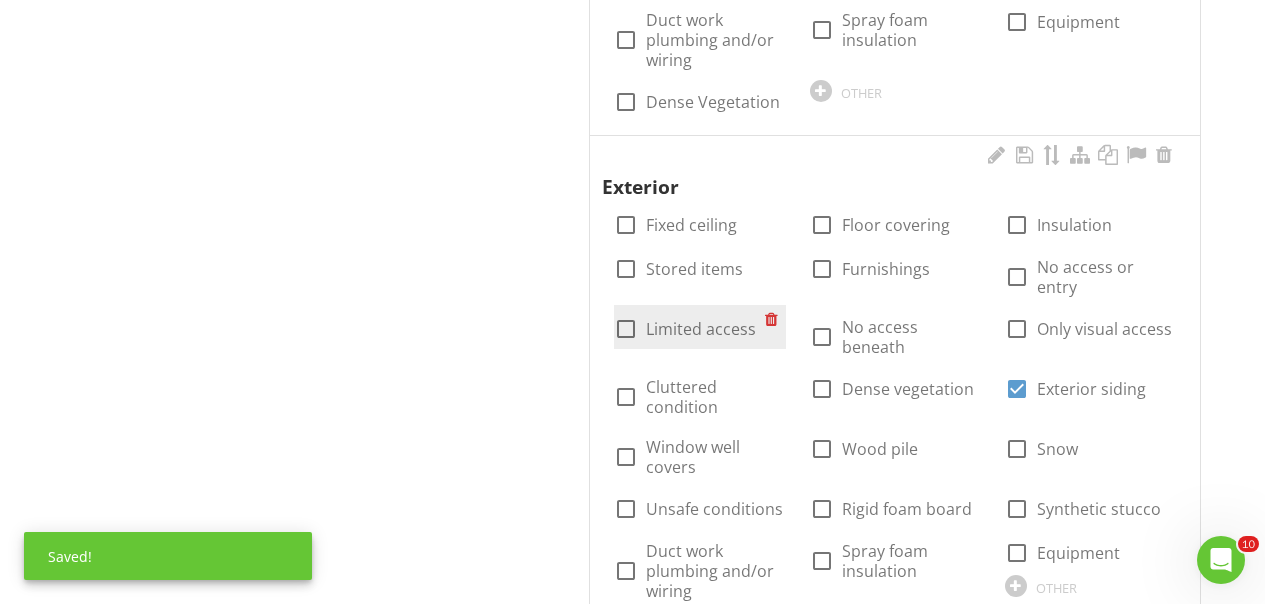 click at bounding box center (626, 329) 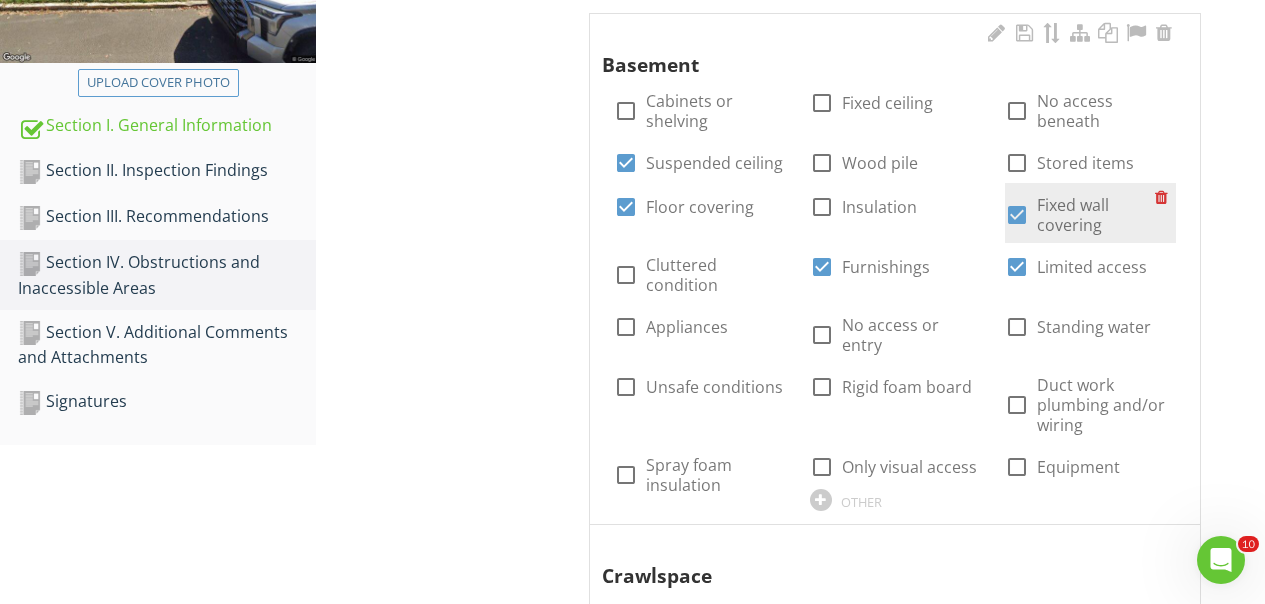 scroll, scrollTop: 478, scrollLeft: 0, axis: vertical 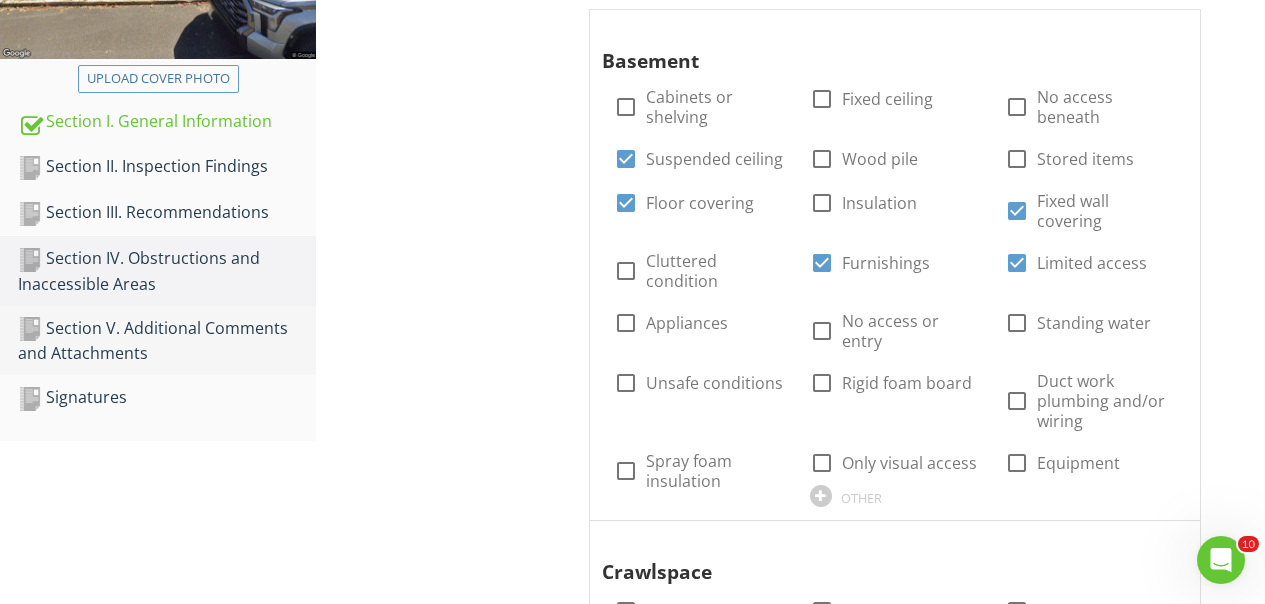 click on "Section V. Additional Comments and Attachments" at bounding box center [167, 341] 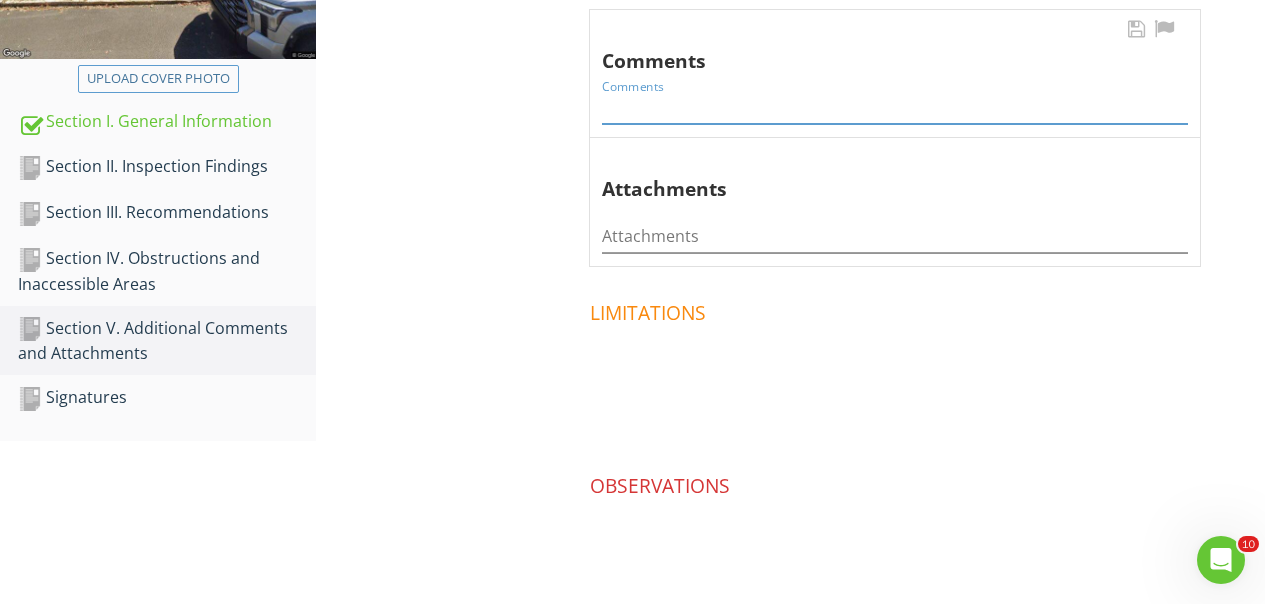 click at bounding box center (895, 107) 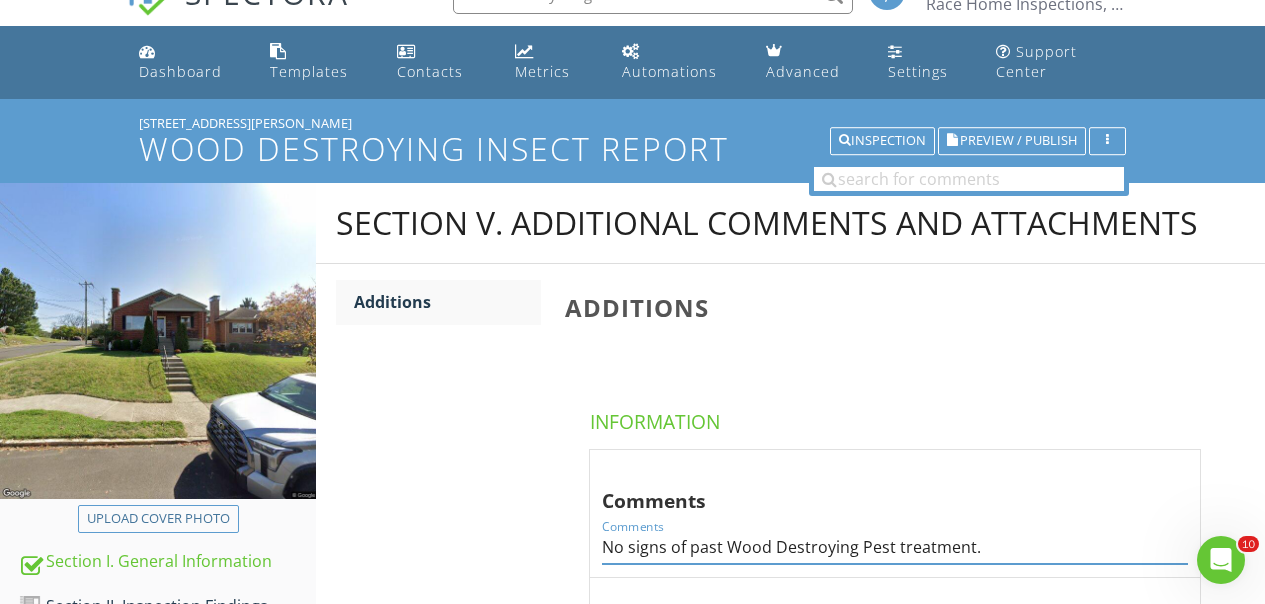 scroll, scrollTop: 0, scrollLeft: 0, axis: both 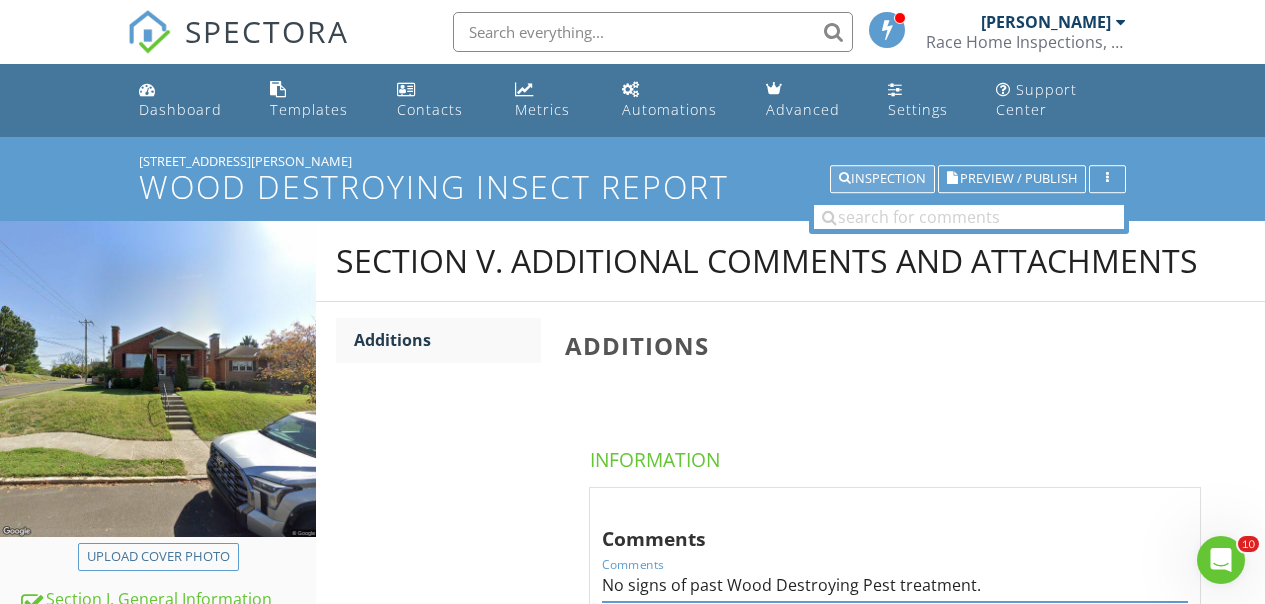 type on "No signs of past Wood Destroying Pest treatment." 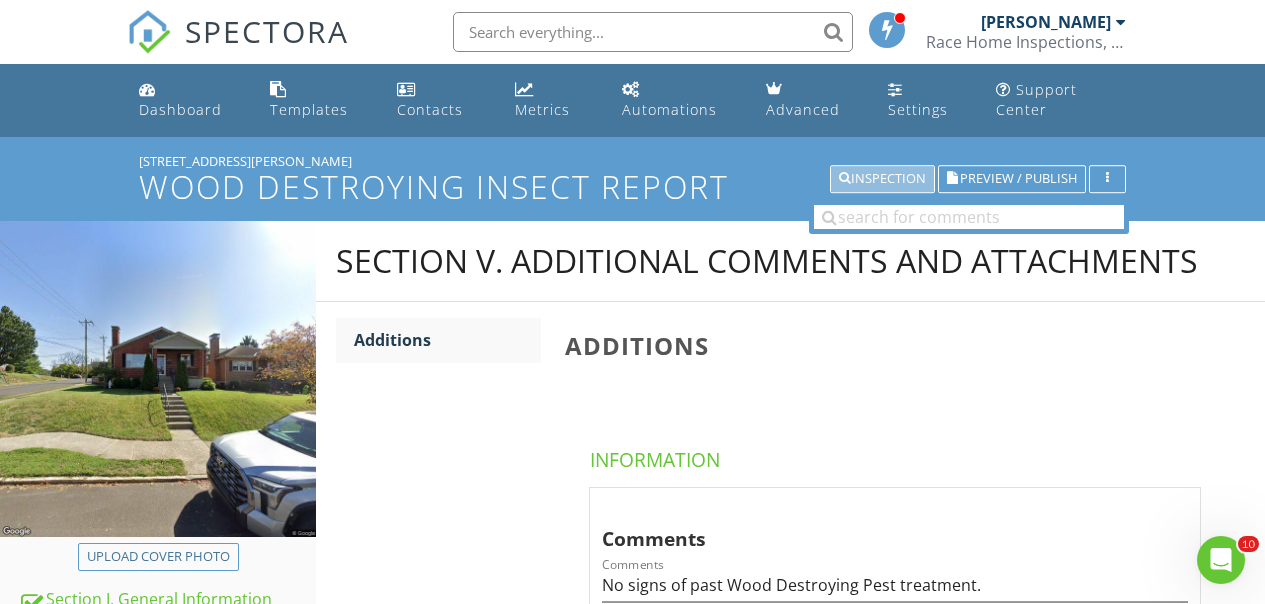 click on "Inspection" at bounding box center (882, 179) 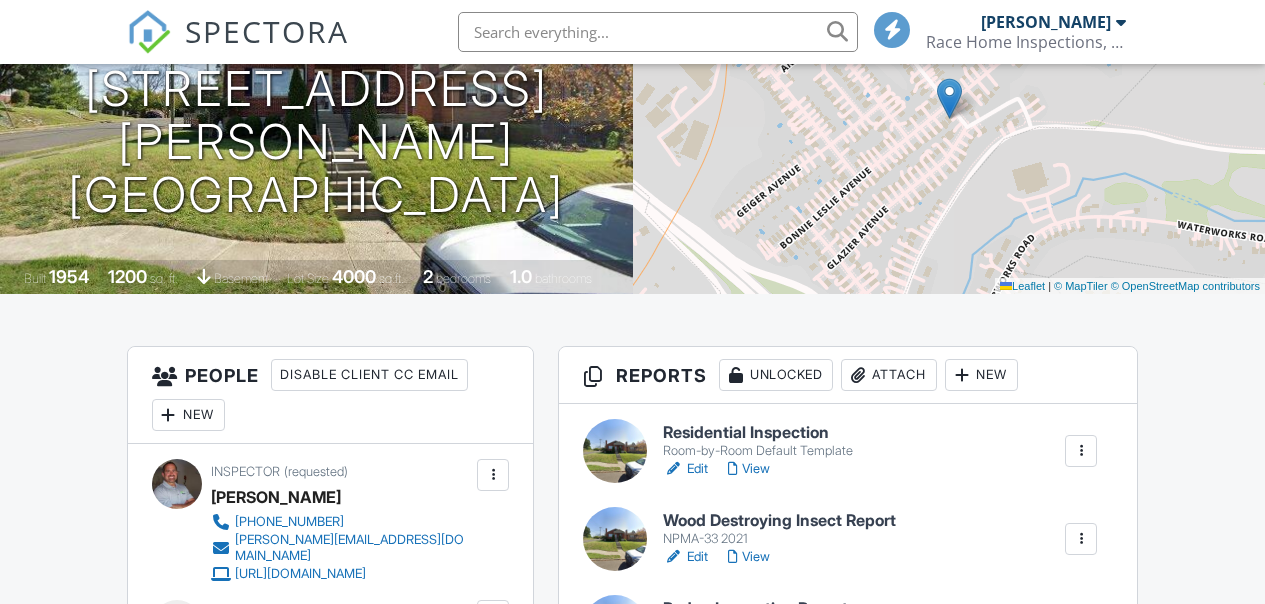 scroll, scrollTop: 578, scrollLeft: 0, axis: vertical 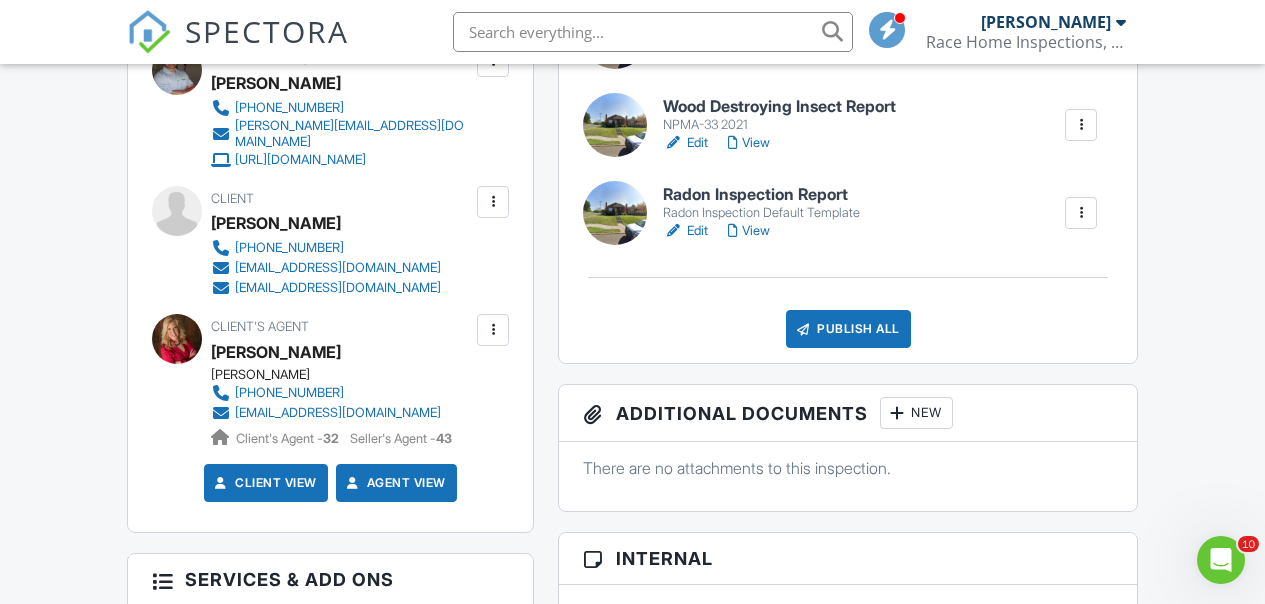 click on "View" at bounding box center (749, 143) 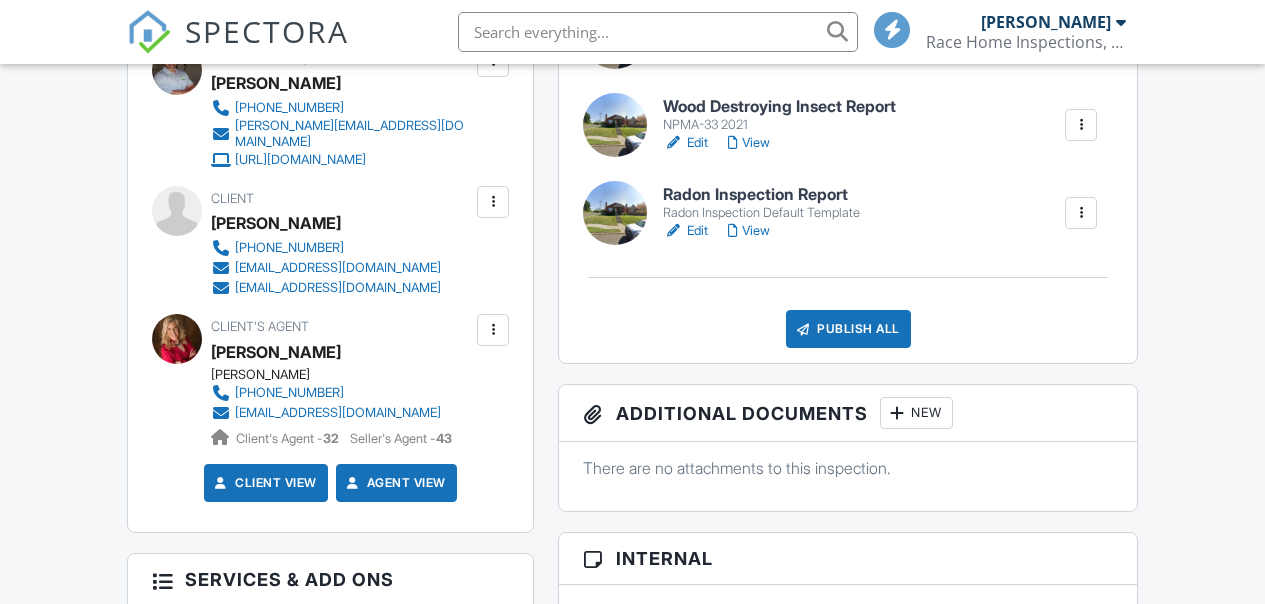 scroll, scrollTop: 654, scrollLeft: 0, axis: vertical 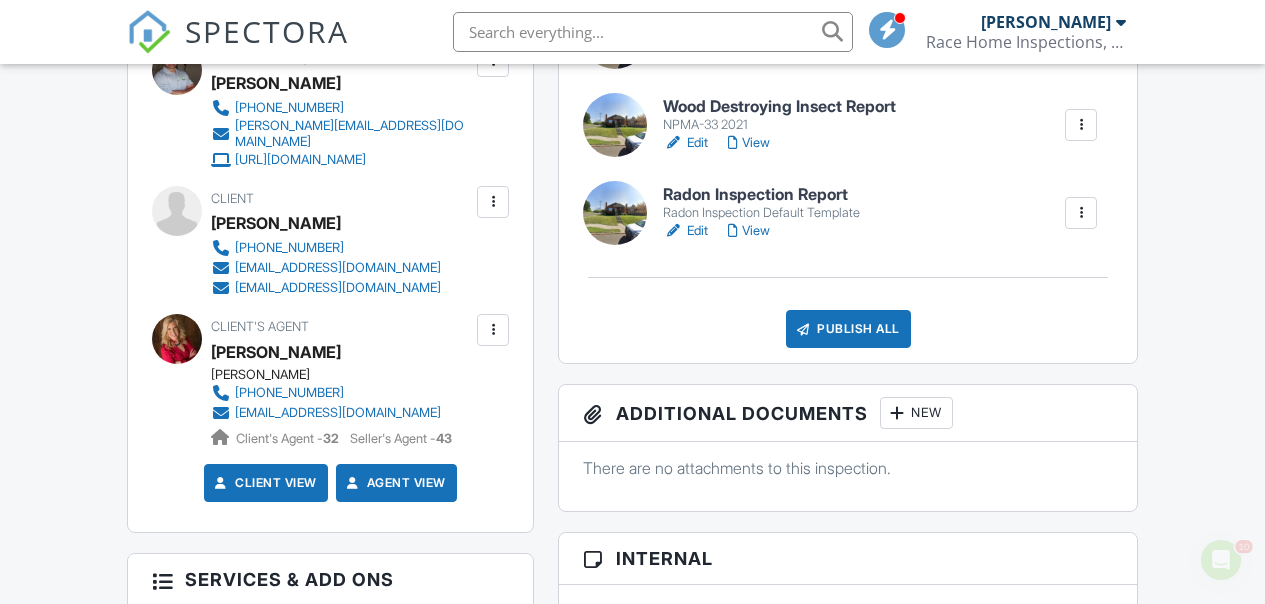 click on "Edit" at bounding box center (685, 143) 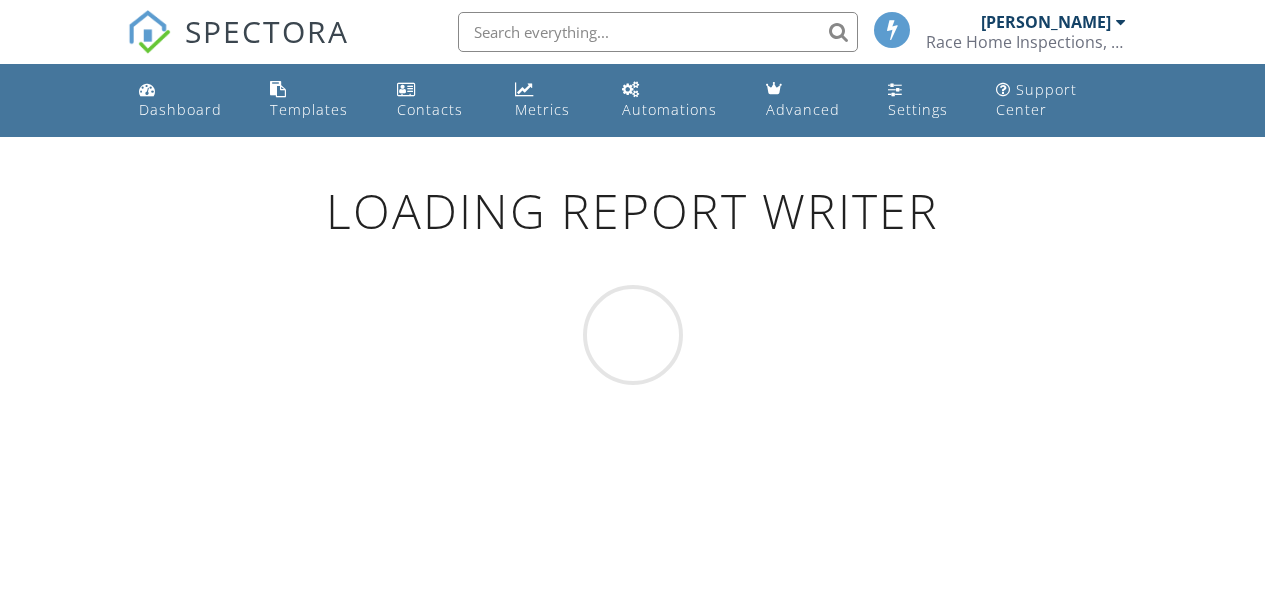 scroll, scrollTop: 0, scrollLeft: 0, axis: both 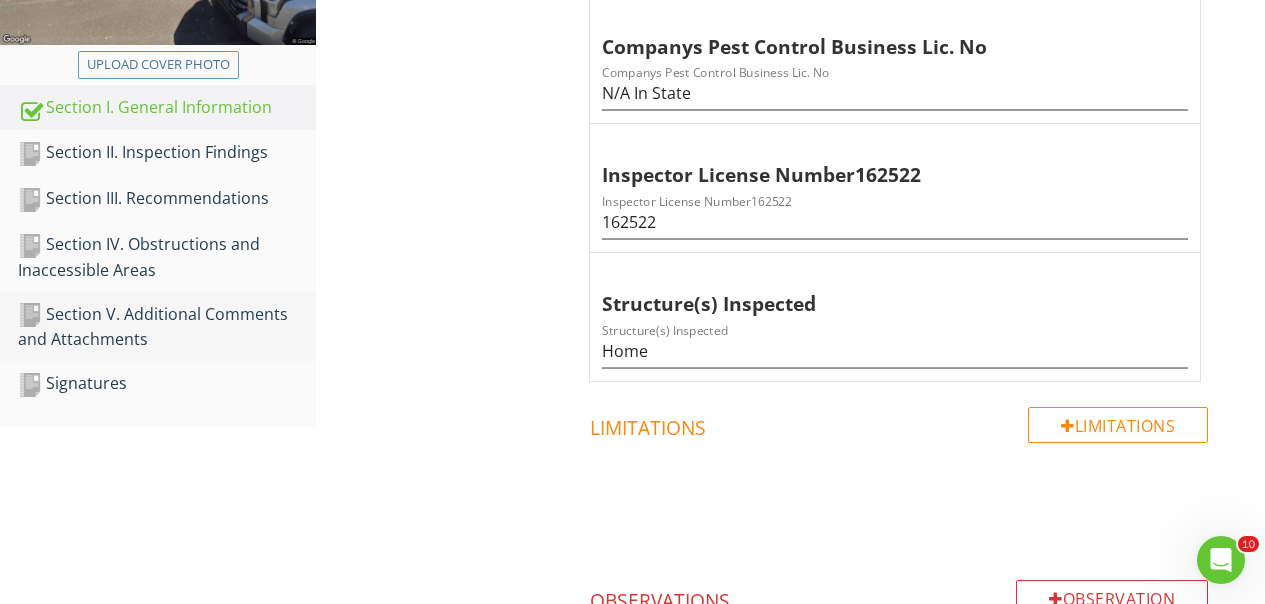 click on "Section V. Additional Comments and Attachments" at bounding box center (167, 327) 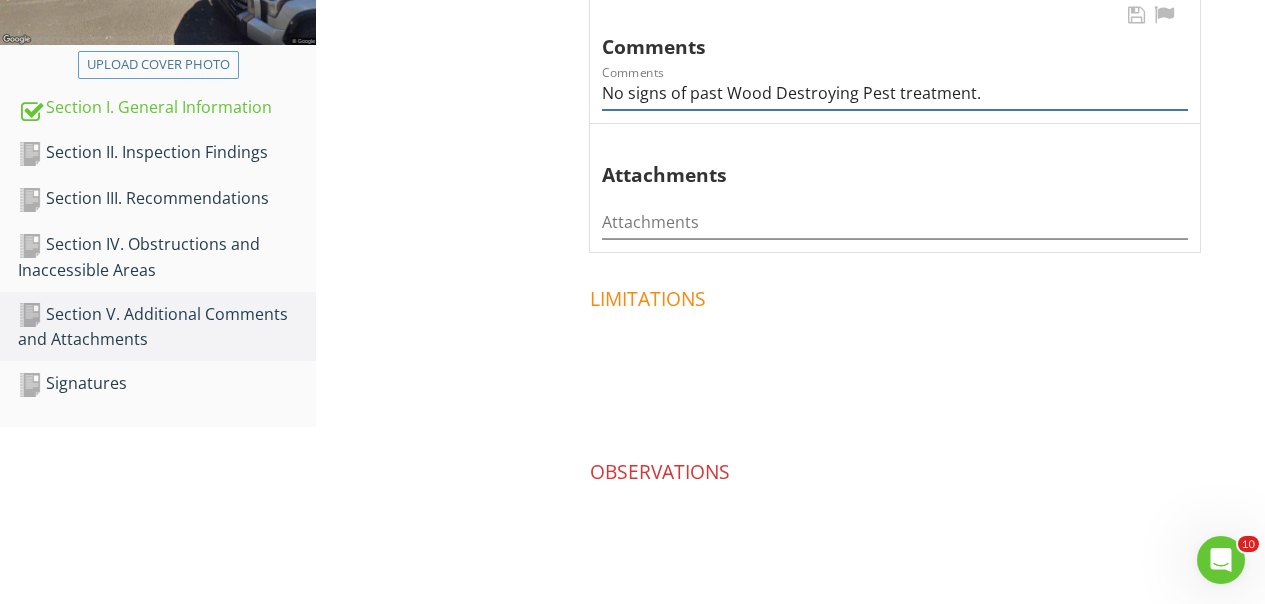 click on "No signs of past Wood Destroying Pest treatment." at bounding box center (895, 93) 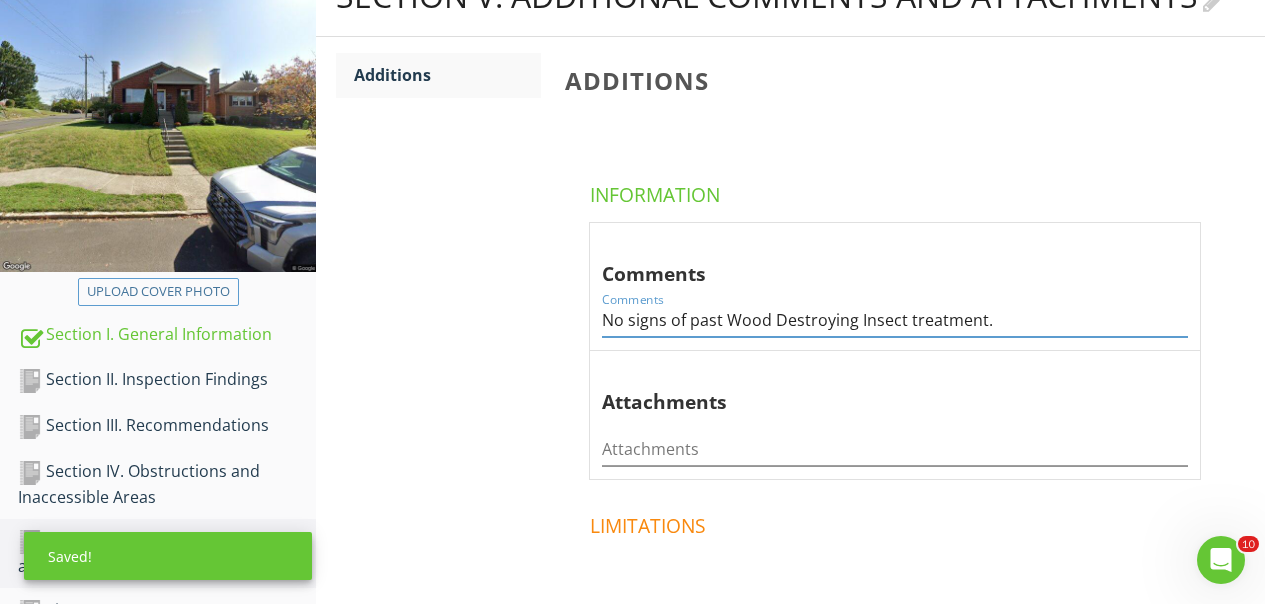 scroll, scrollTop: 0, scrollLeft: 0, axis: both 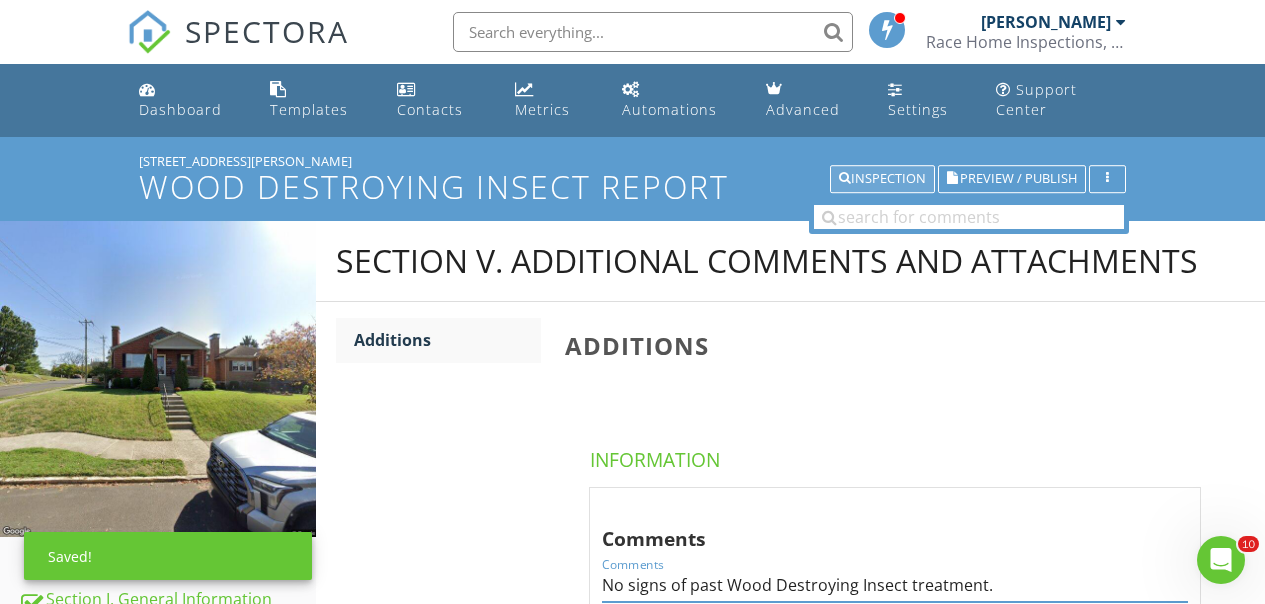 type on "No signs of past Wood Destroying Insect treatment." 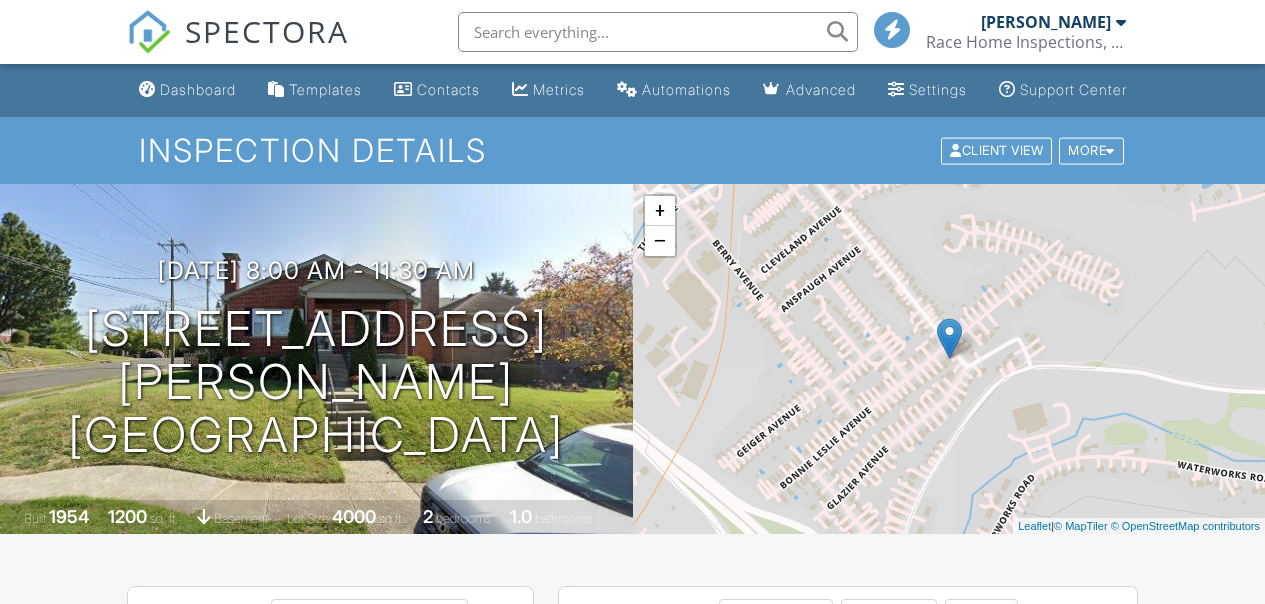 scroll, scrollTop: 459, scrollLeft: 0, axis: vertical 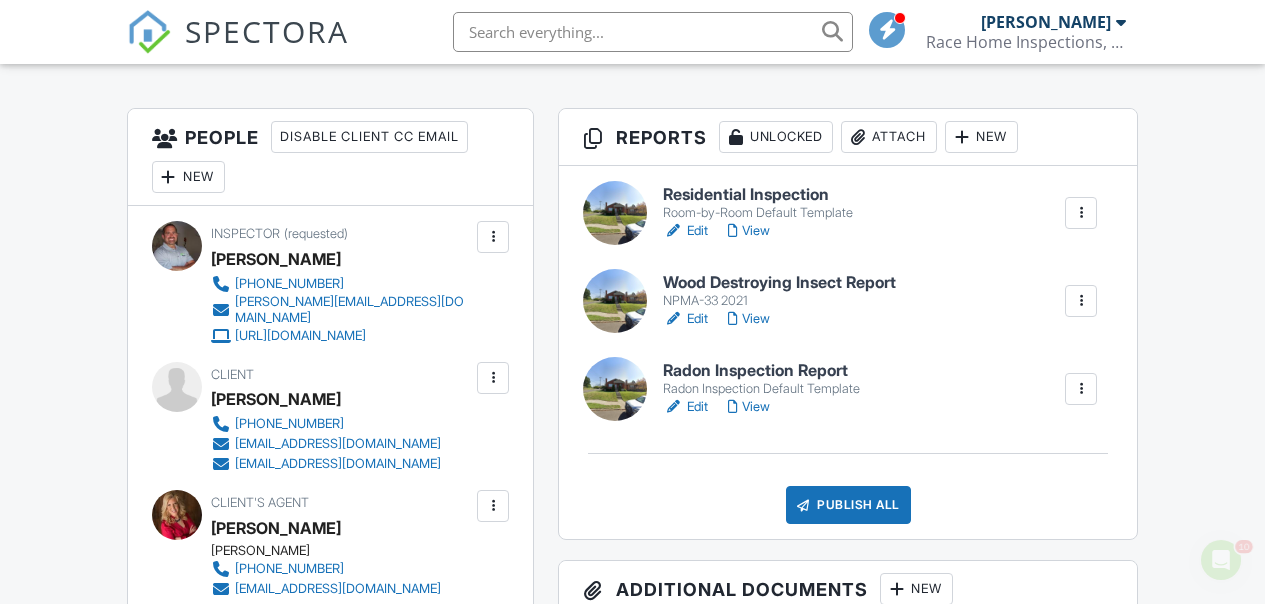click on "View" at bounding box center [749, 407] 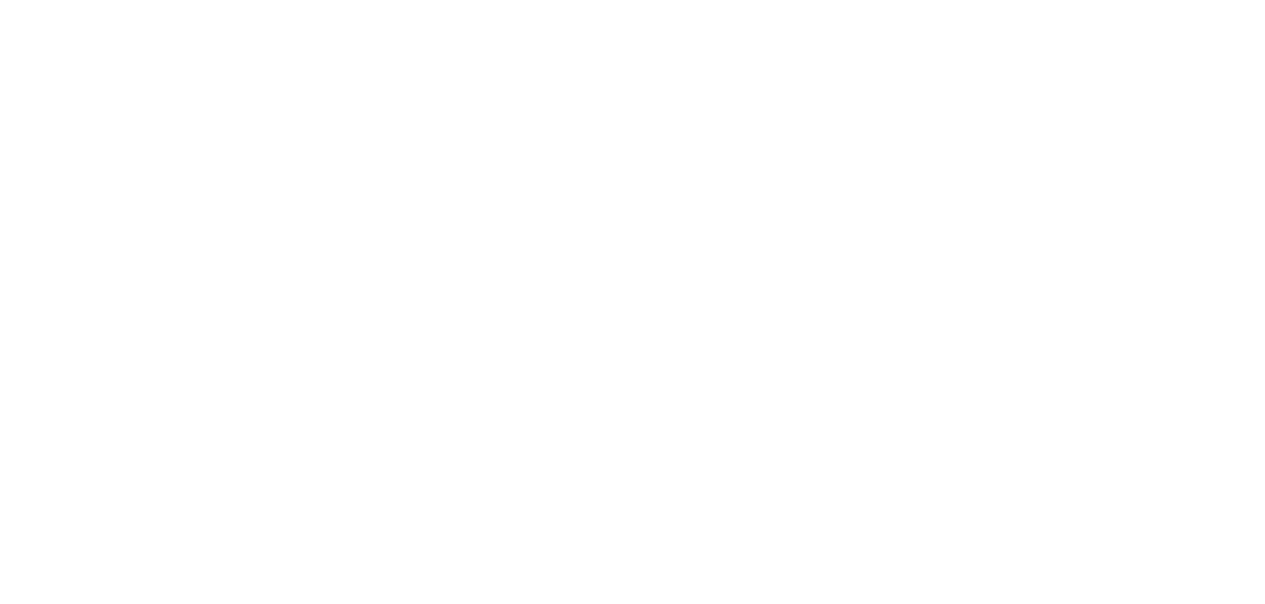 scroll, scrollTop: 0, scrollLeft: 0, axis: both 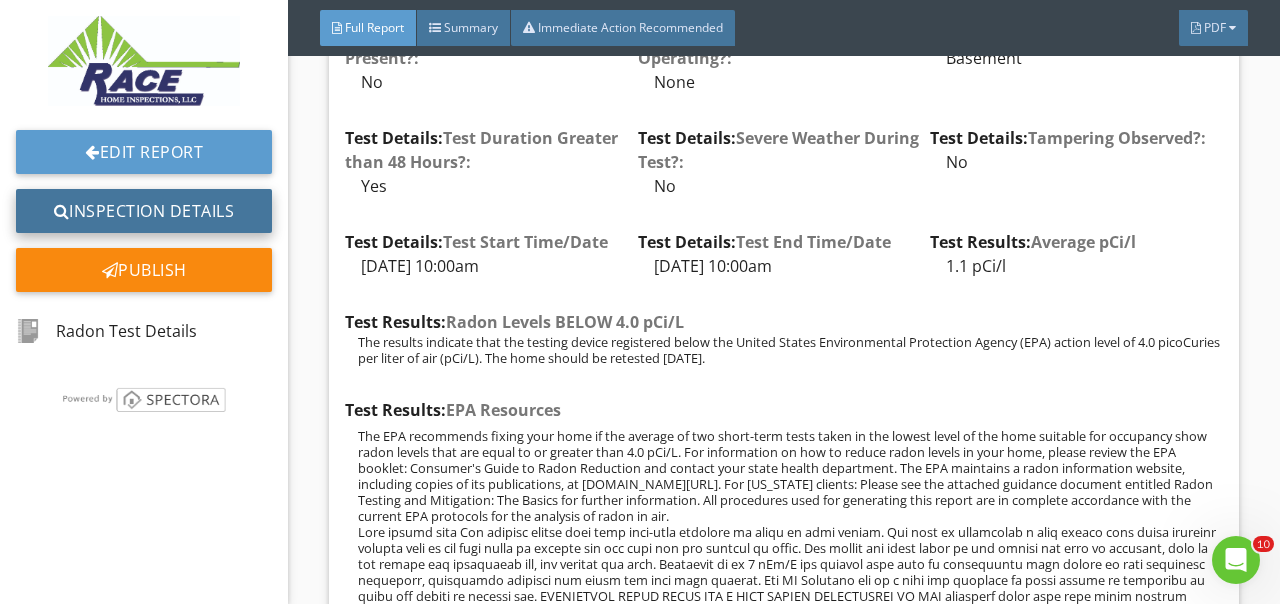 click on "Inspection Details" at bounding box center (144, 211) 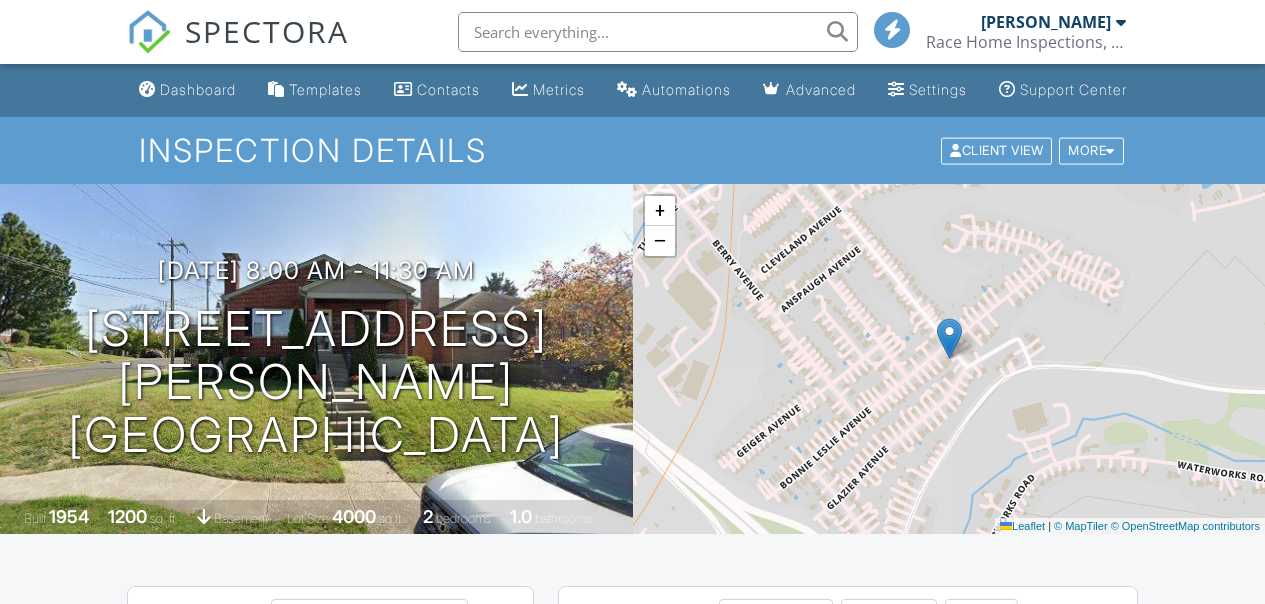 scroll, scrollTop: 38, scrollLeft: 0, axis: vertical 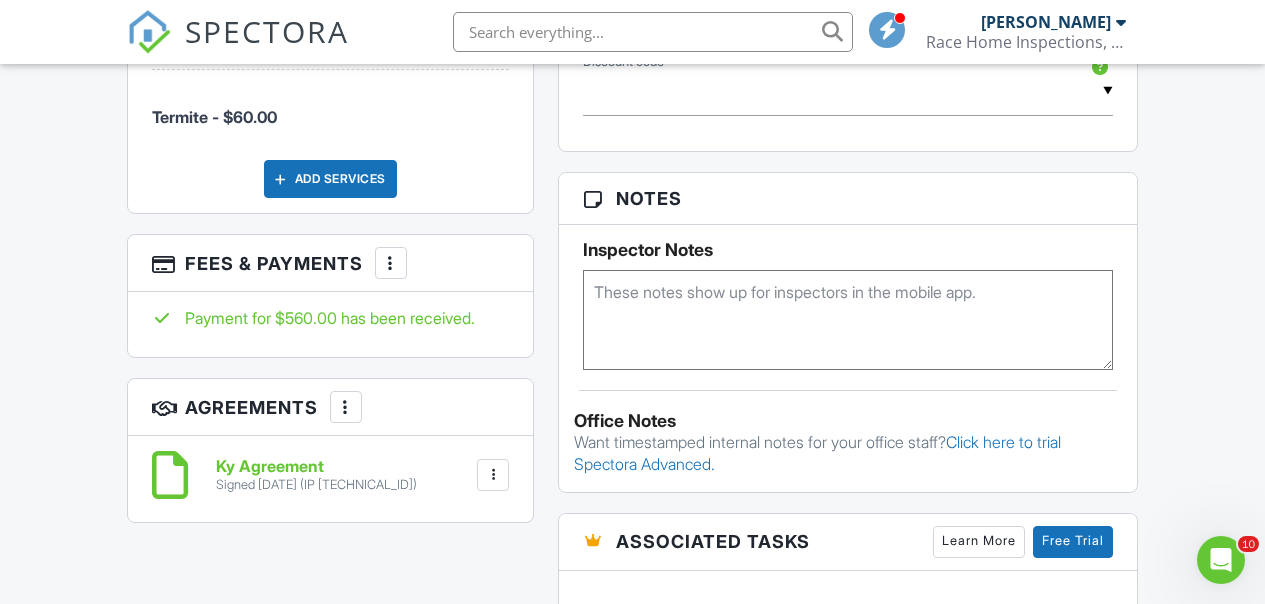 click at bounding box center (391, 263) 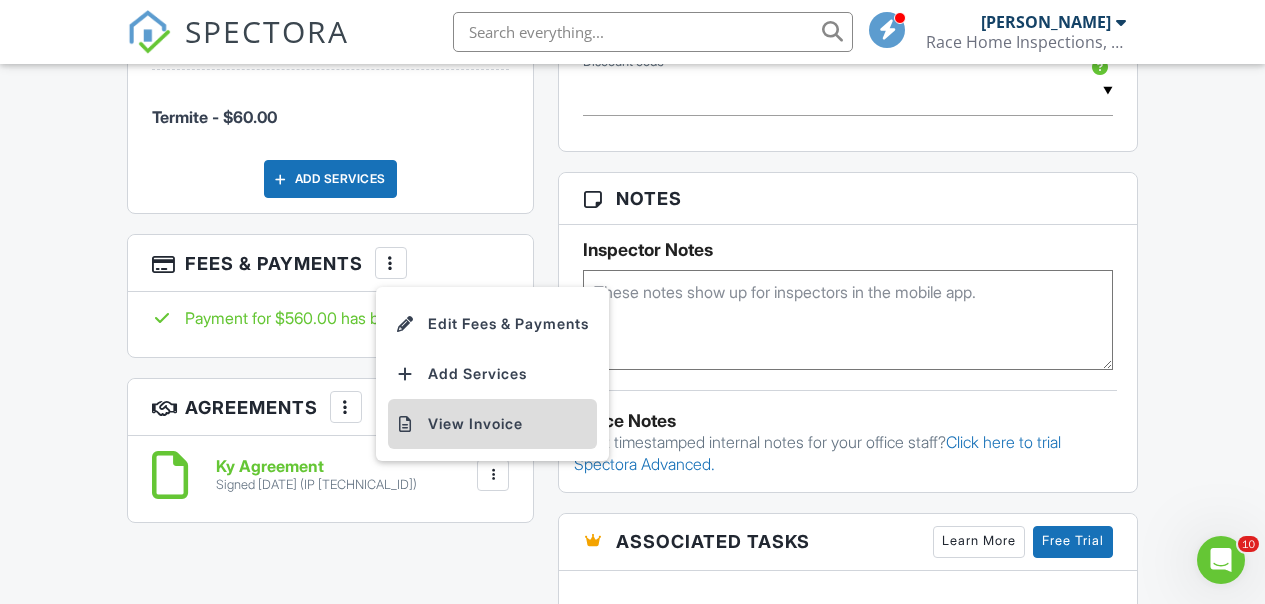 click on "View Invoice" at bounding box center [492, 424] 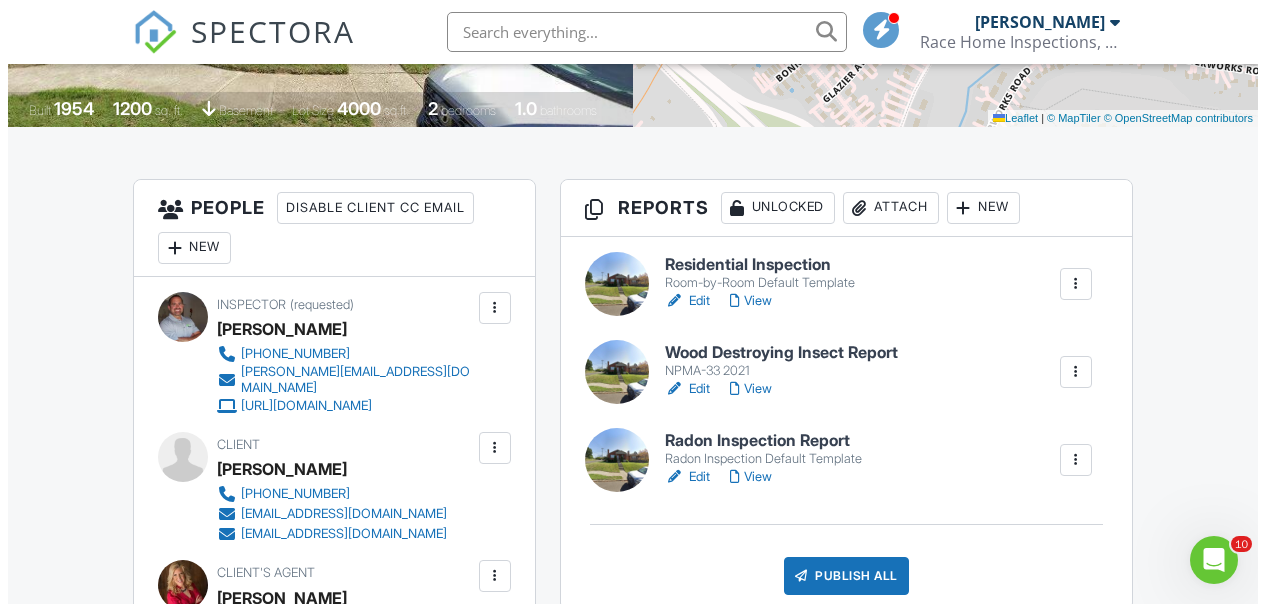 scroll, scrollTop: 364, scrollLeft: 0, axis: vertical 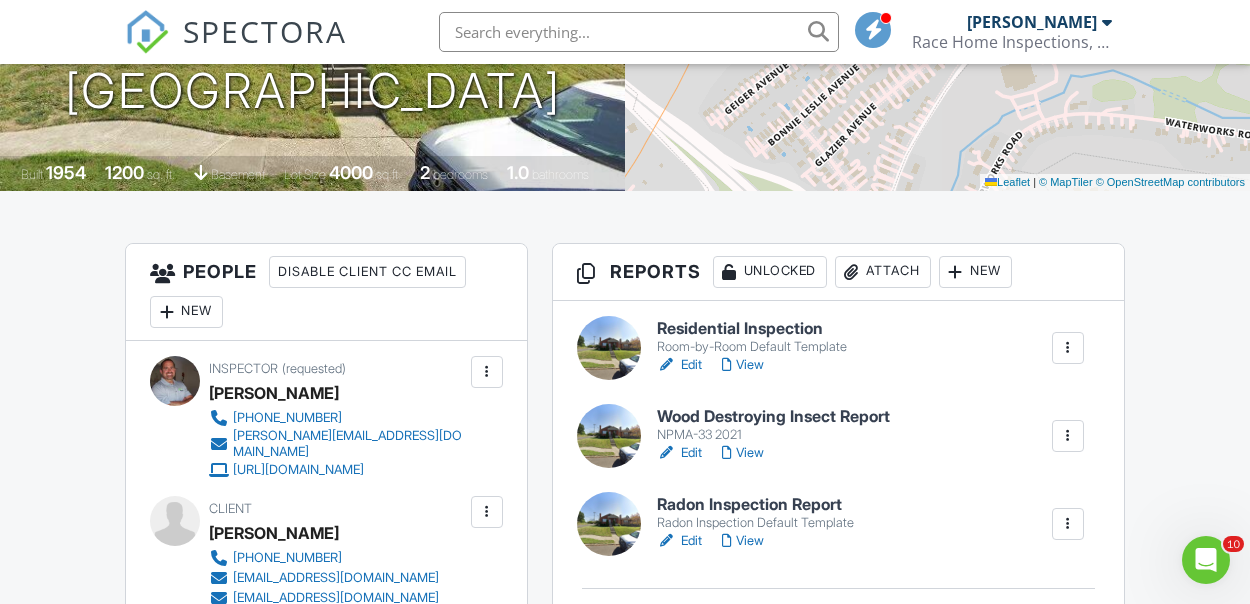 click on "Attach" at bounding box center (883, 272) 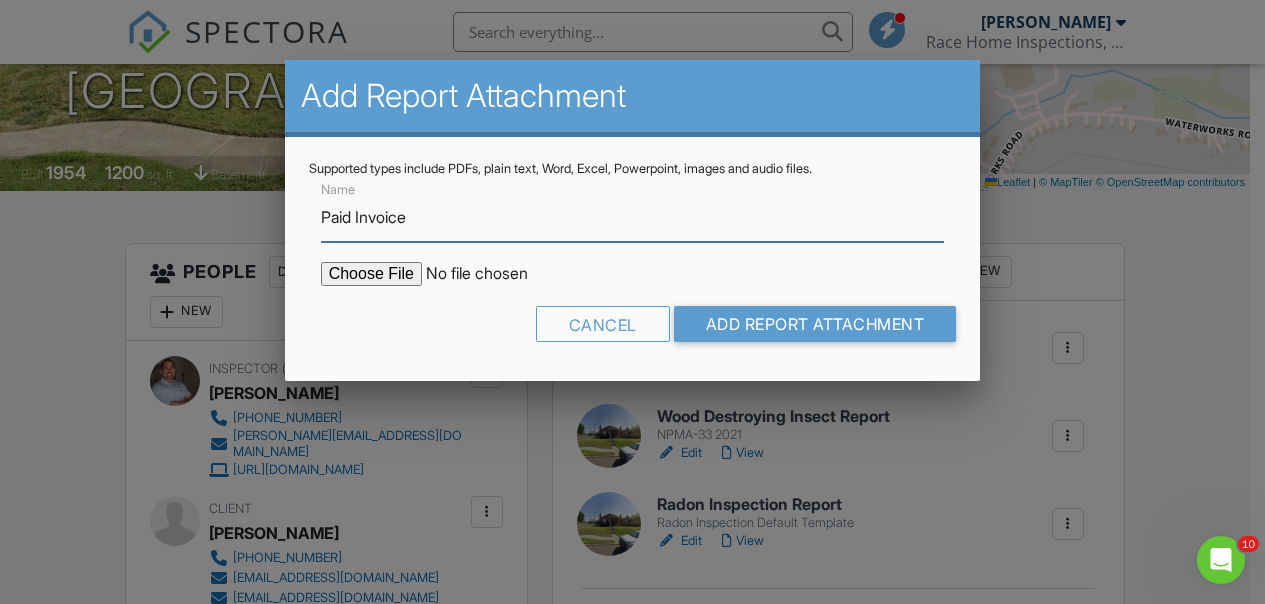 type on "Paid Invoice" 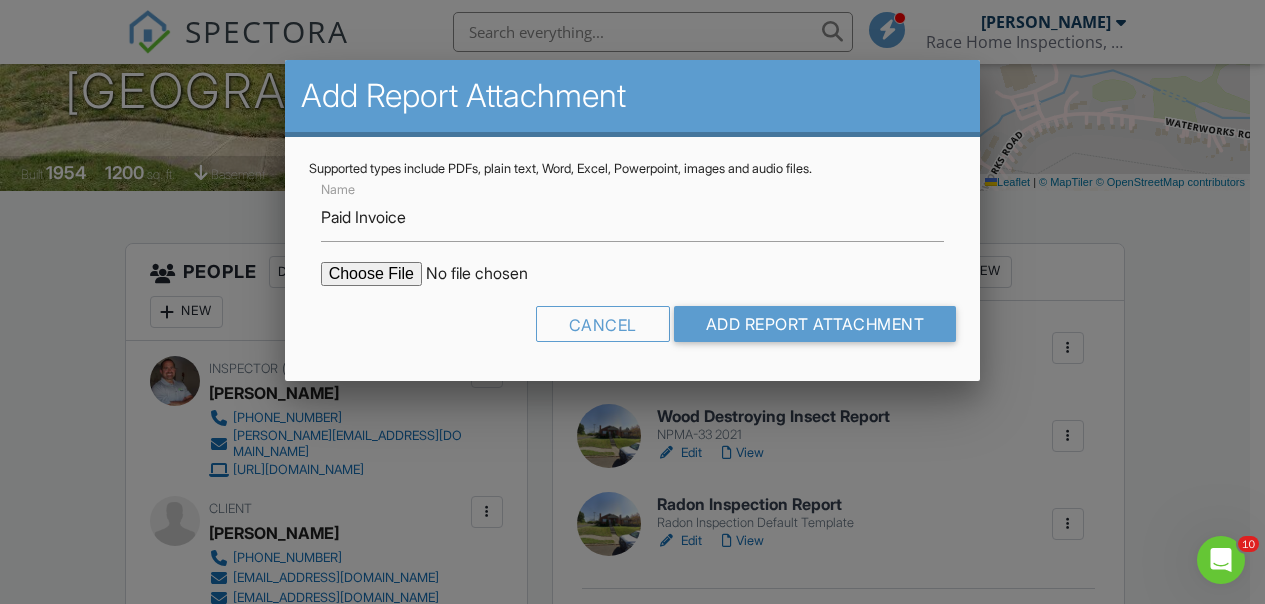 click at bounding box center (491, 274) 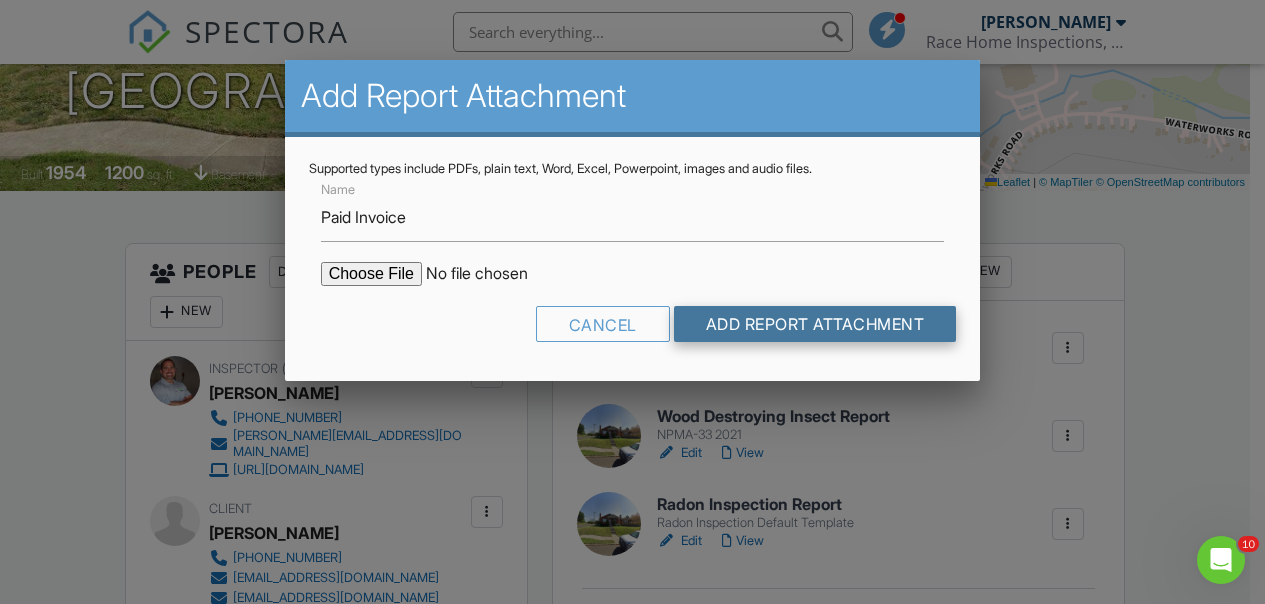click on "Add Report Attachment" at bounding box center (815, 324) 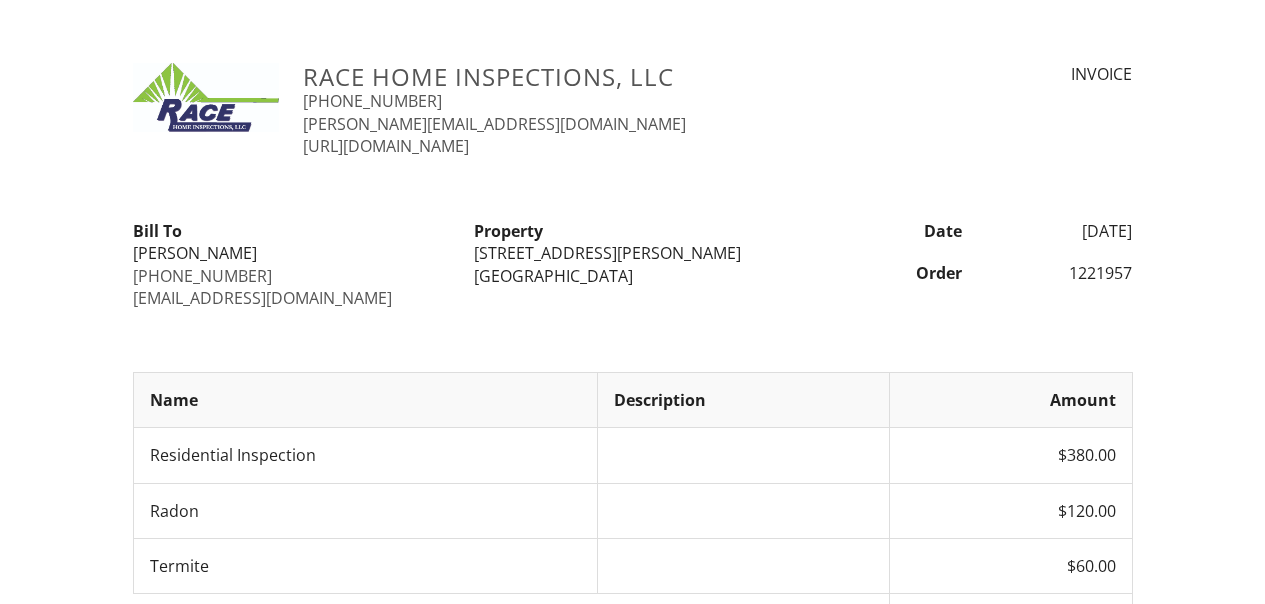 scroll, scrollTop: 0, scrollLeft: 0, axis: both 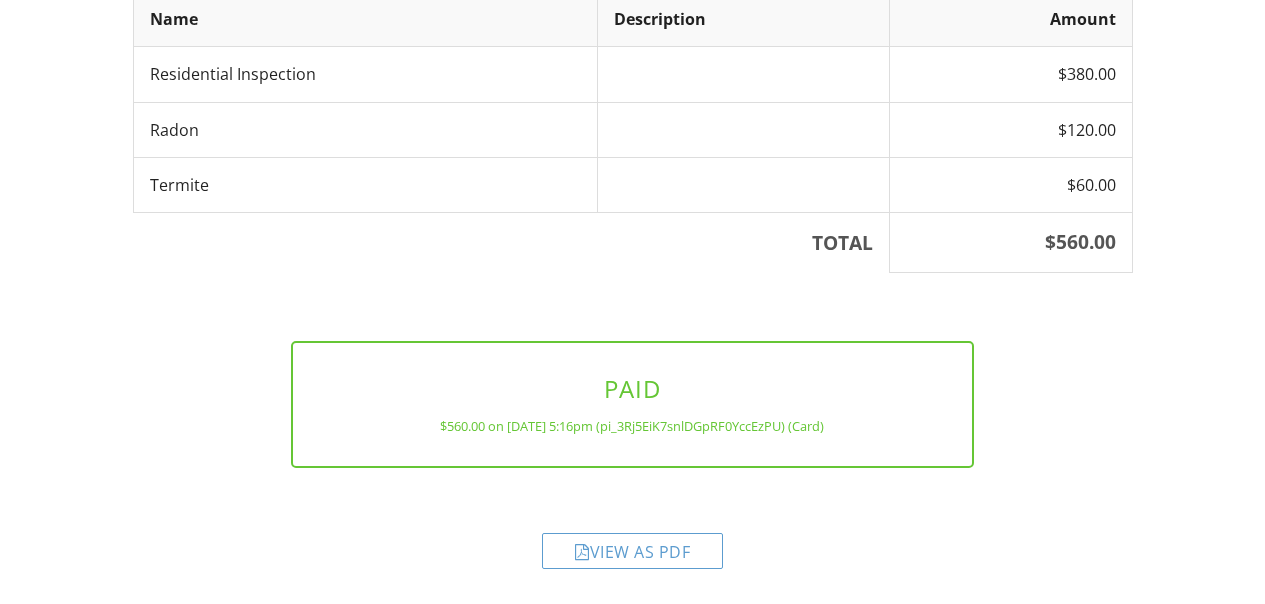 click on "View as PDF" at bounding box center (632, 551) 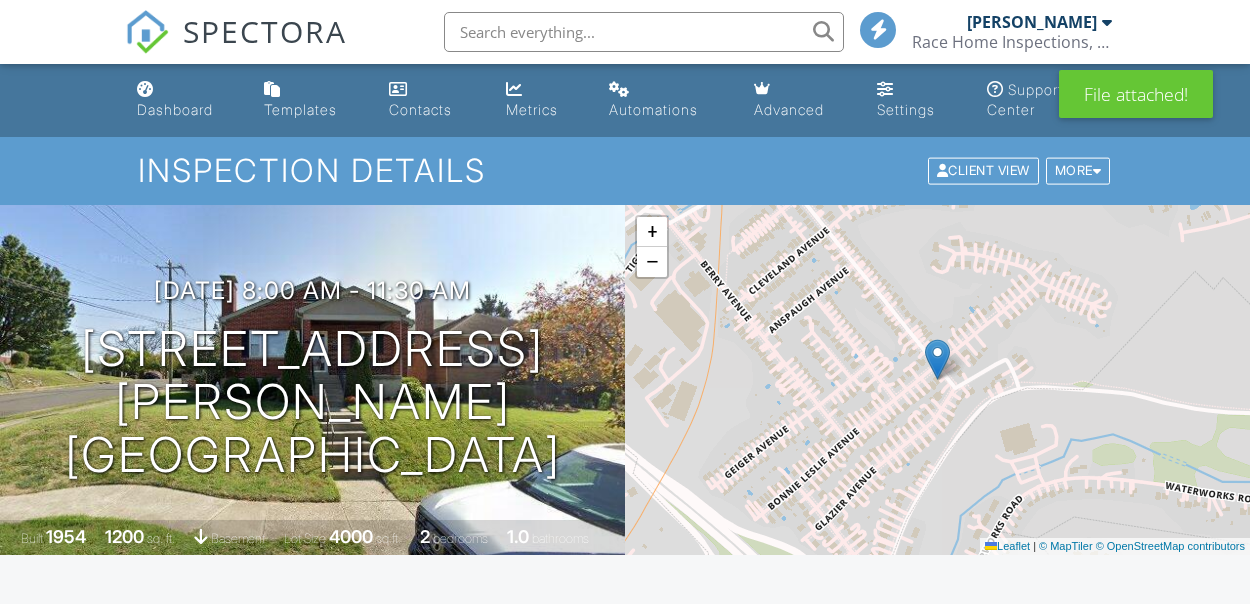 scroll, scrollTop: 322, scrollLeft: 0, axis: vertical 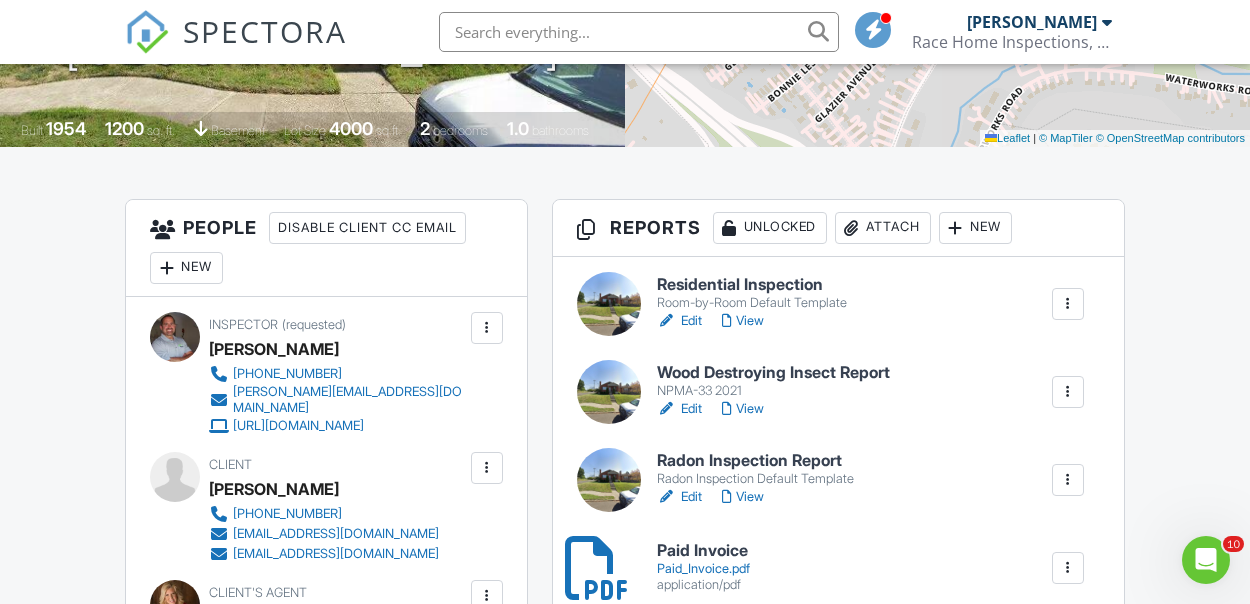 click on "Edit" at bounding box center [679, 321] 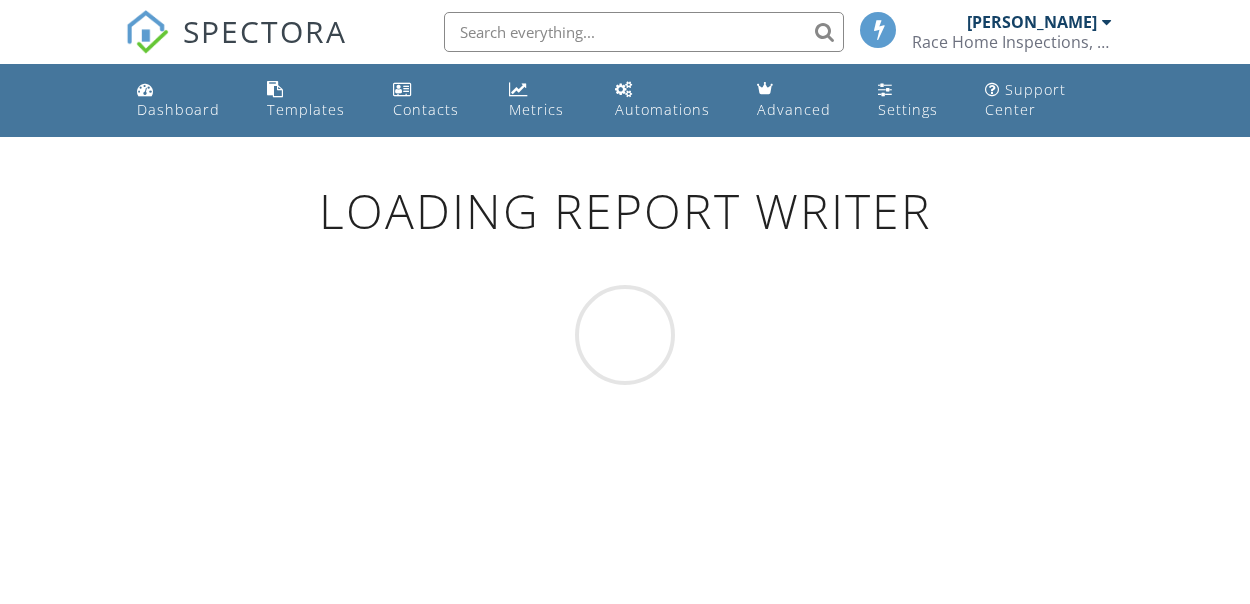 scroll, scrollTop: 0, scrollLeft: 0, axis: both 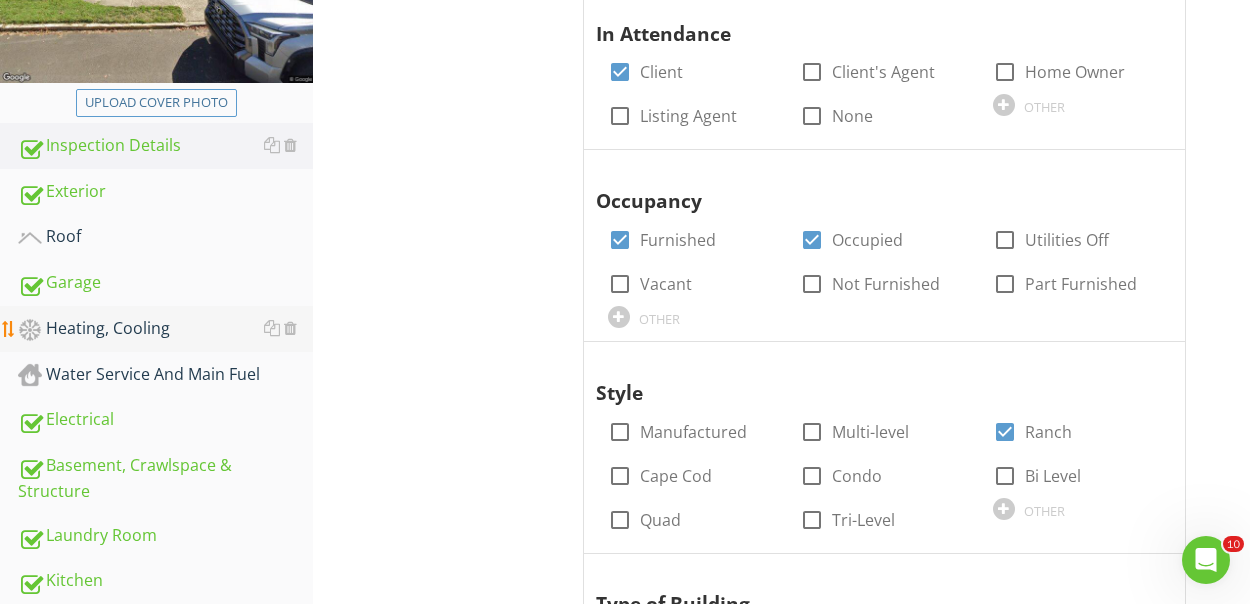 click on "Heating, Cooling" at bounding box center (165, 329) 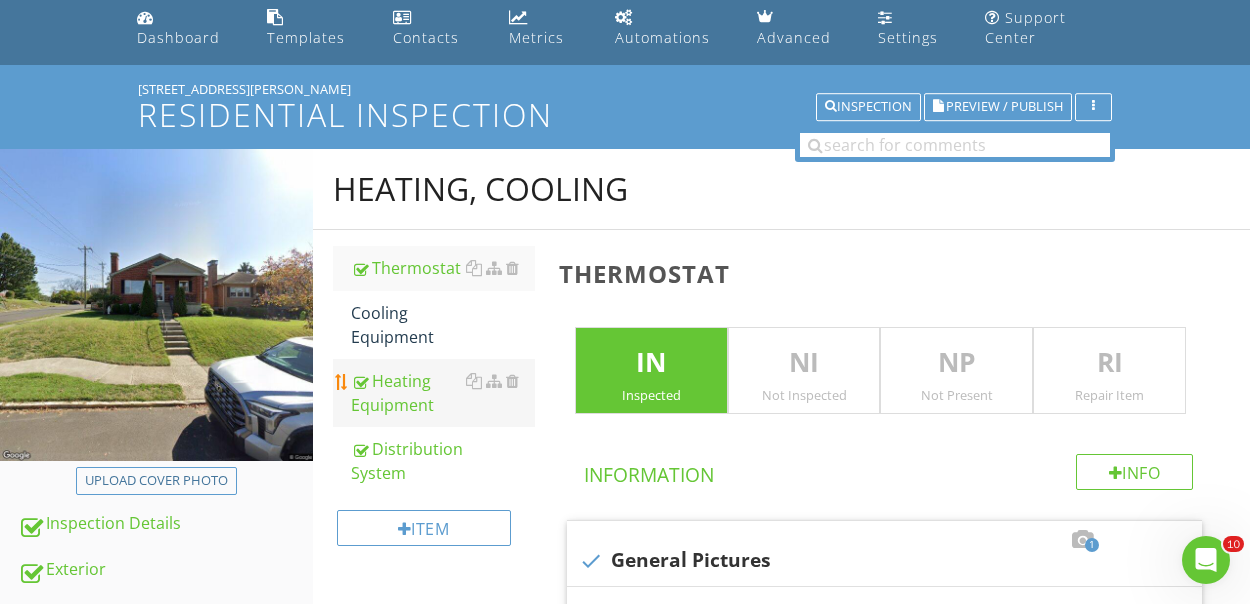 scroll, scrollTop: 84, scrollLeft: 0, axis: vertical 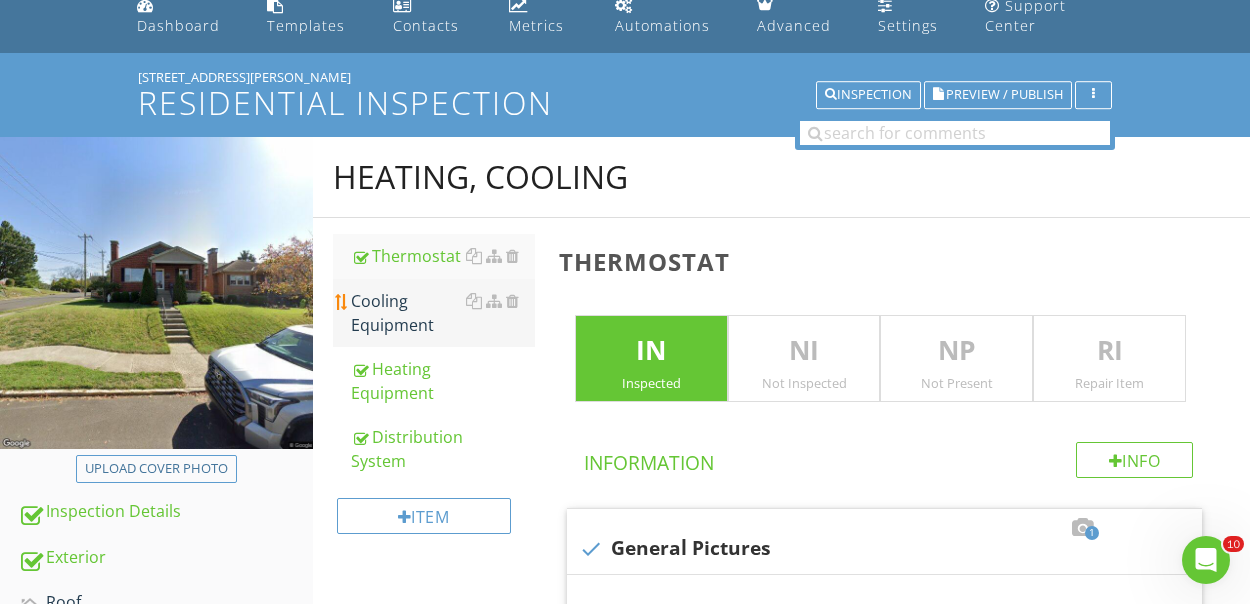 click on "Cooling Equipment" at bounding box center [443, 313] 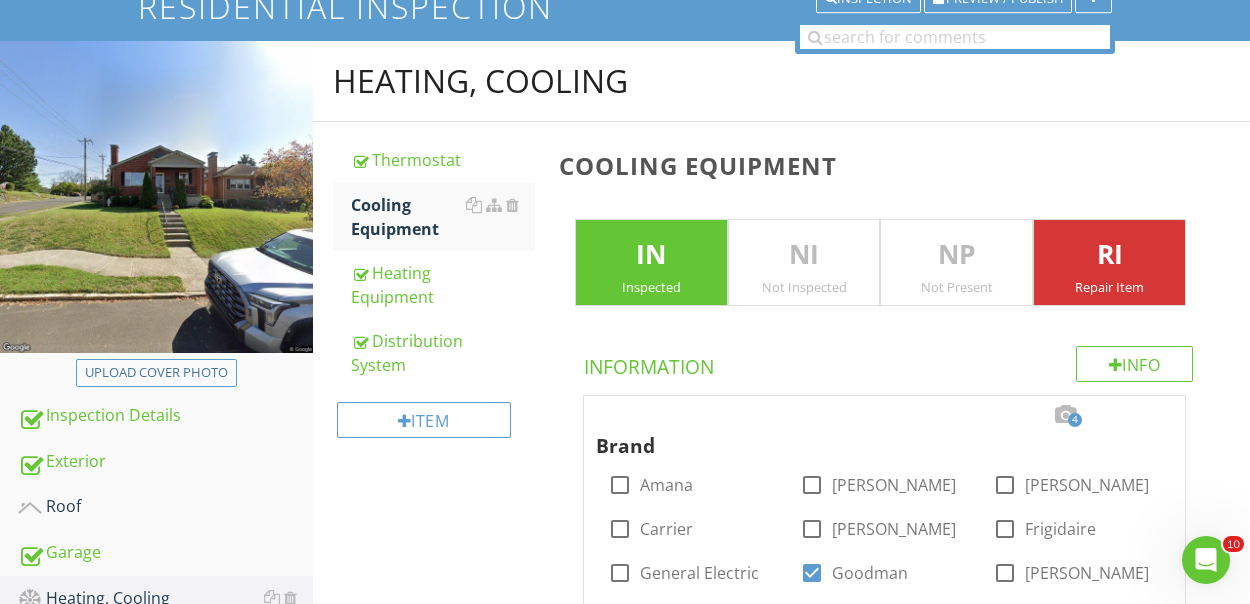 scroll, scrollTop: 383, scrollLeft: 0, axis: vertical 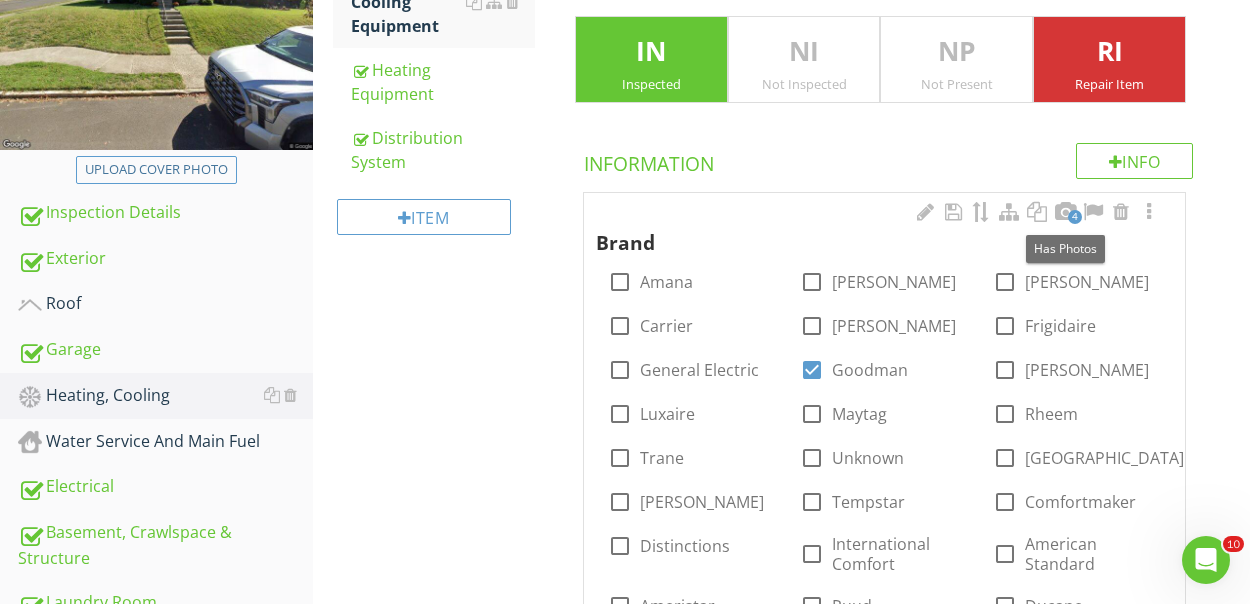 click on "4" at bounding box center [1075, 217] 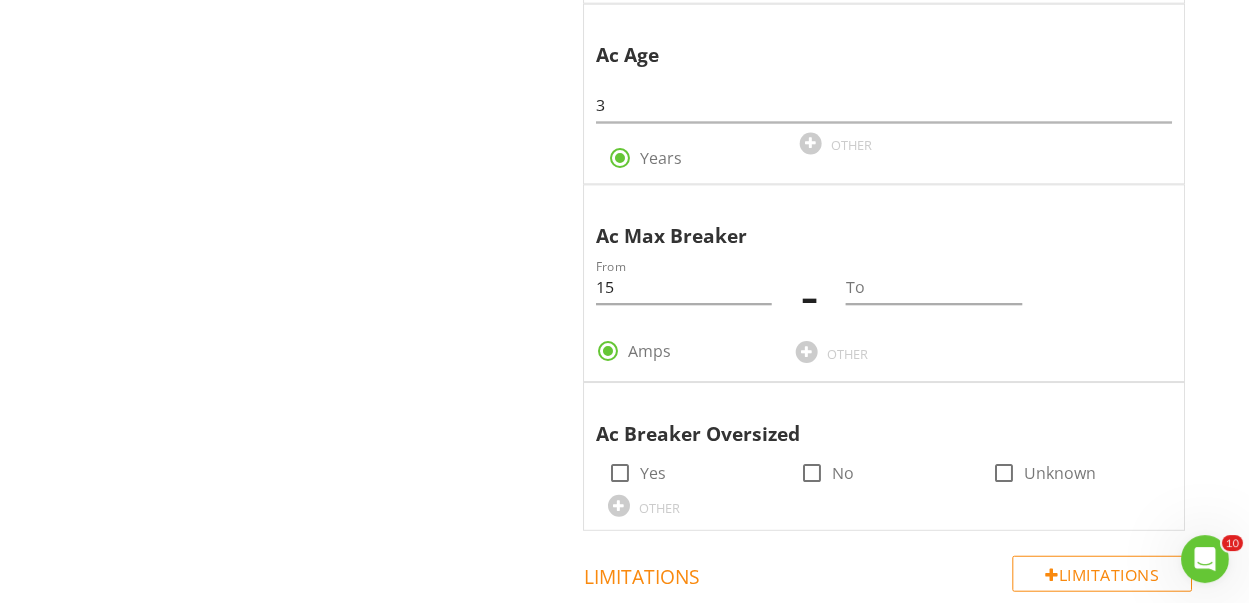 scroll, scrollTop: 2620, scrollLeft: 0, axis: vertical 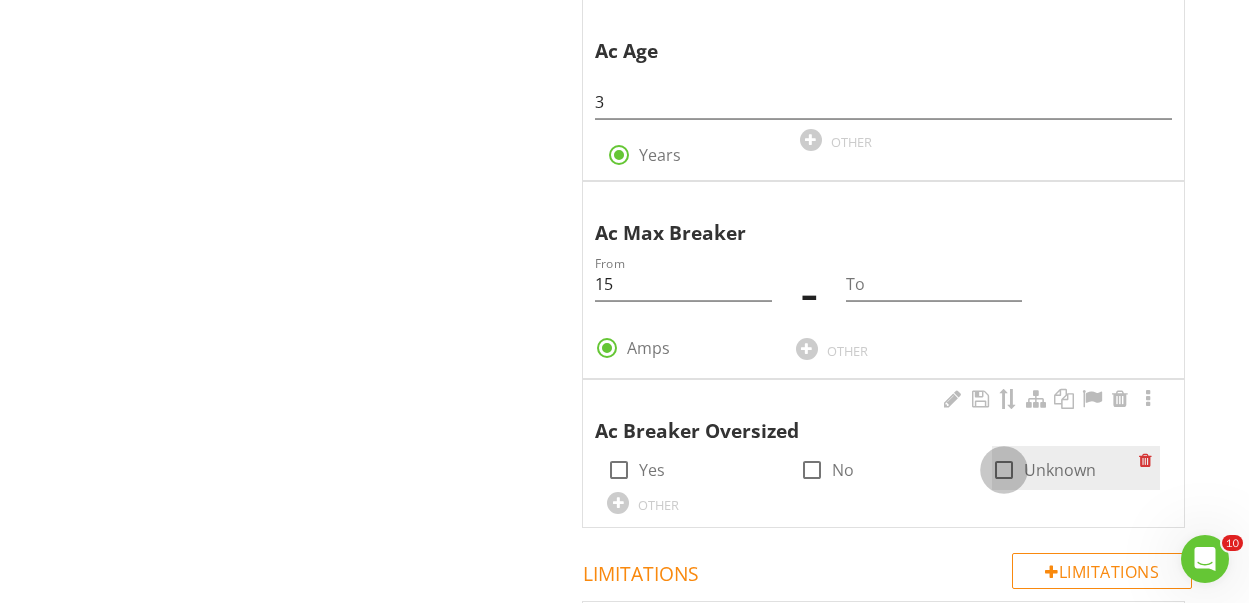 click at bounding box center (1004, 470) 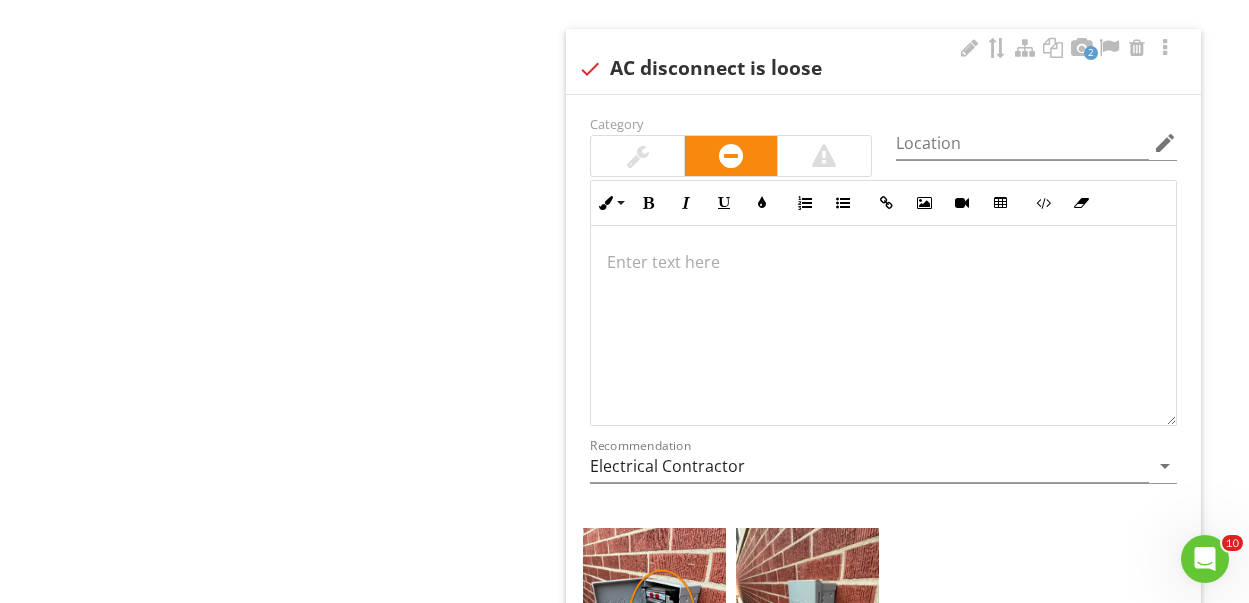 scroll, scrollTop: 5516, scrollLeft: 0, axis: vertical 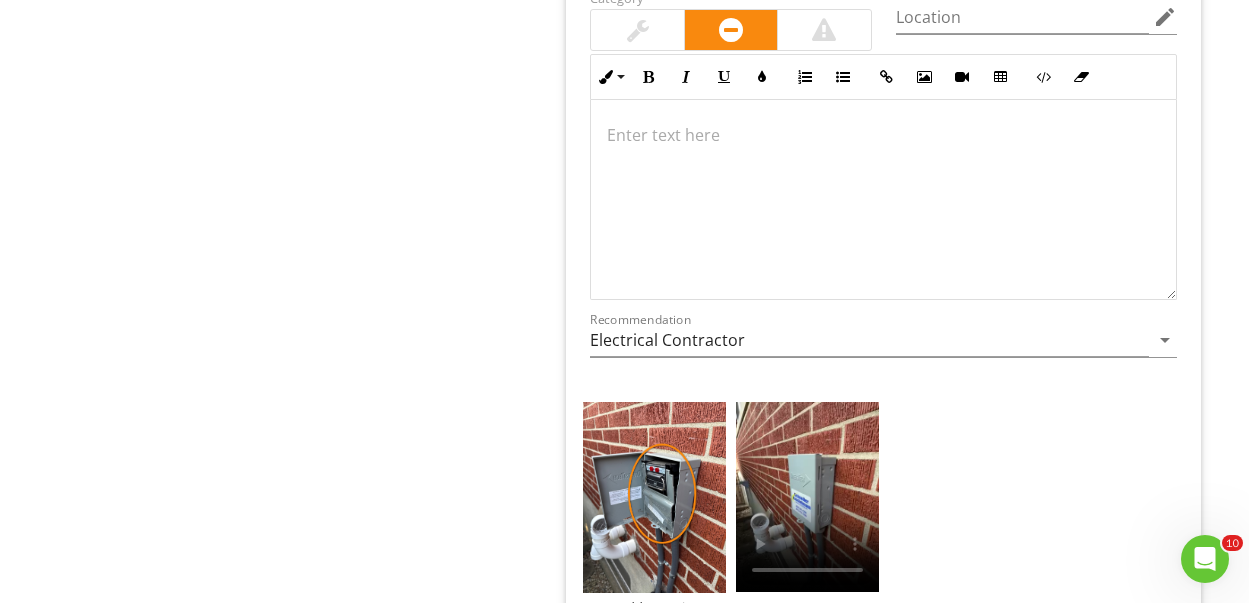 click at bounding box center (883, 135) 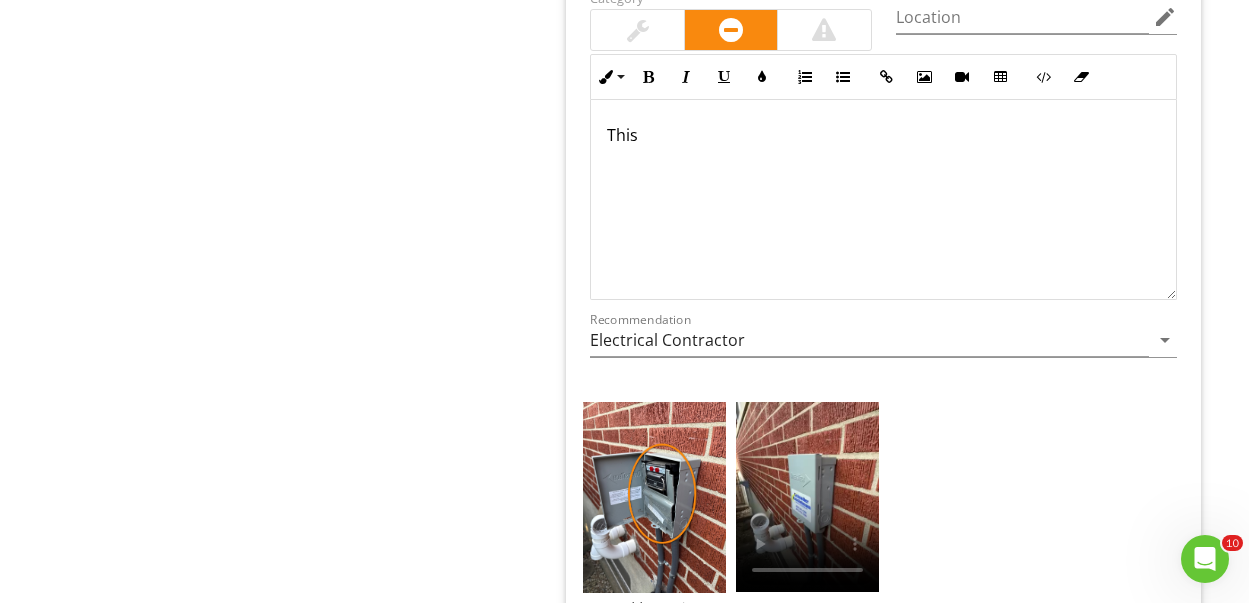 scroll, scrollTop: 5682, scrollLeft: 0, axis: vertical 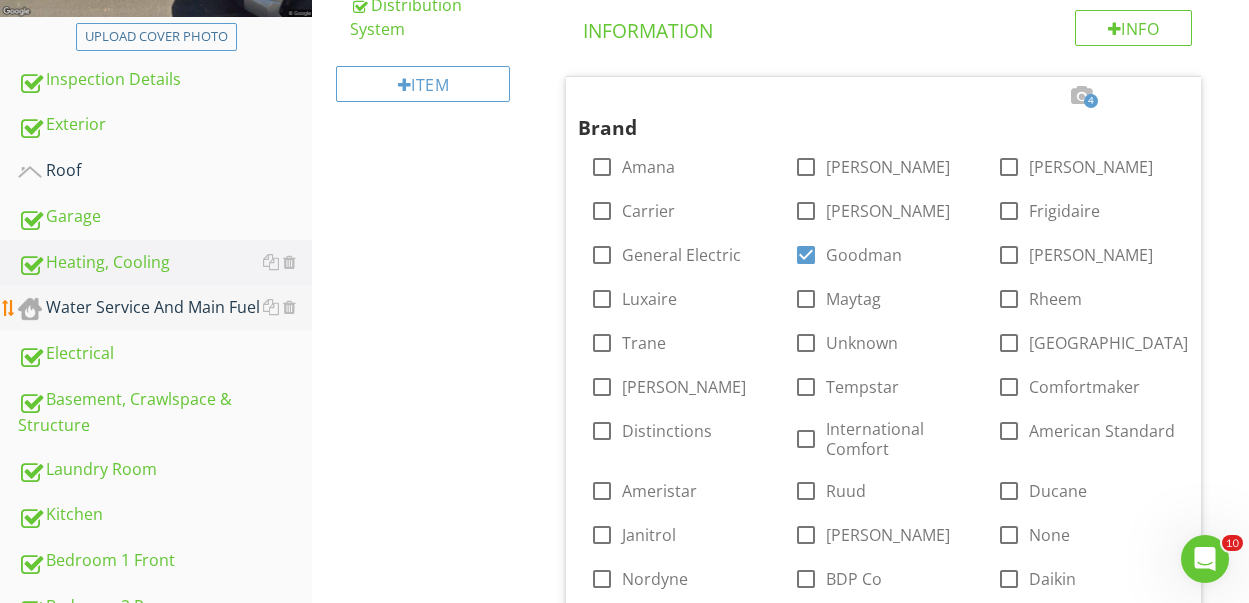 click on "Water Service And Main Fuel" at bounding box center (165, 308) 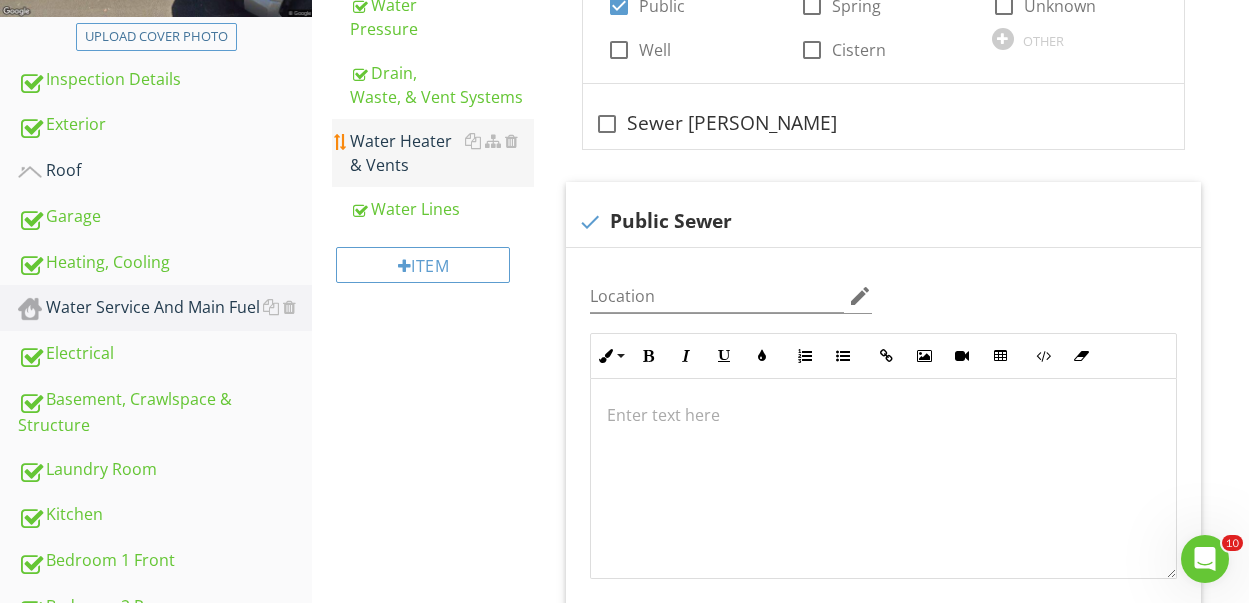 click on "Water Heater & Vents" at bounding box center (442, 153) 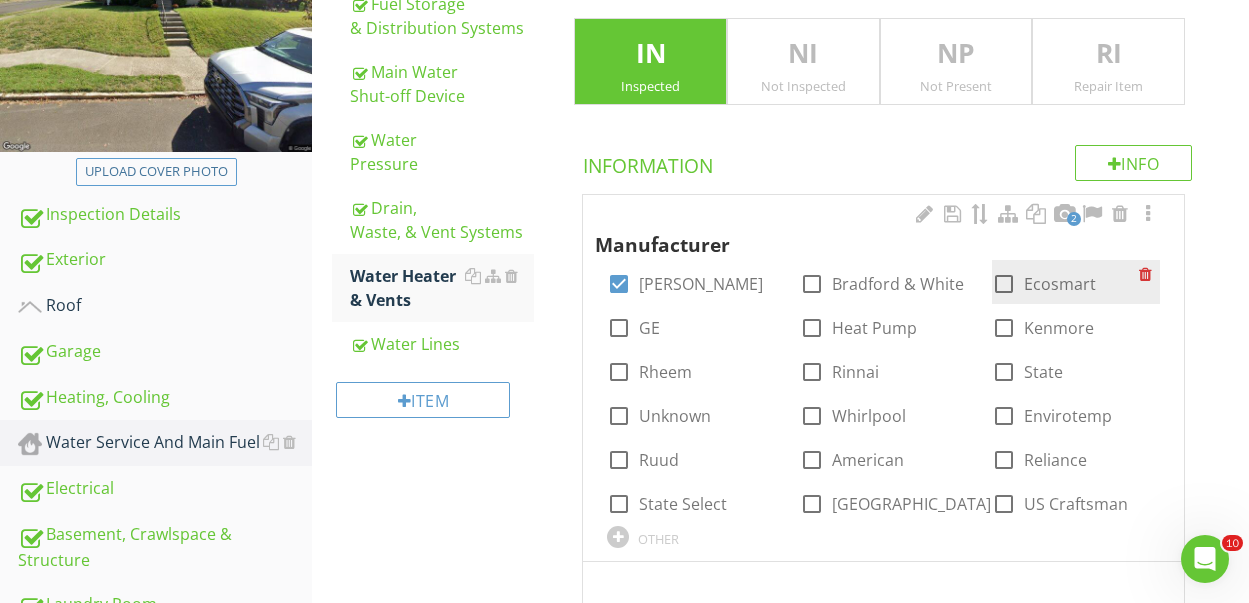 scroll, scrollTop: 404, scrollLeft: 0, axis: vertical 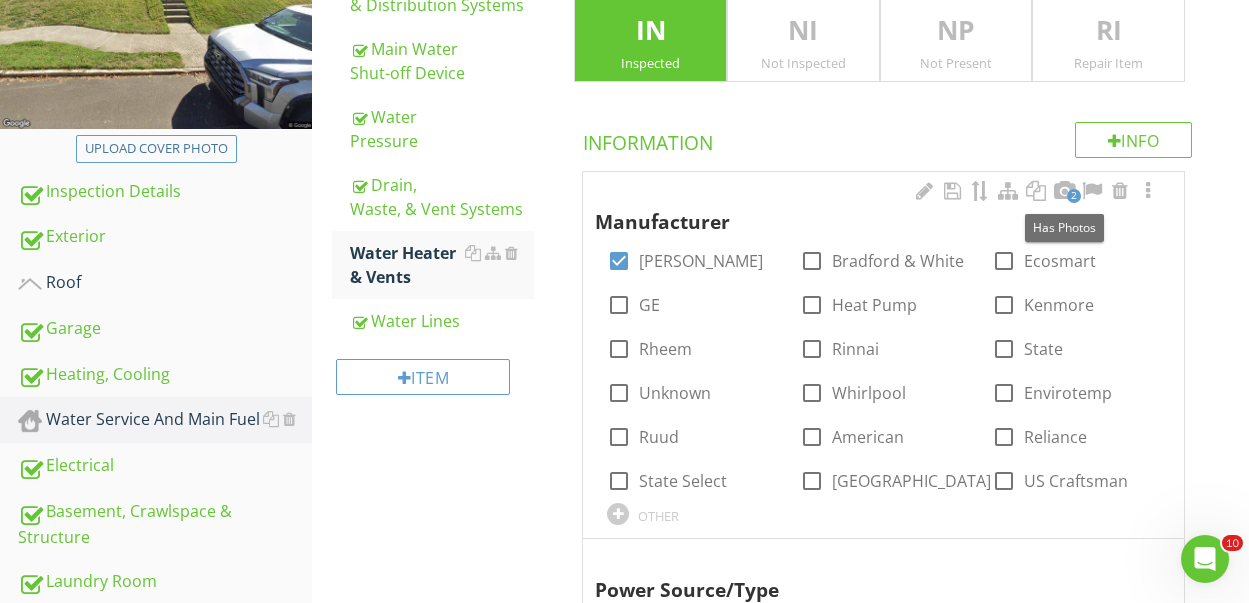 click on "2" at bounding box center (1074, 196) 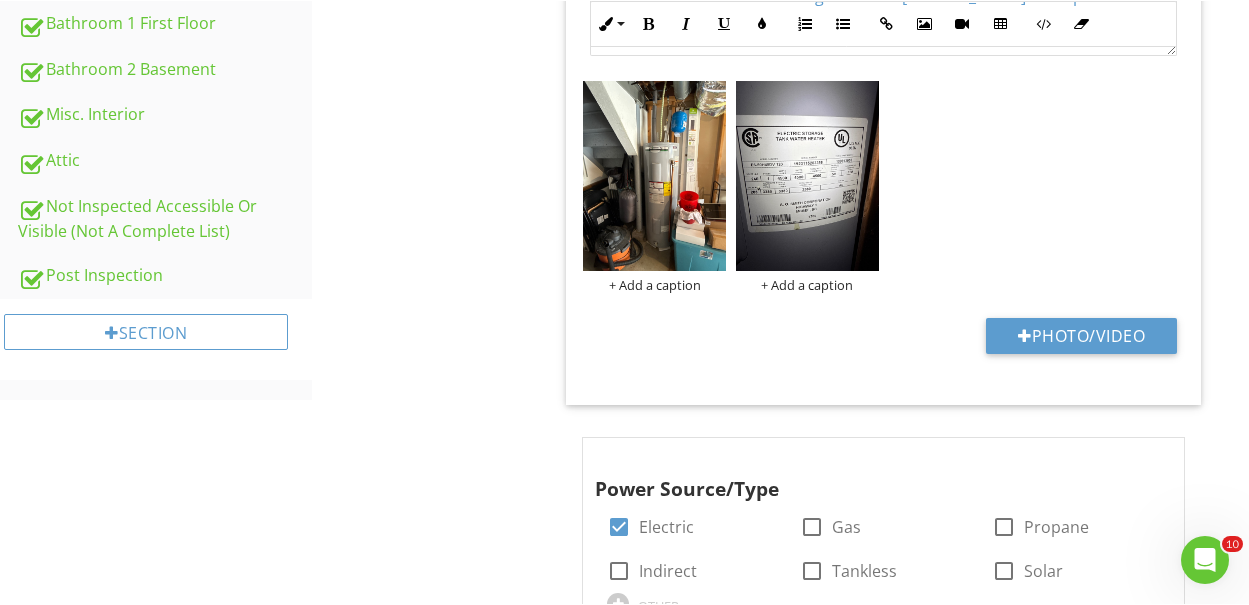 scroll, scrollTop: 1188, scrollLeft: 0, axis: vertical 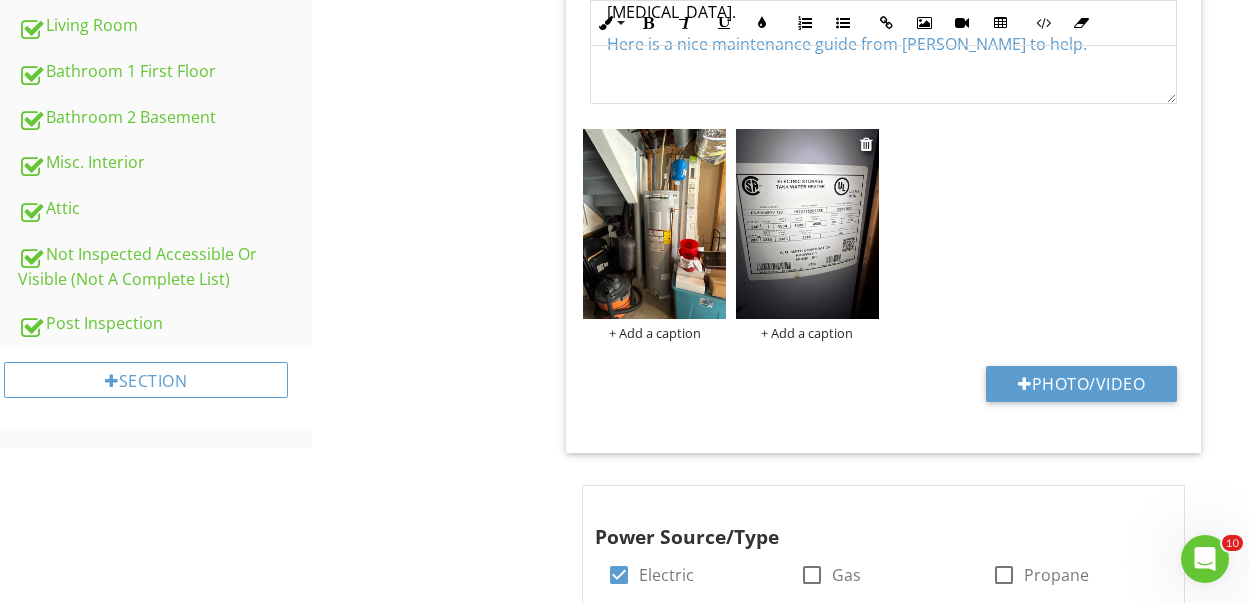 click at bounding box center (807, 224) 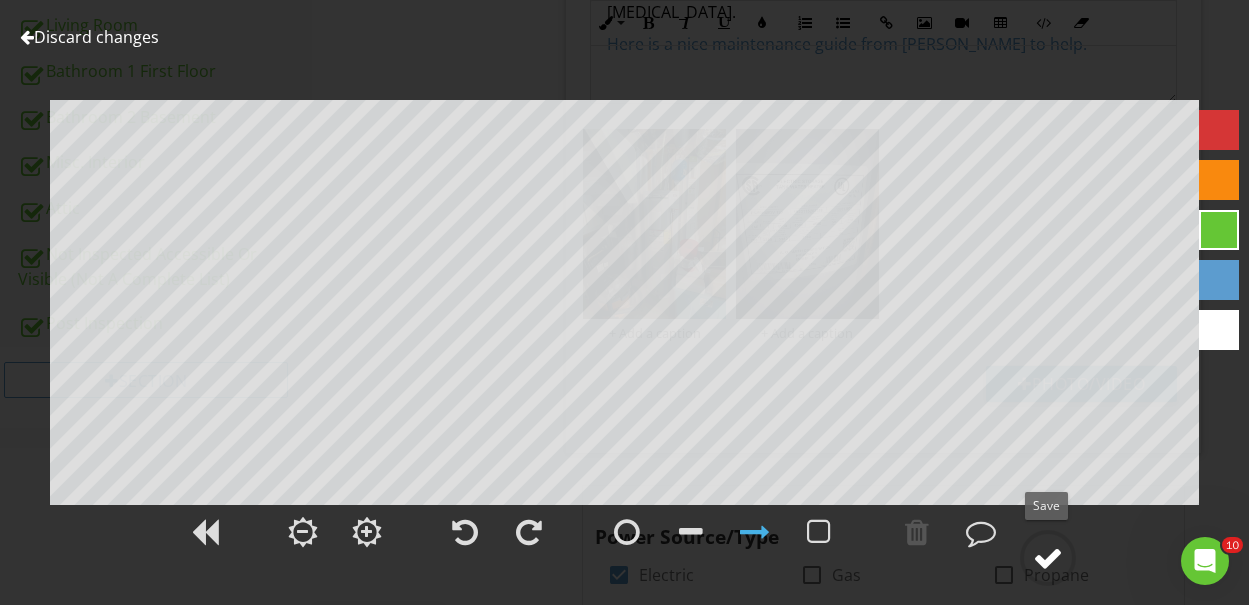 click at bounding box center [1048, 558] 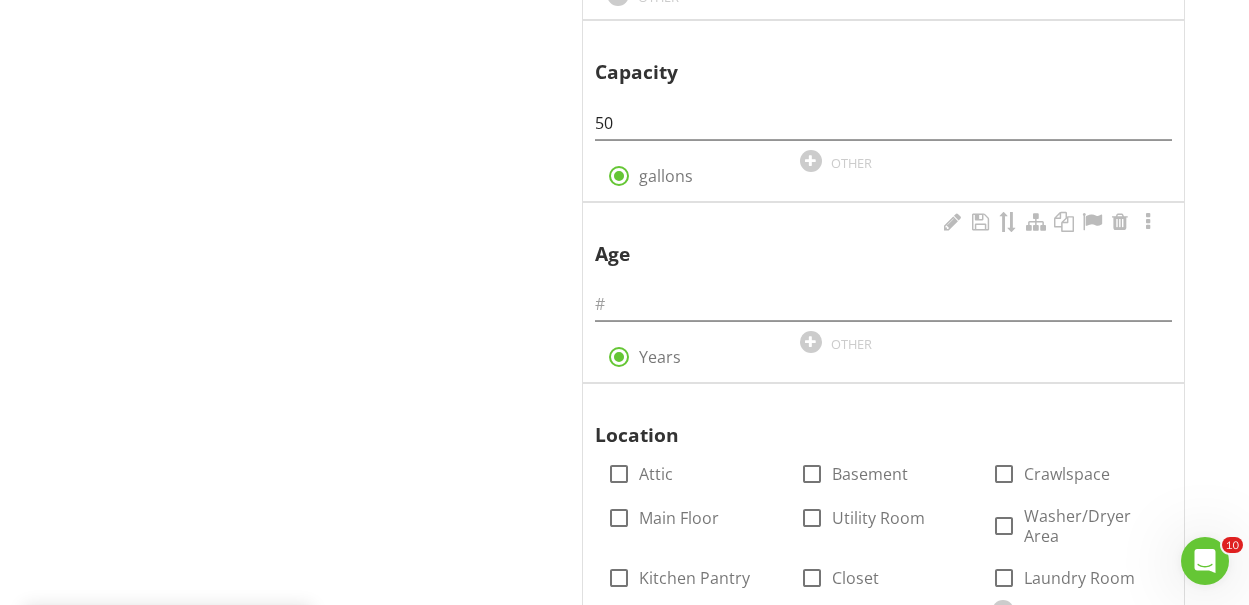 scroll, scrollTop: 1812, scrollLeft: 0, axis: vertical 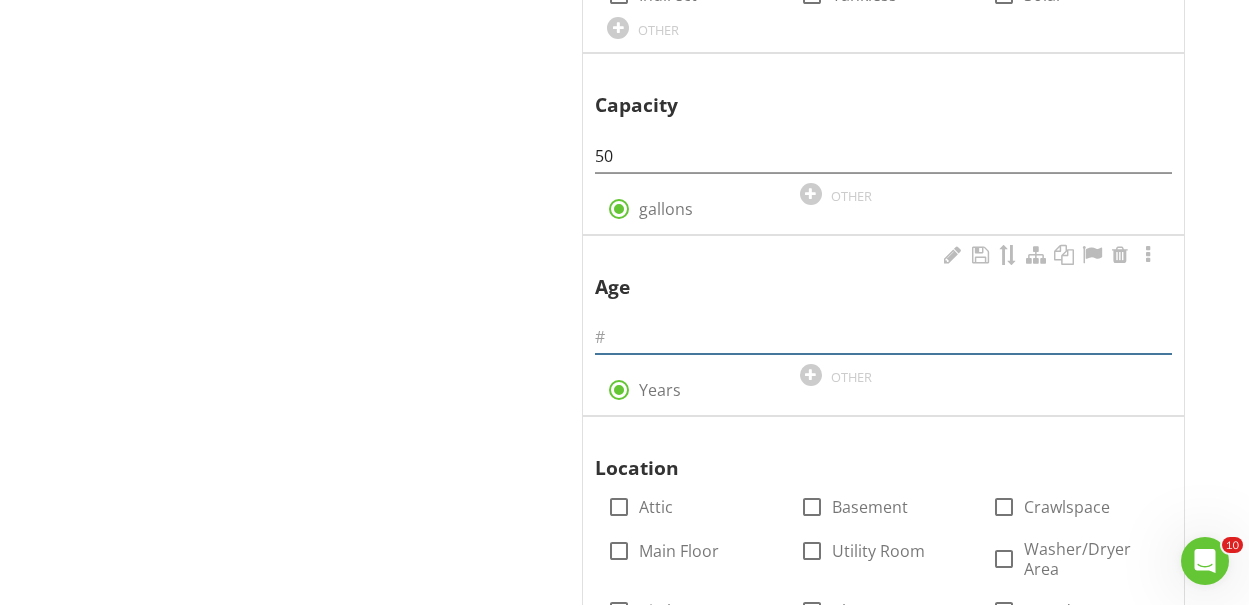 click at bounding box center [883, 337] 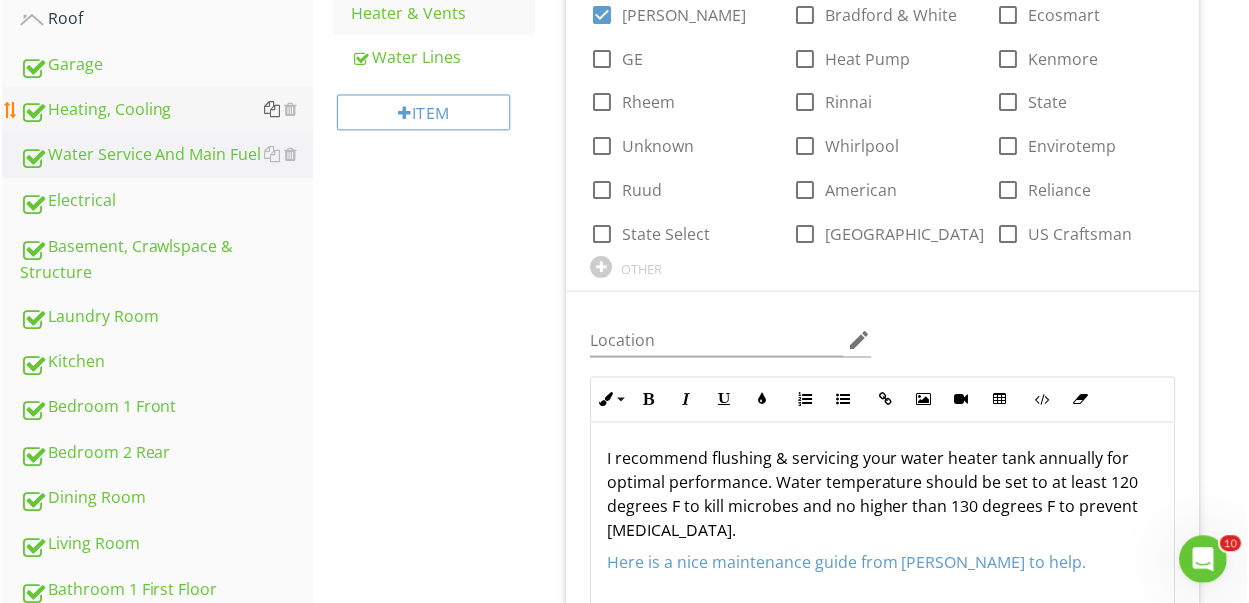 scroll, scrollTop: 473, scrollLeft: 0, axis: vertical 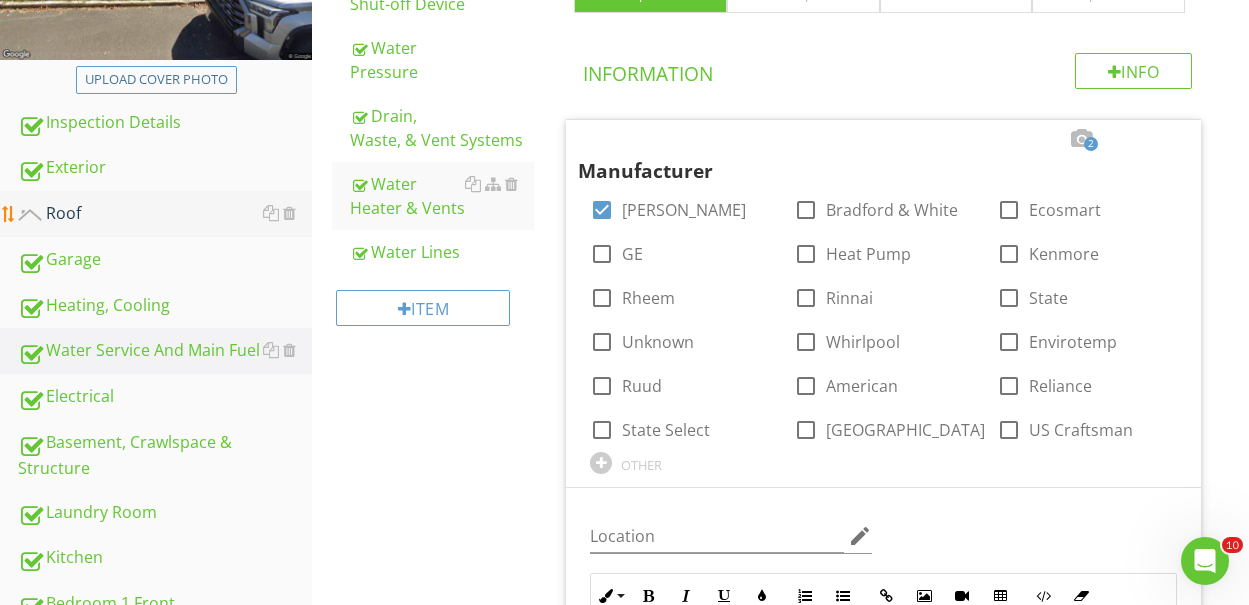 type on "6" 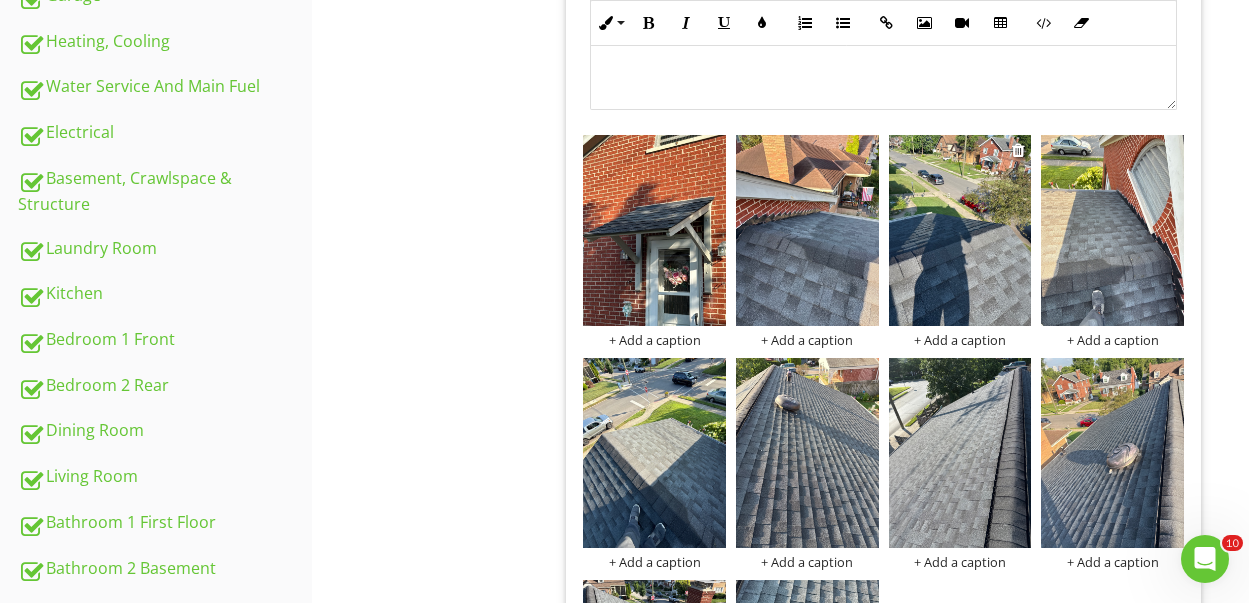 scroll, scrollTop: 771, scrollLeft: 0, axis: vertical 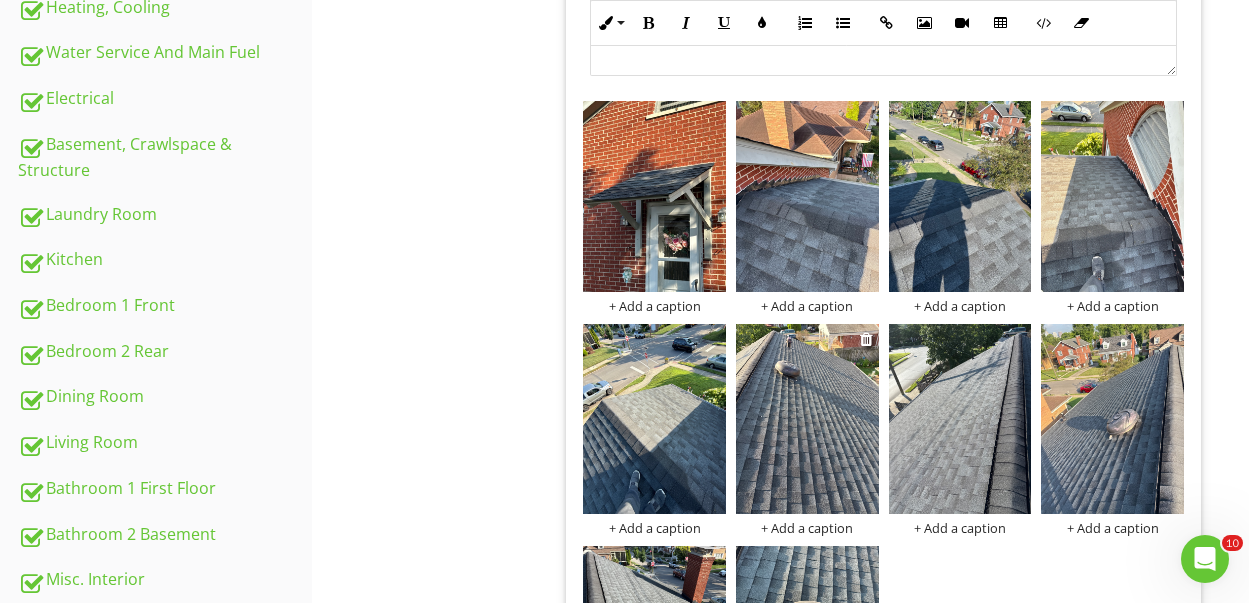 click at bounding box center (807, 419) 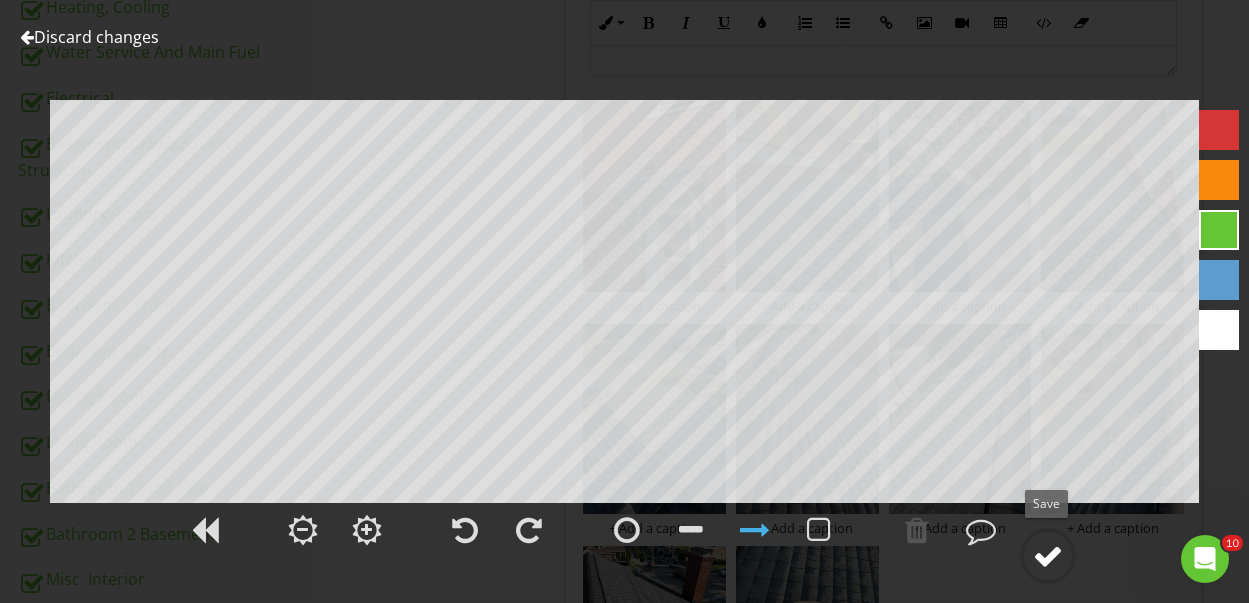 click at bounding box center [1048, 556] 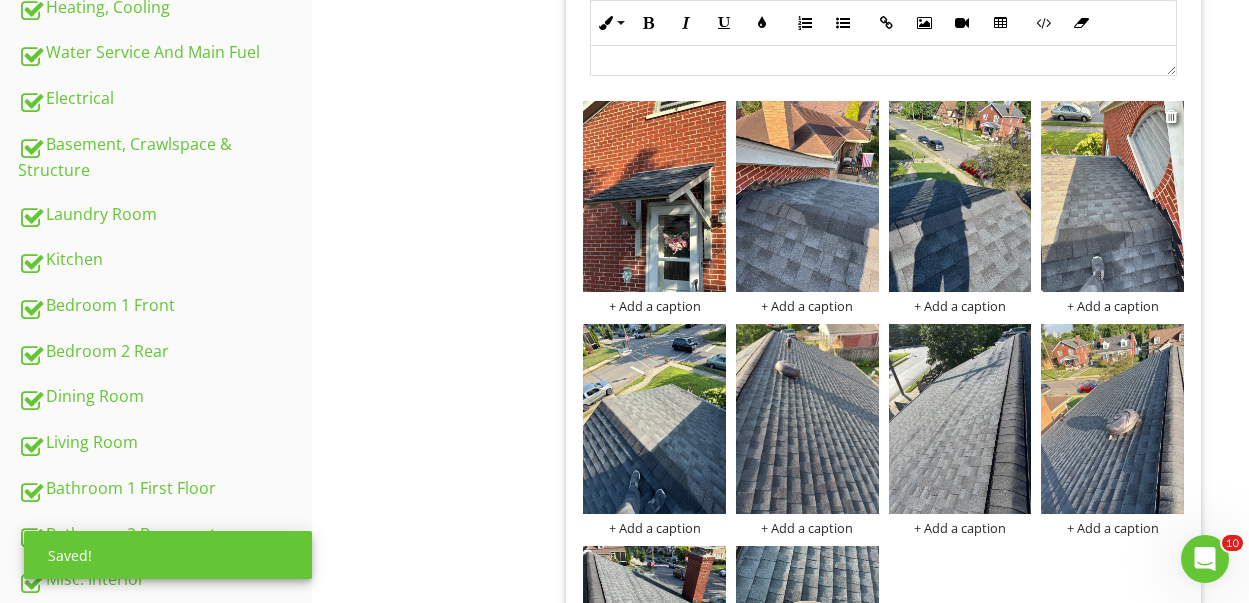 click at bounding box center [1112, 196] 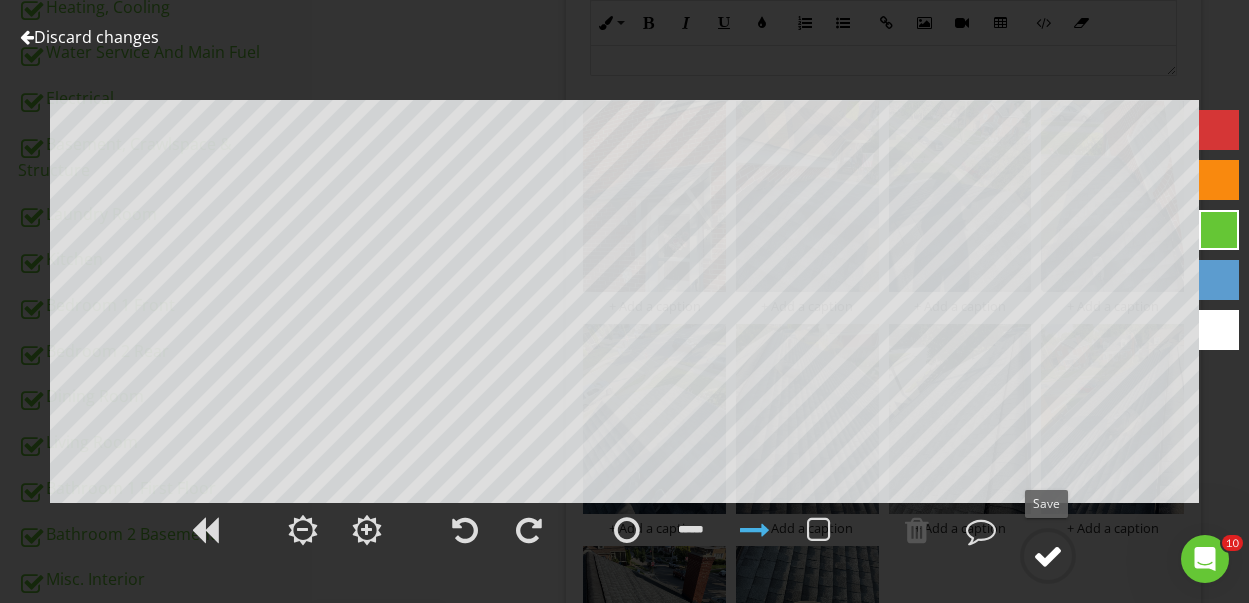 click at bounding box center [1048, 556] 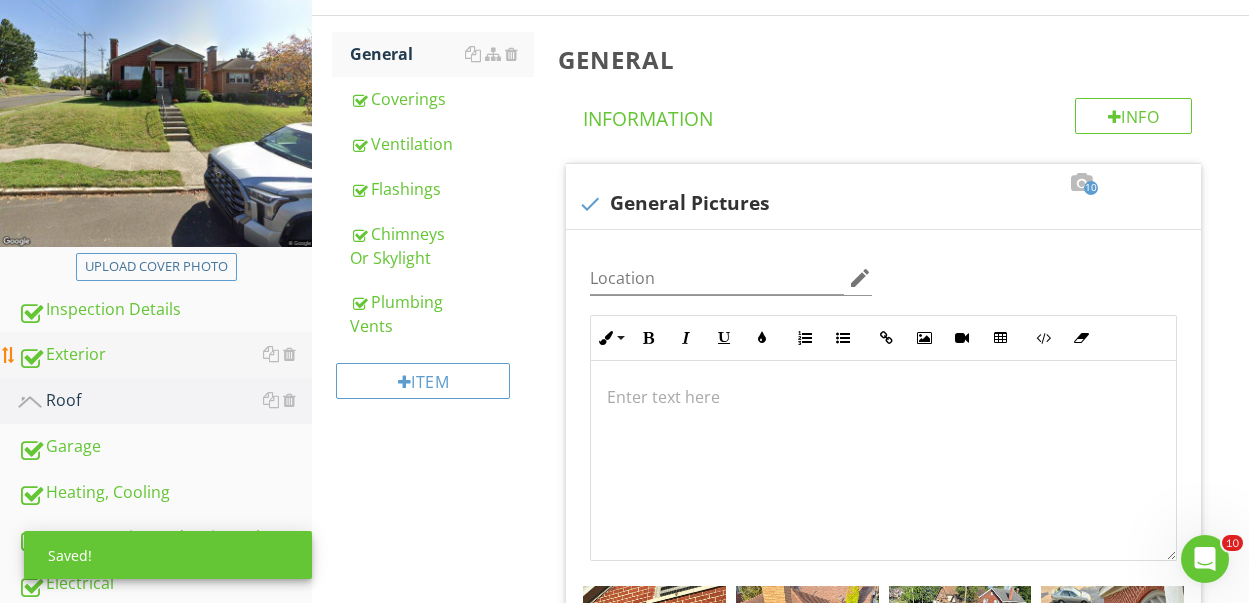 scroll, scrollTop: 273, scrollLeft: 0, axis: vertical 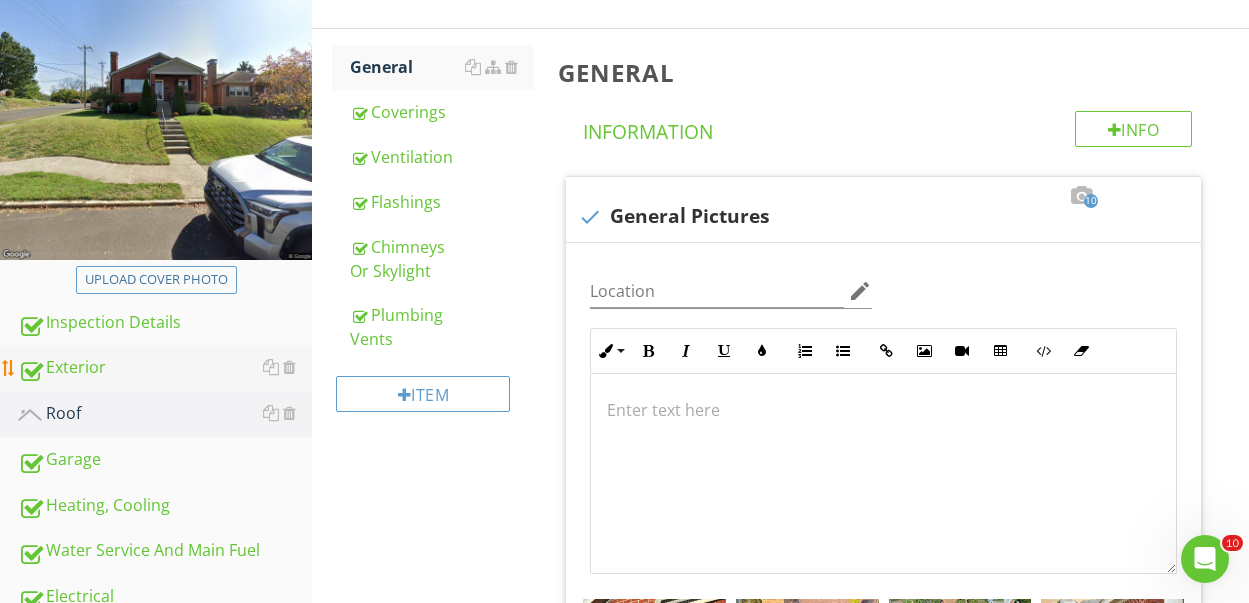 click on "Exterior" at bounding box center [165, 368] 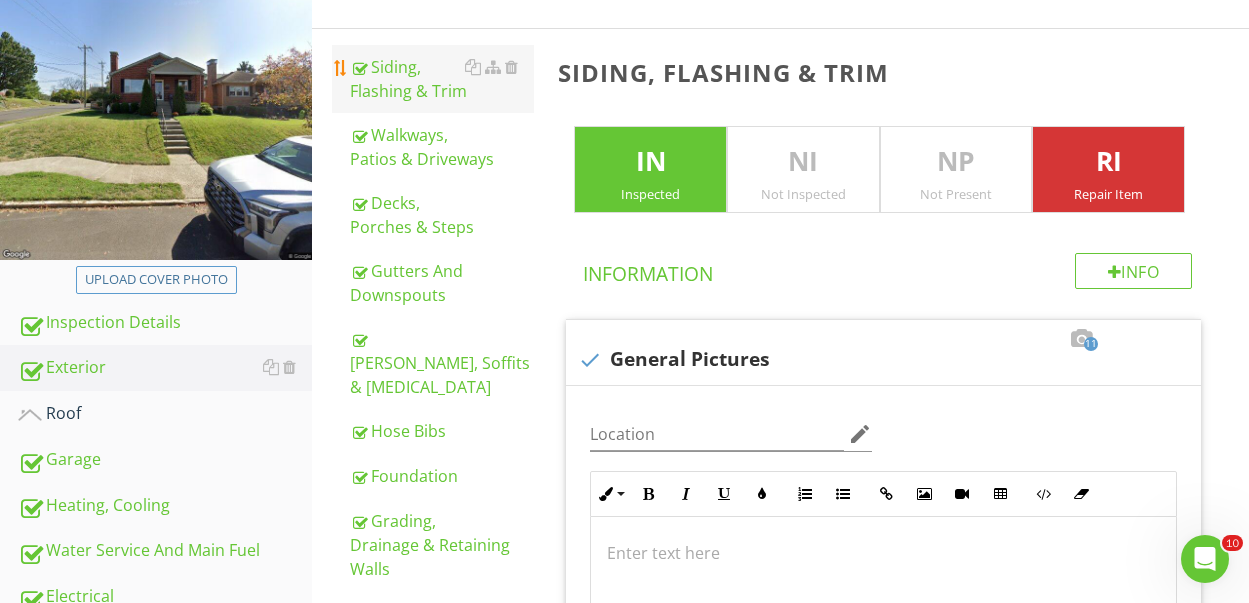 click on "Siding, Flashing & Trim" at bounding box center [442, 79] 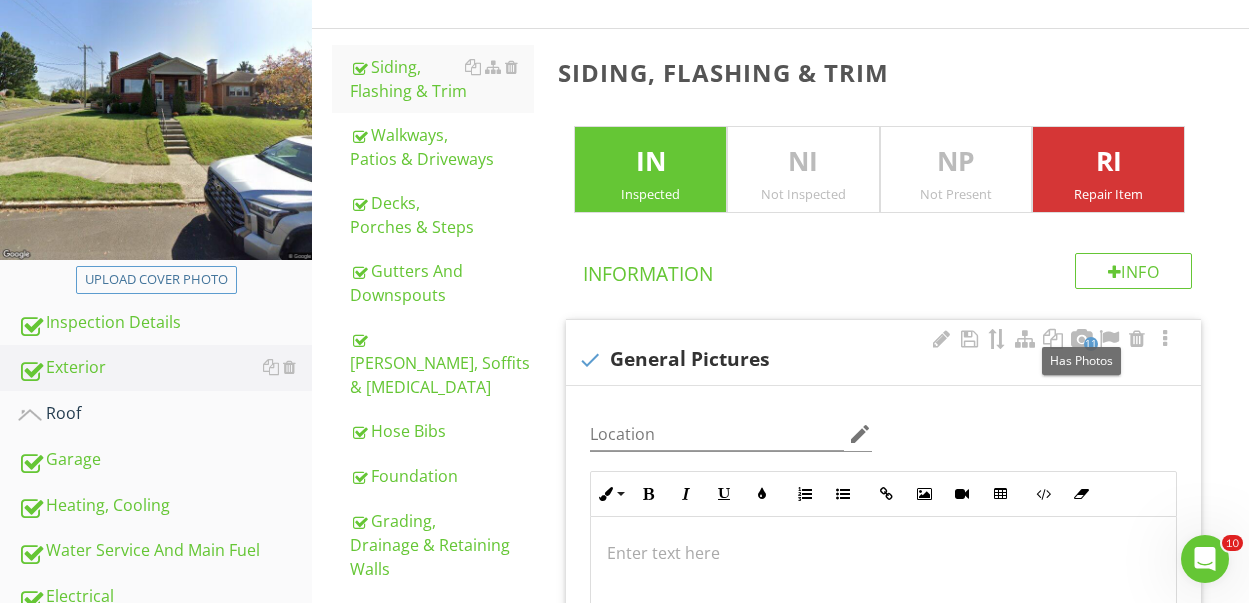 click on "11" at bounding box center (1091, 344) 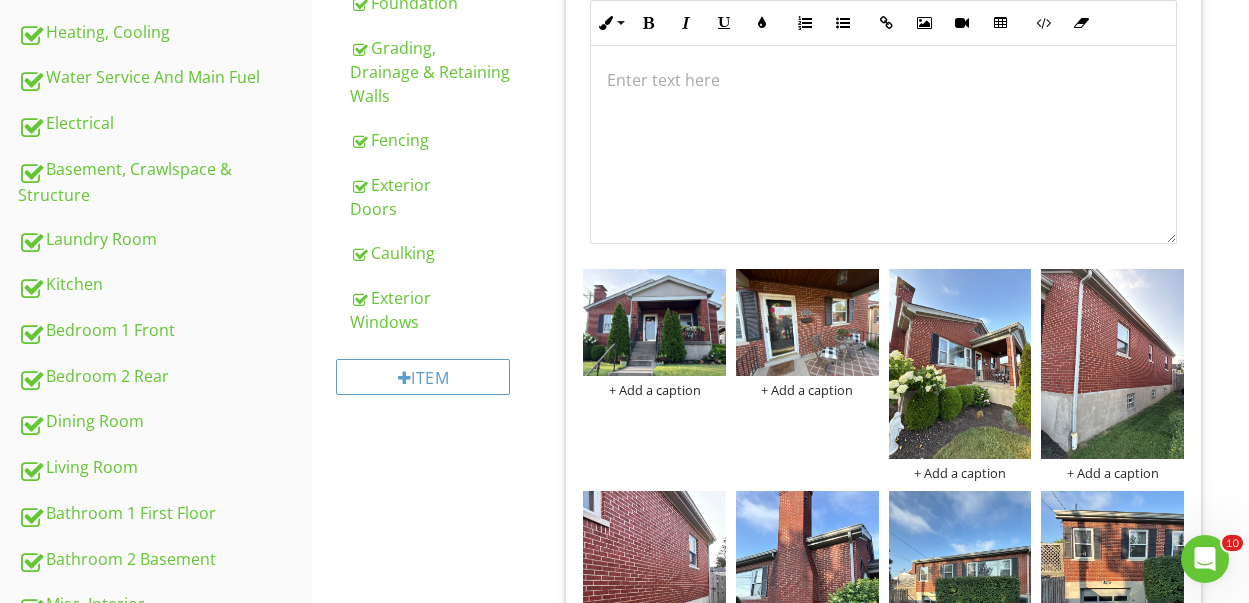 scroll, scrollTop: 827, scrollLeft: 0, axis: vertical 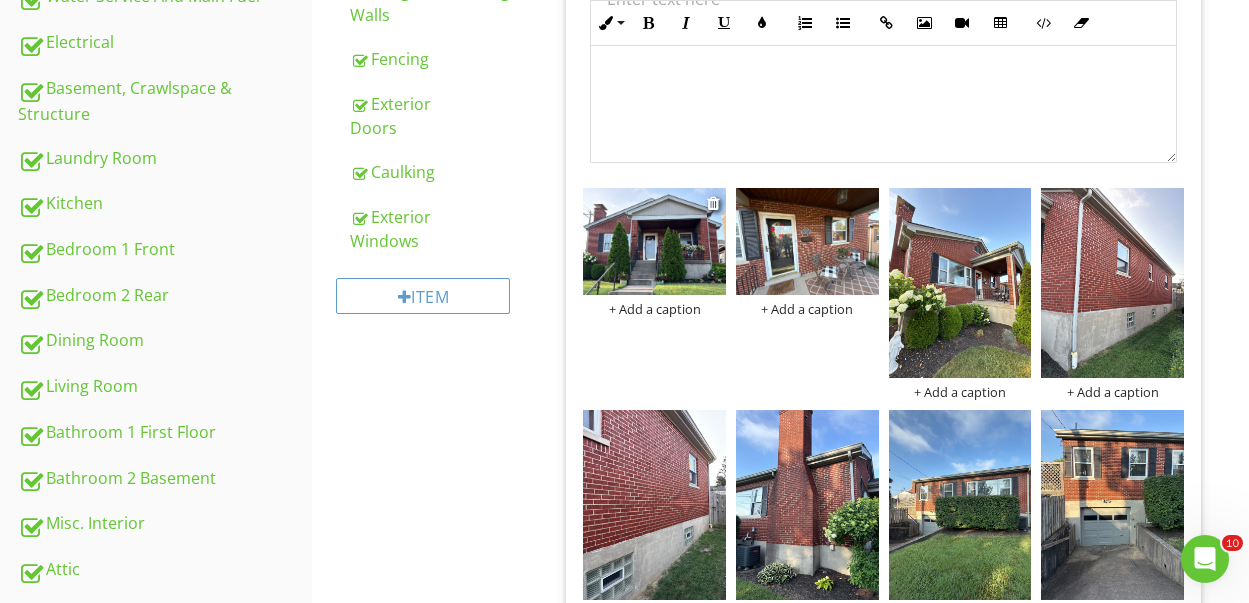 click at bounding box center [654, 241] 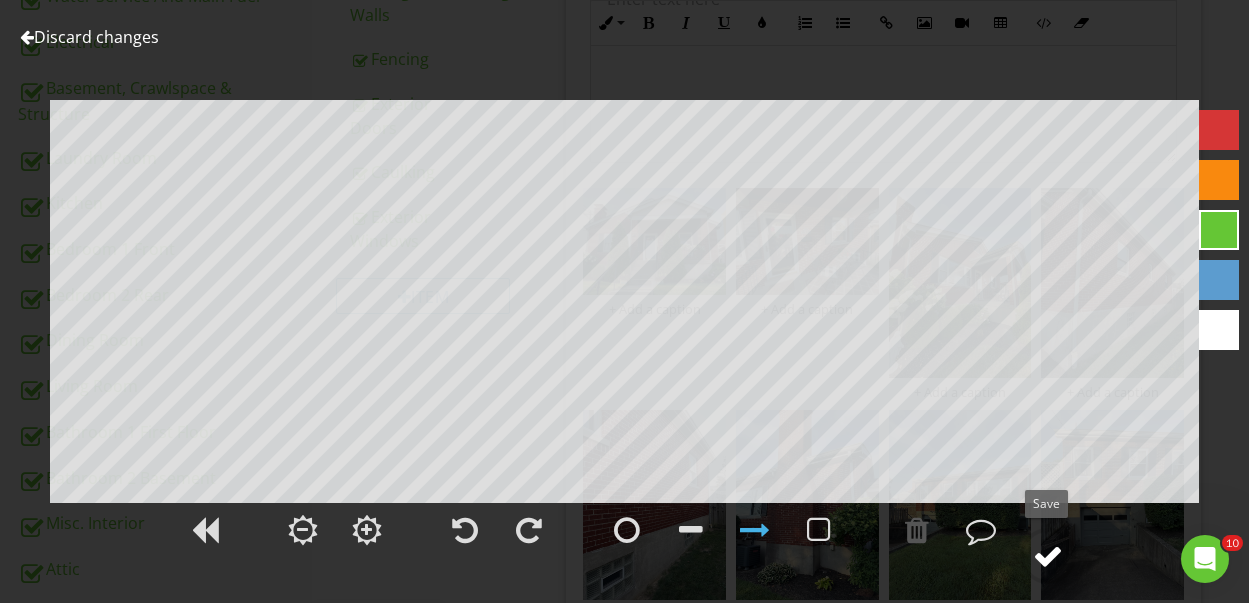 click at bounding box center (1048, 556) 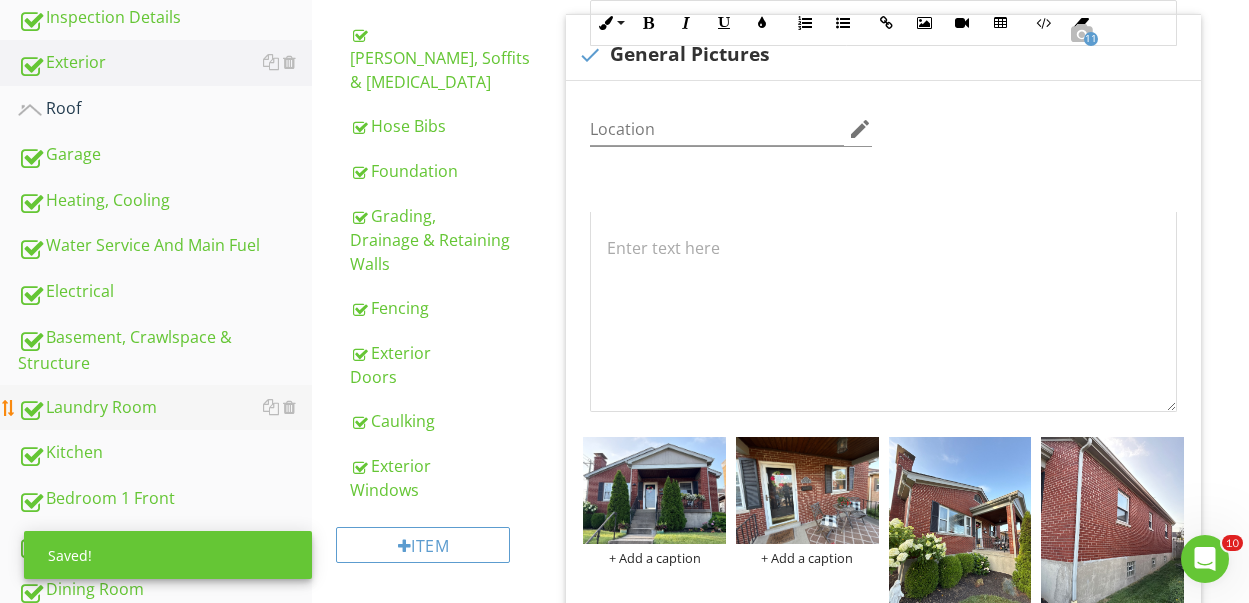 scroll, scrollTop: 238, scrollLeft: 0, axis: vertical 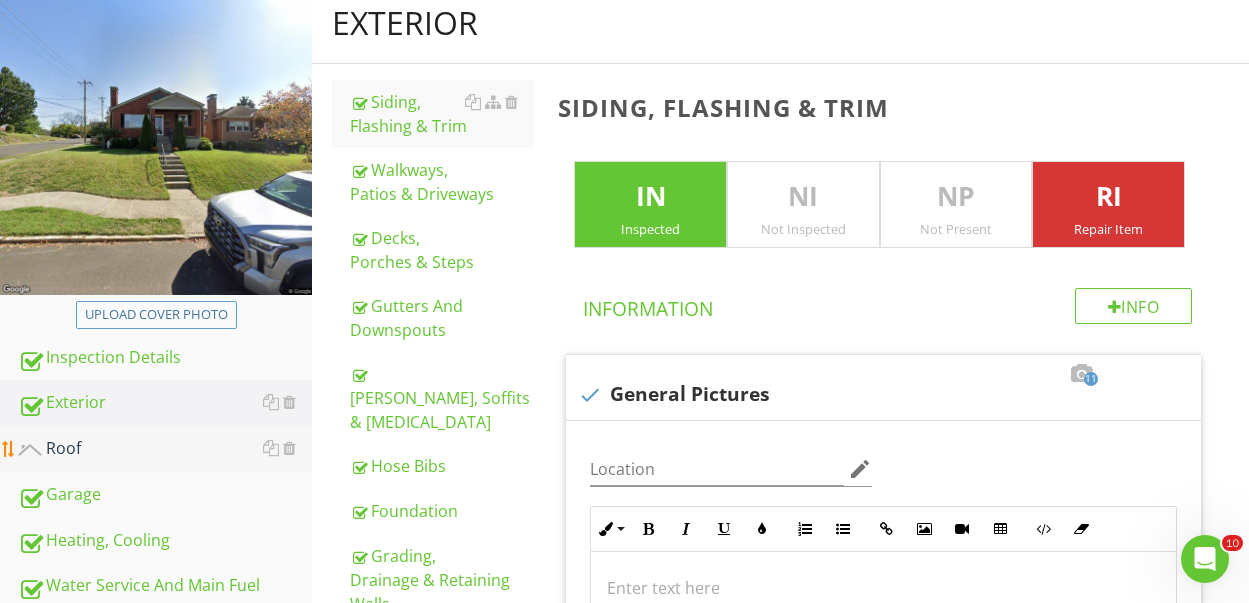 click on "Roof" at bounding box center (165, 449) 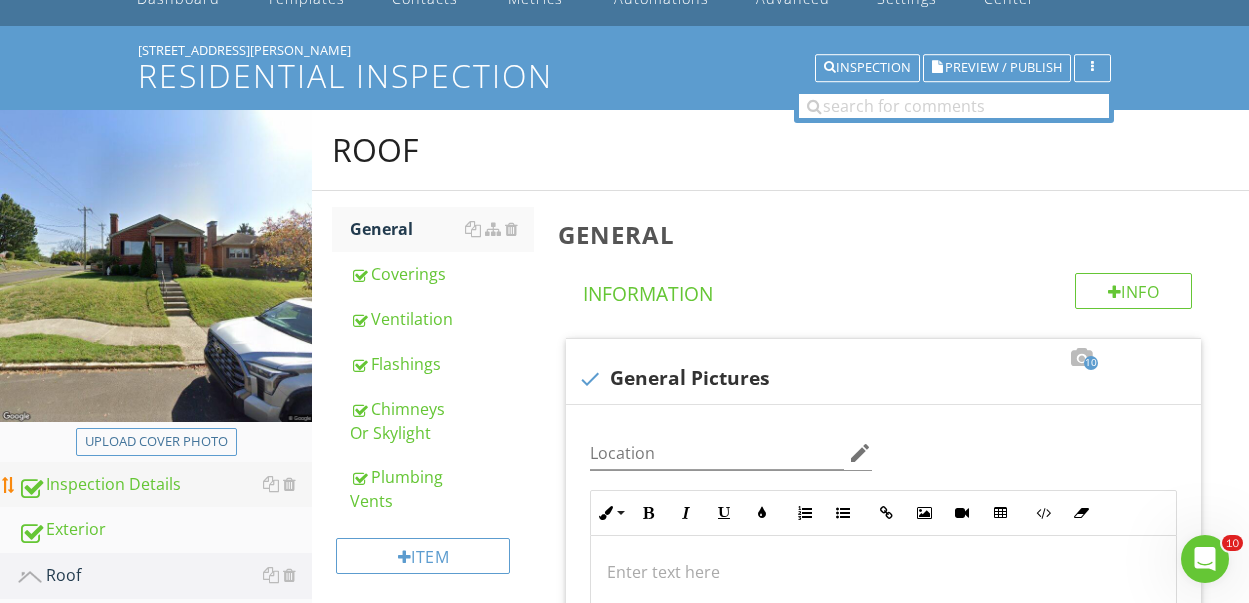 scroll, scrollTop: 0, scrollLeft: 0, axis: both 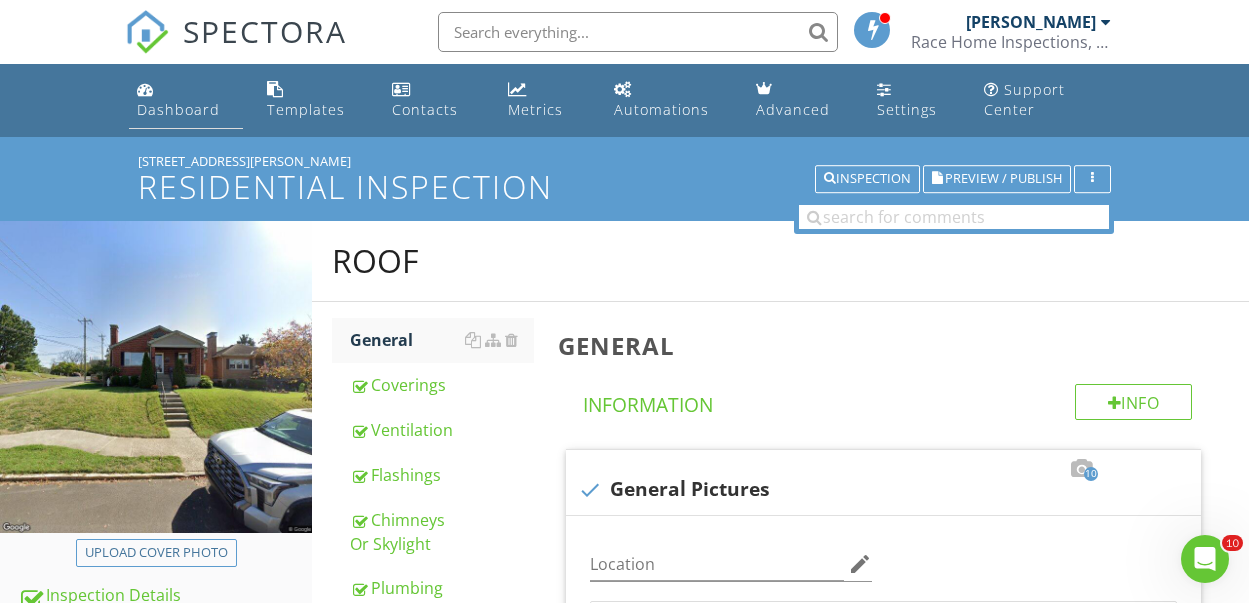 click on "Dashboard" at bounding box center [178, 109] 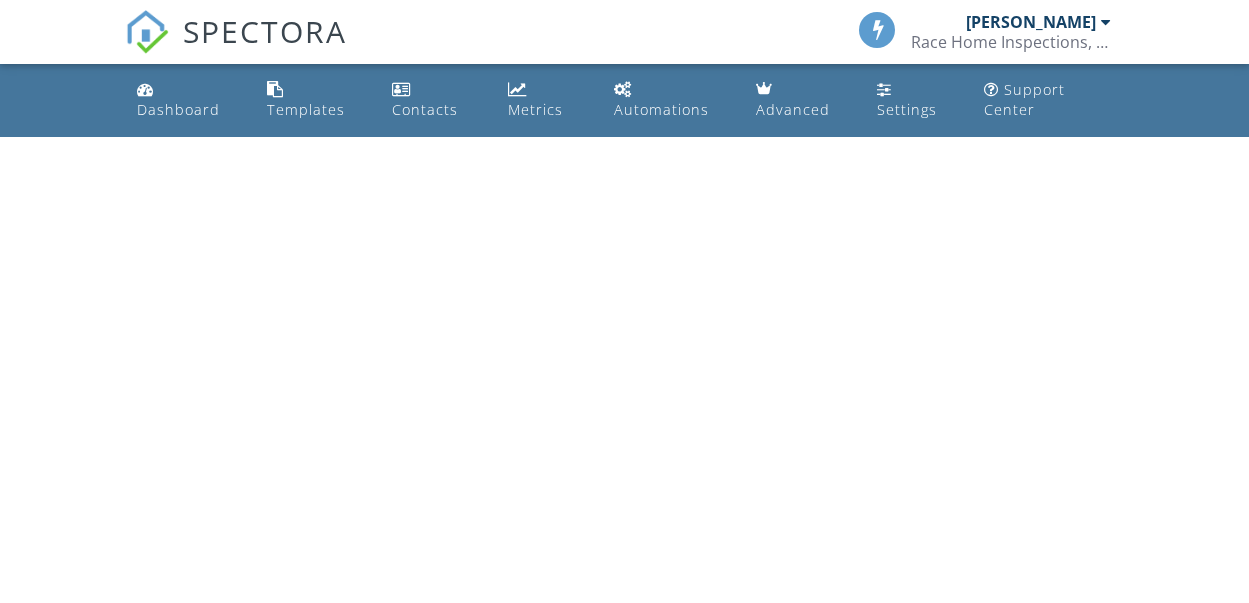 scroll, scrollTop: 0, scrollLeft: 0, axis: both 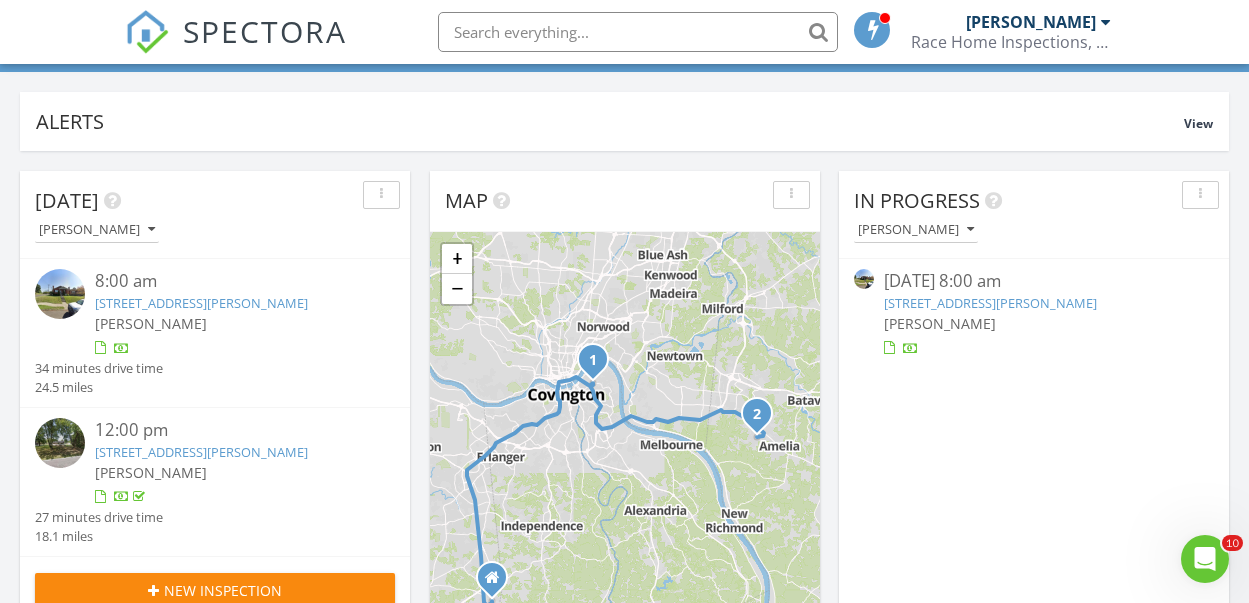 click at bounding box center (60, 294) 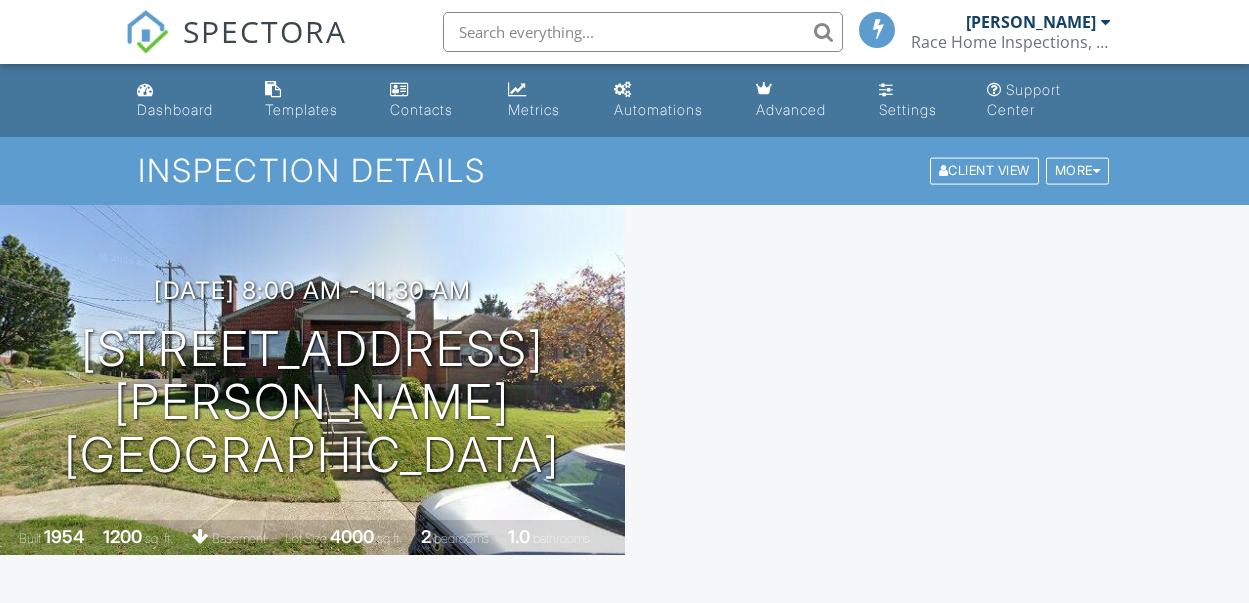 scroll, scrollTop: 0, scrollLeft: 0, axis: both 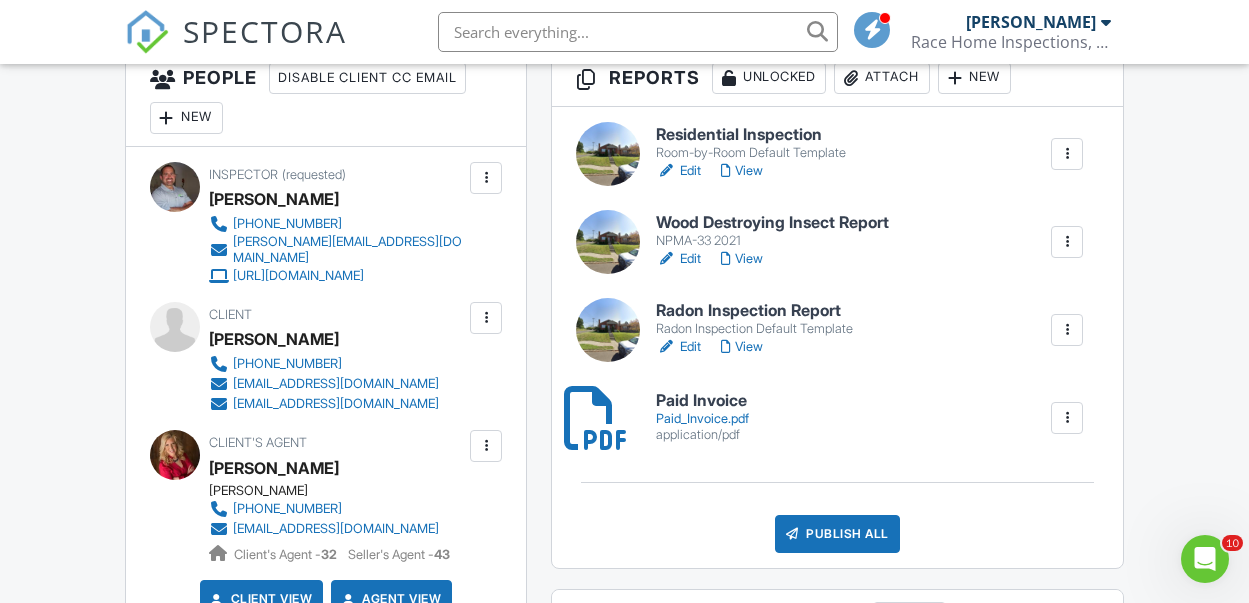 click on "View" at bounding box center (742, 171) 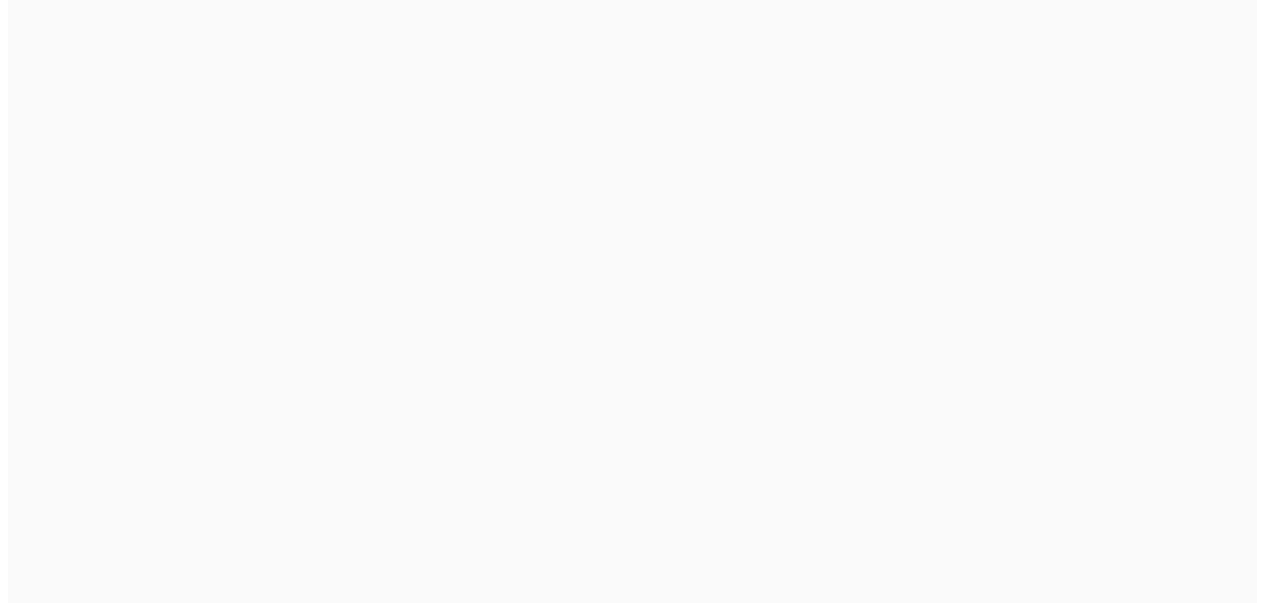scroll, scrollTop: 0, scrollLeft: 0, axis: both 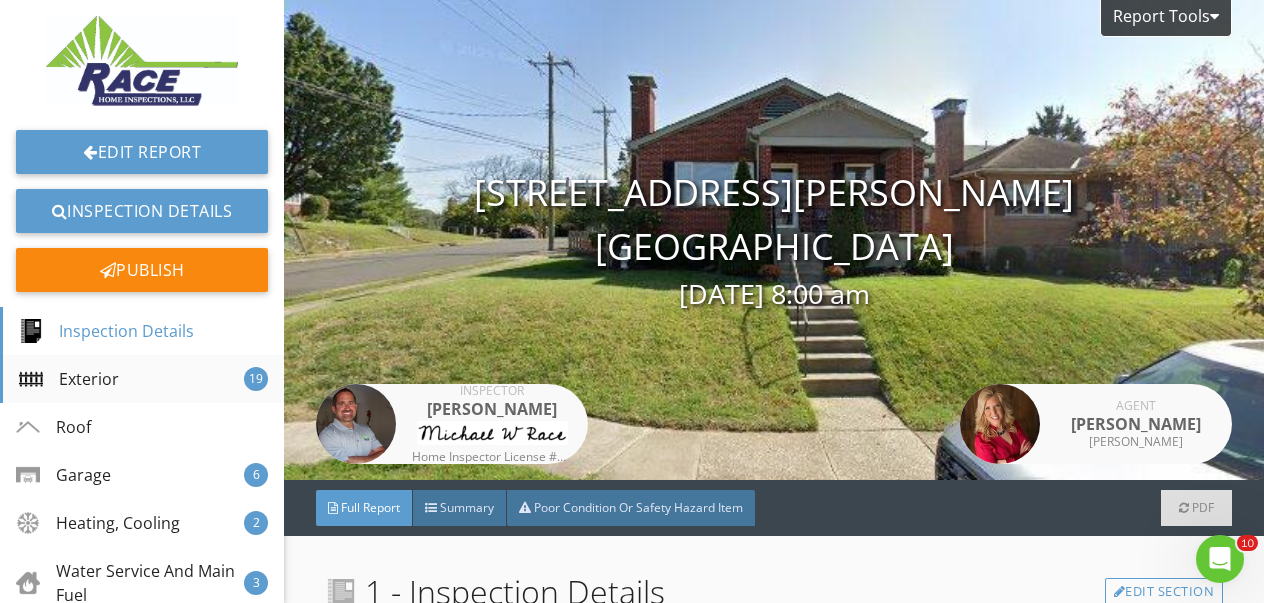 click on "Exterior" at bounding box center (69, 379) 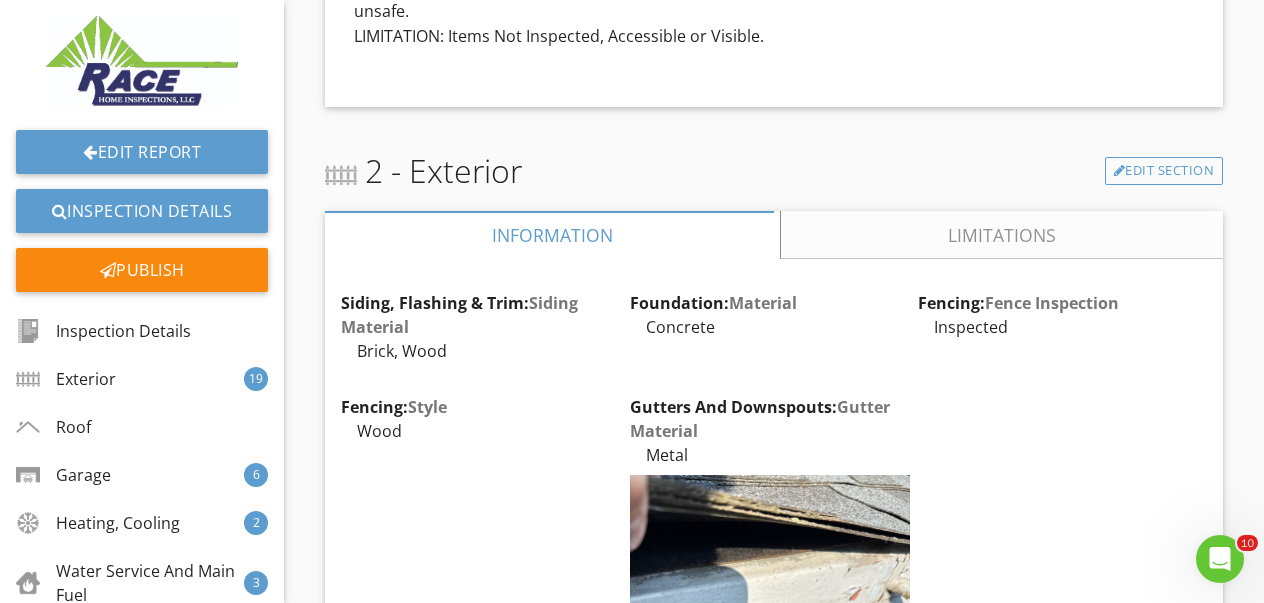 scroll, scrollTop: 180, scrollLeft: 0, axis: vertical 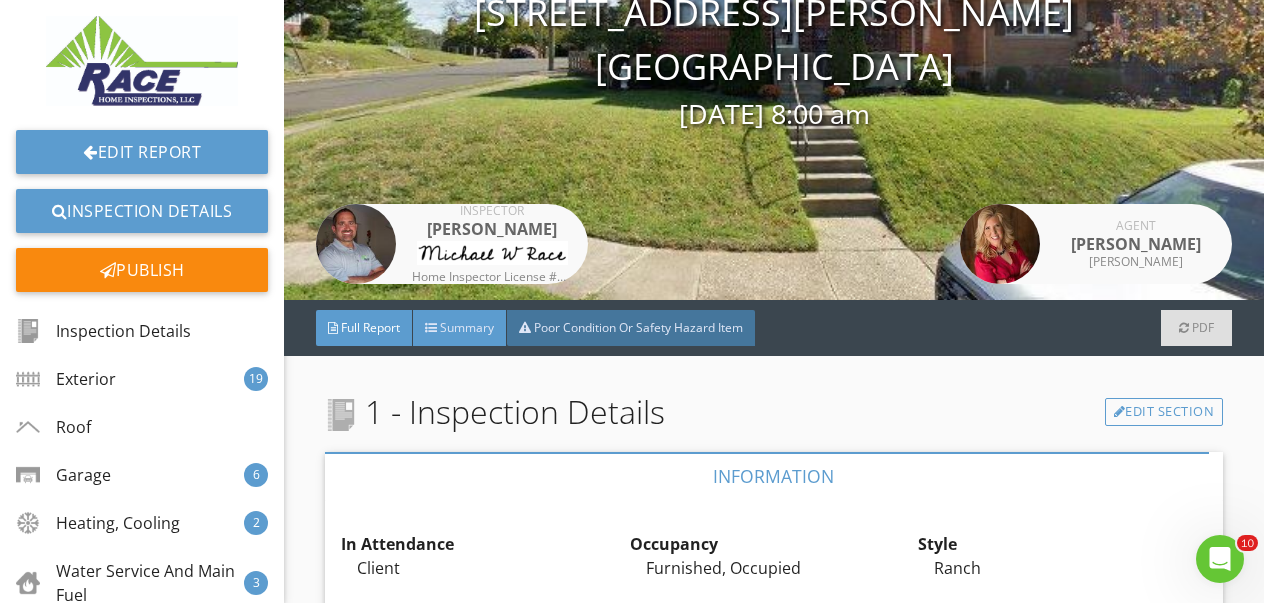 click on "Summary" at bounding box center (467, 327) 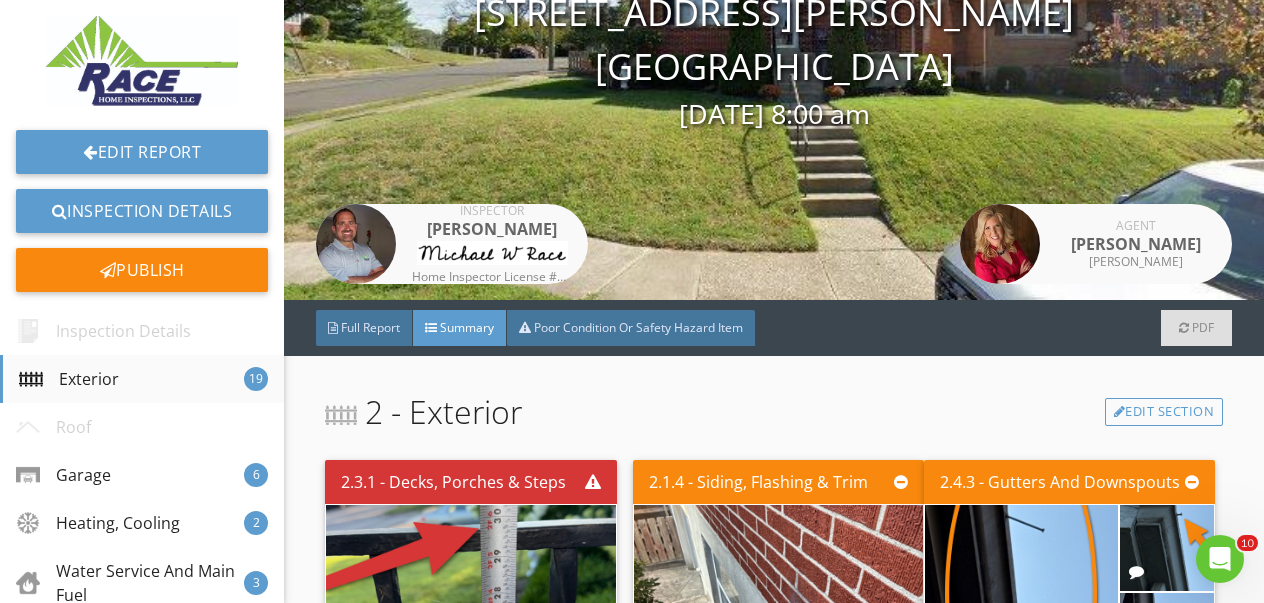 click on "Exterior" at bounding box center [69, 379] 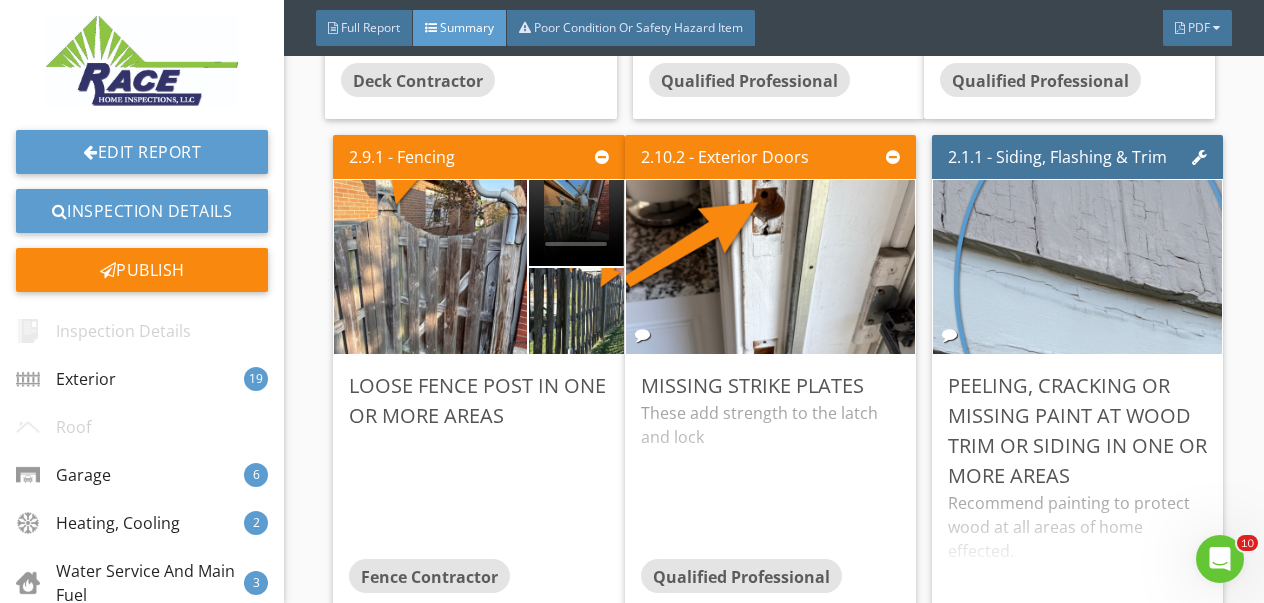 scroll, scrollTop: 908, scrollLeft: 0, axis: vertical 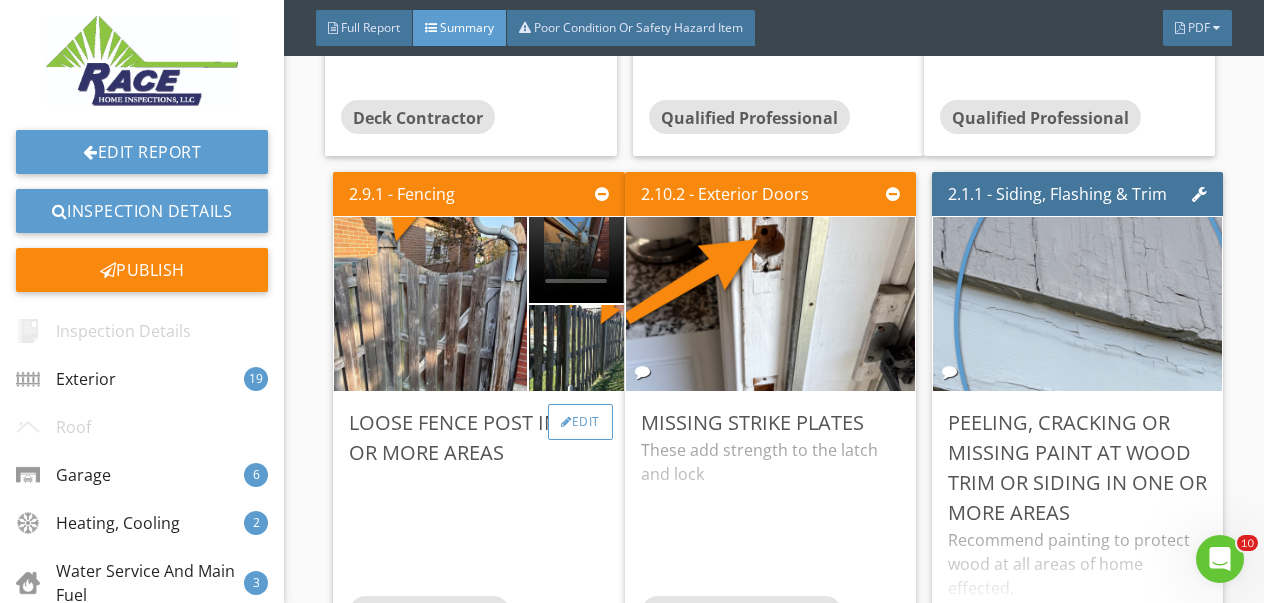 click on "Edit" at bounding box center [580, 422] 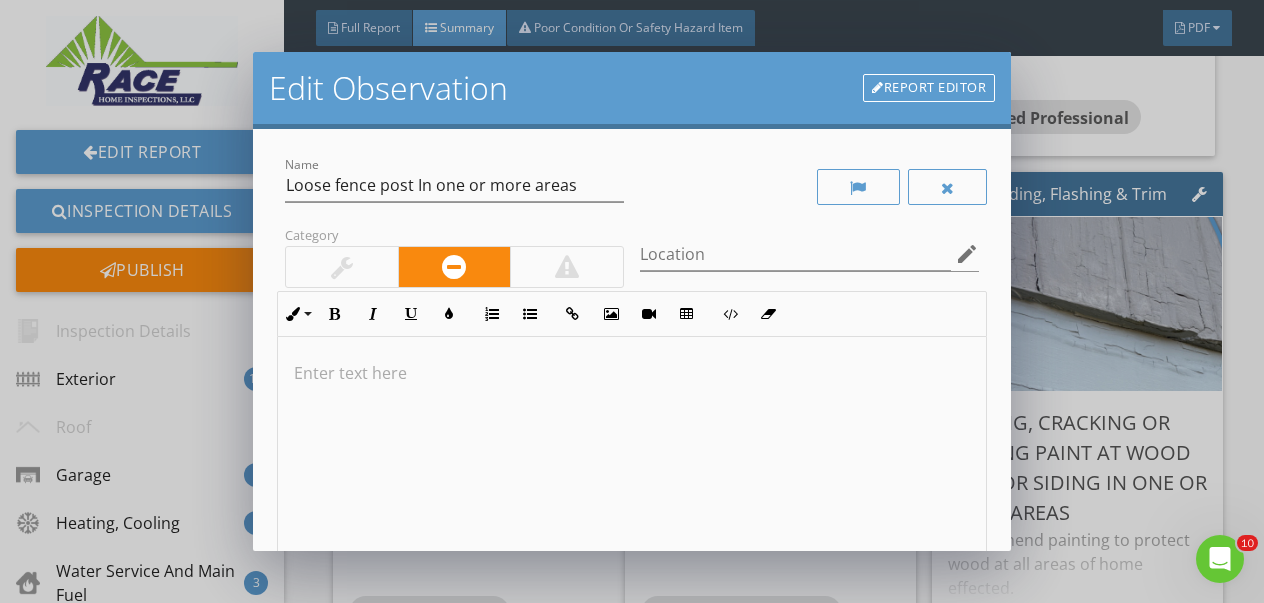 click at bounding box center (632, 373) 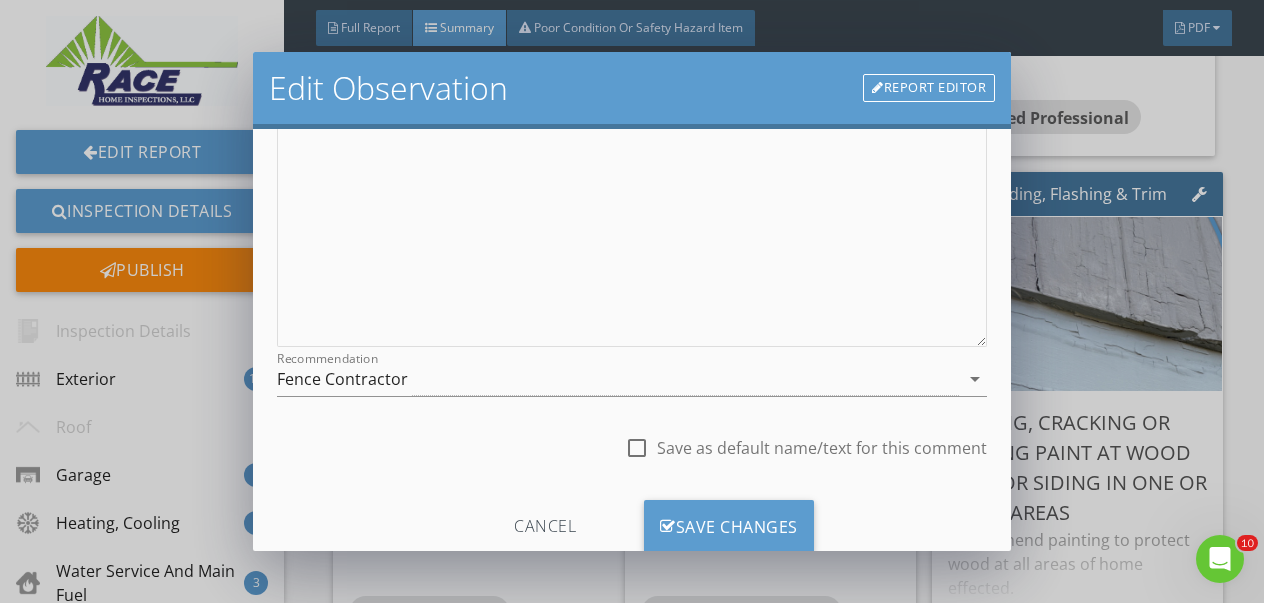 scroll, scrollTop: 359, scrollLeft: 0, axis: vertical 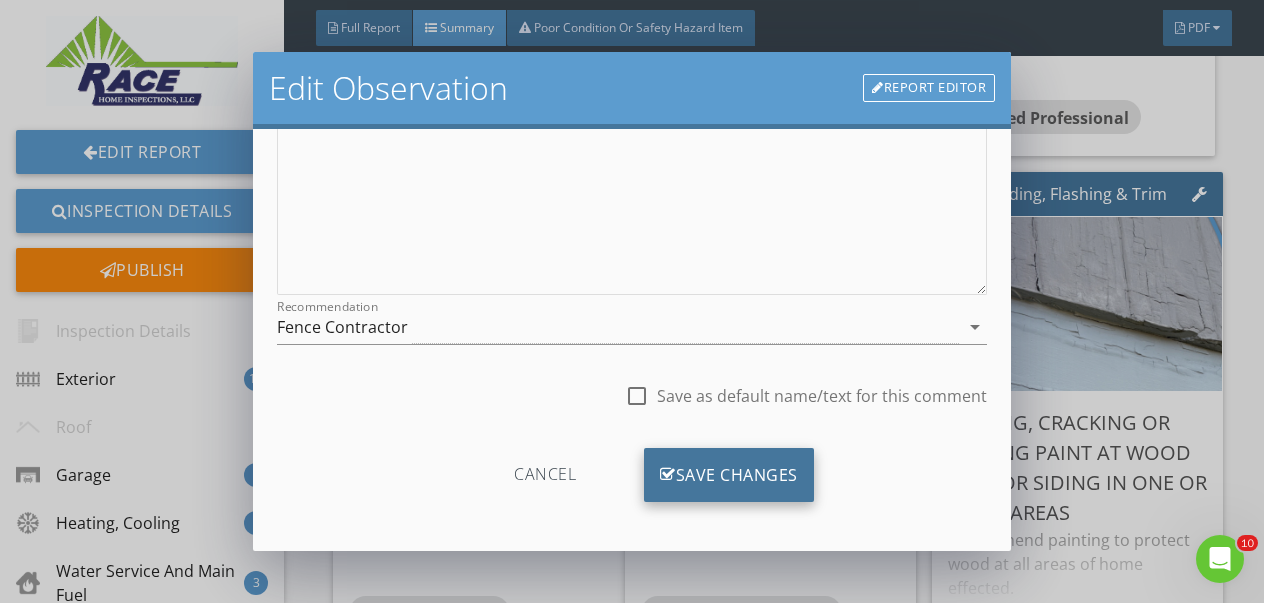 click on "Save Changes" at bounding box center (729, 475) 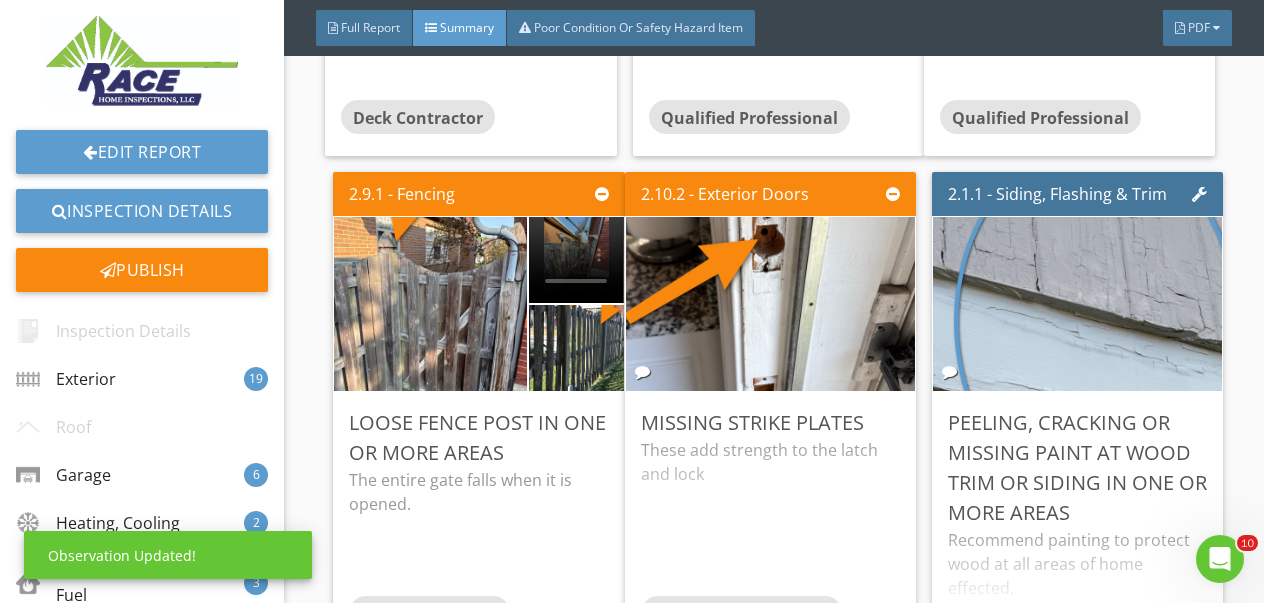 scroll, scrollTop: 128, scrollLeft: 0, axis: vertical 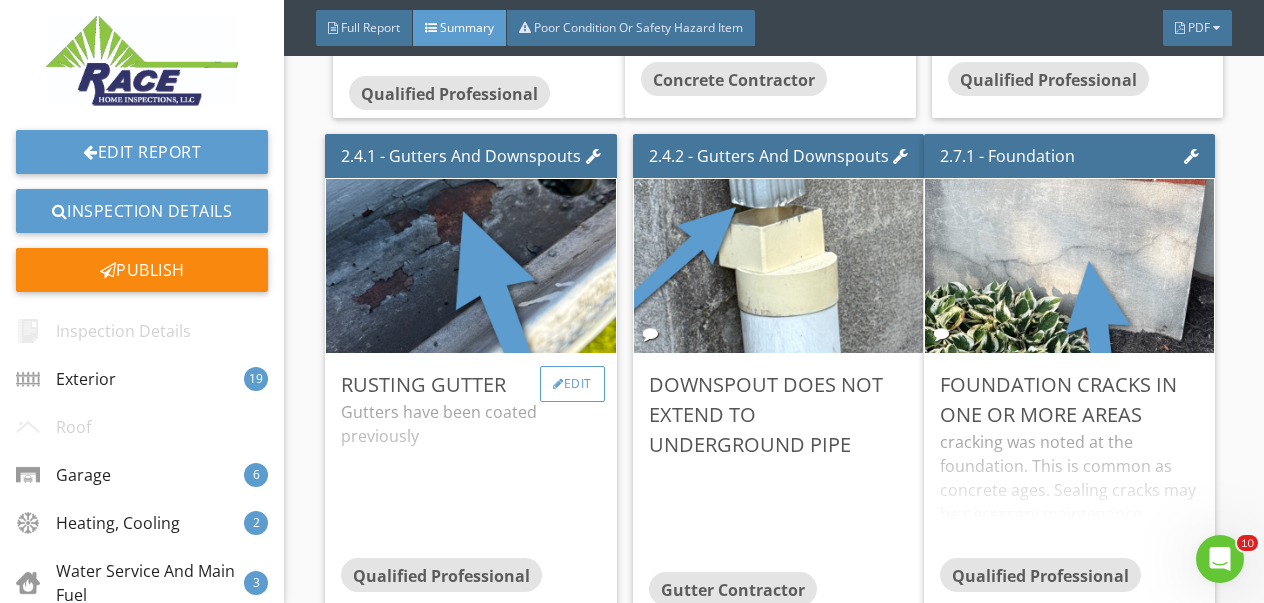 click on "Edit" at bounding box center (572, 384) 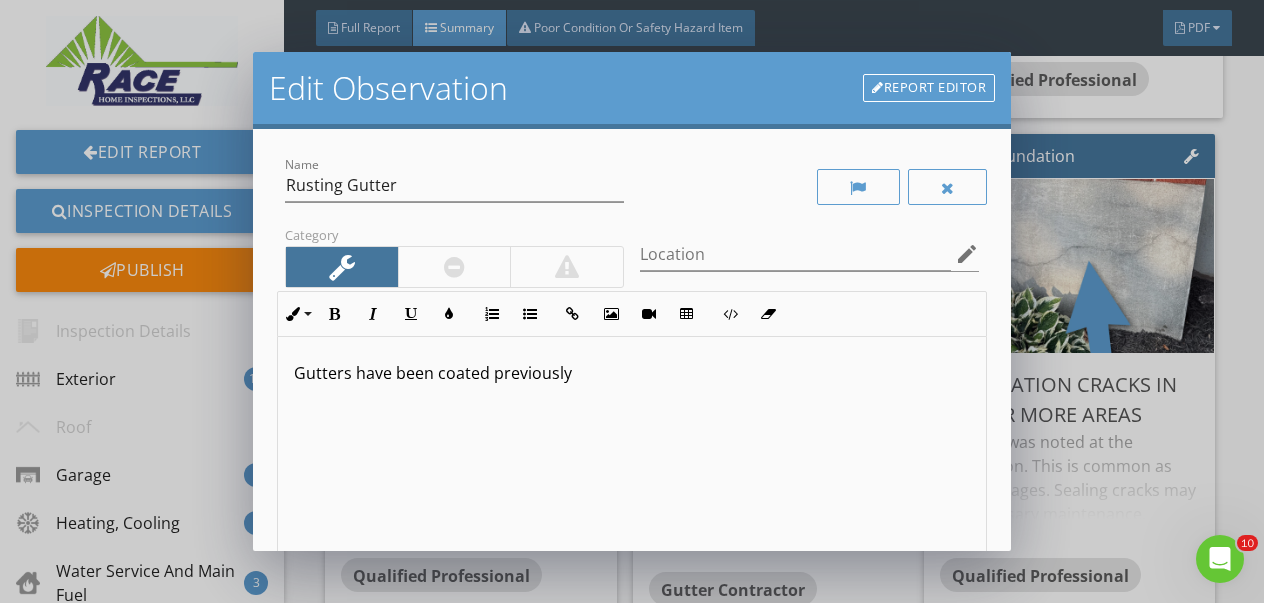 click on "Gutters have been coated previously" at bounding box center [632, 373] 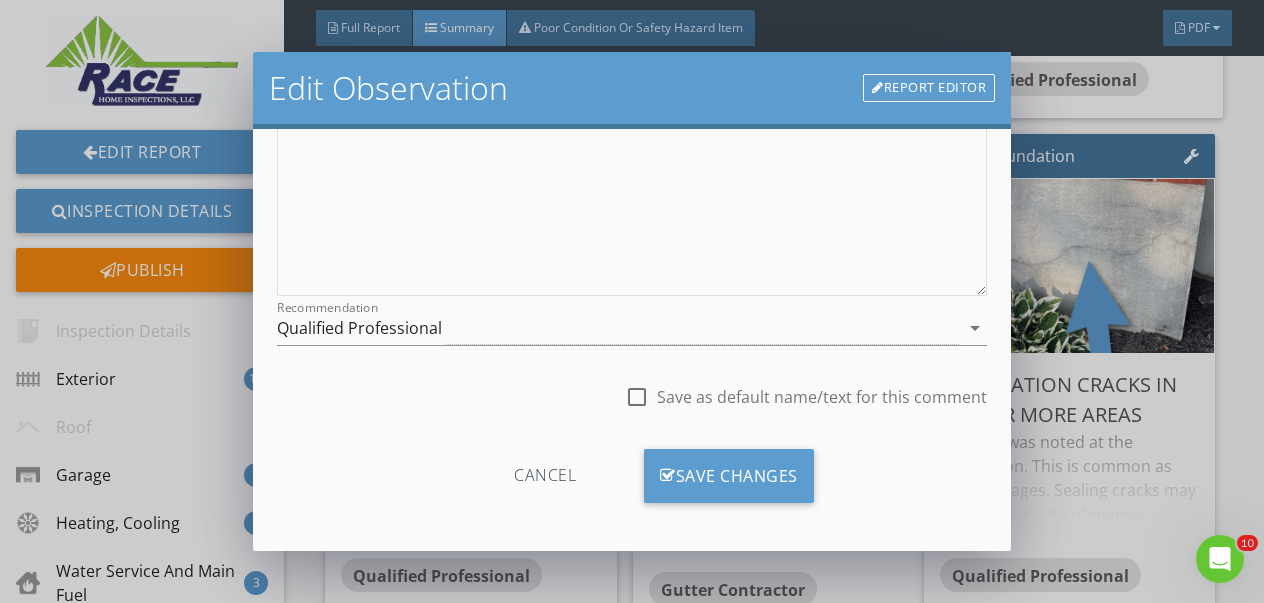 scroll, scrollTop: 365, scrollLeft: 0, axis: vertical 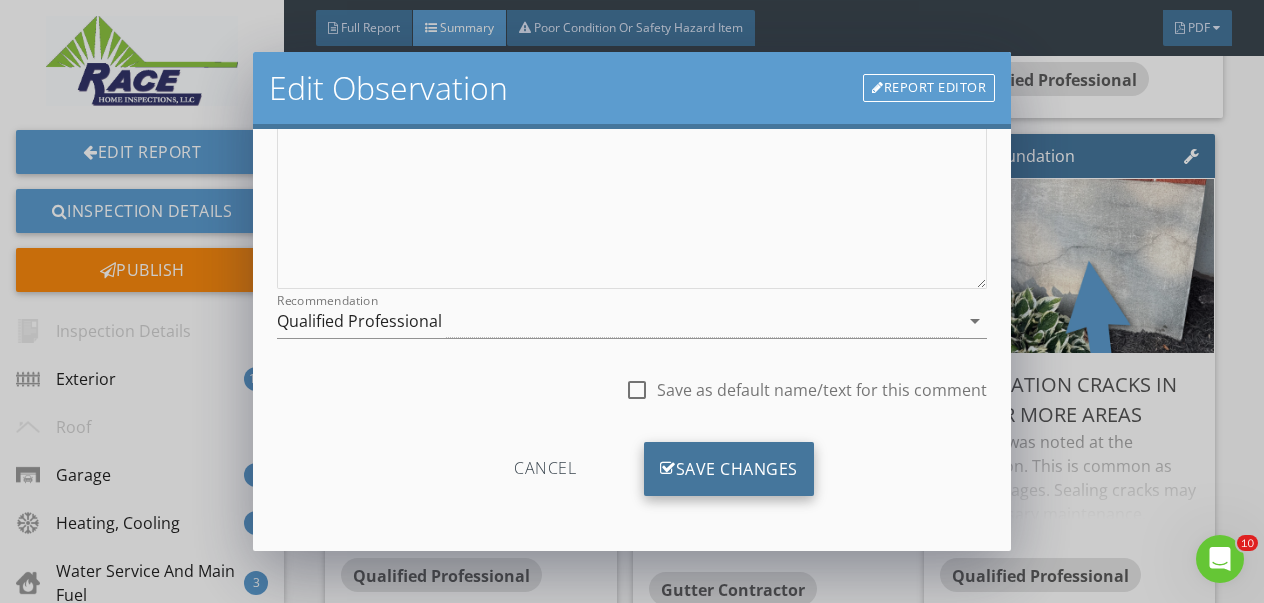 click on "Save Changes" at bounding box center (729, 469) 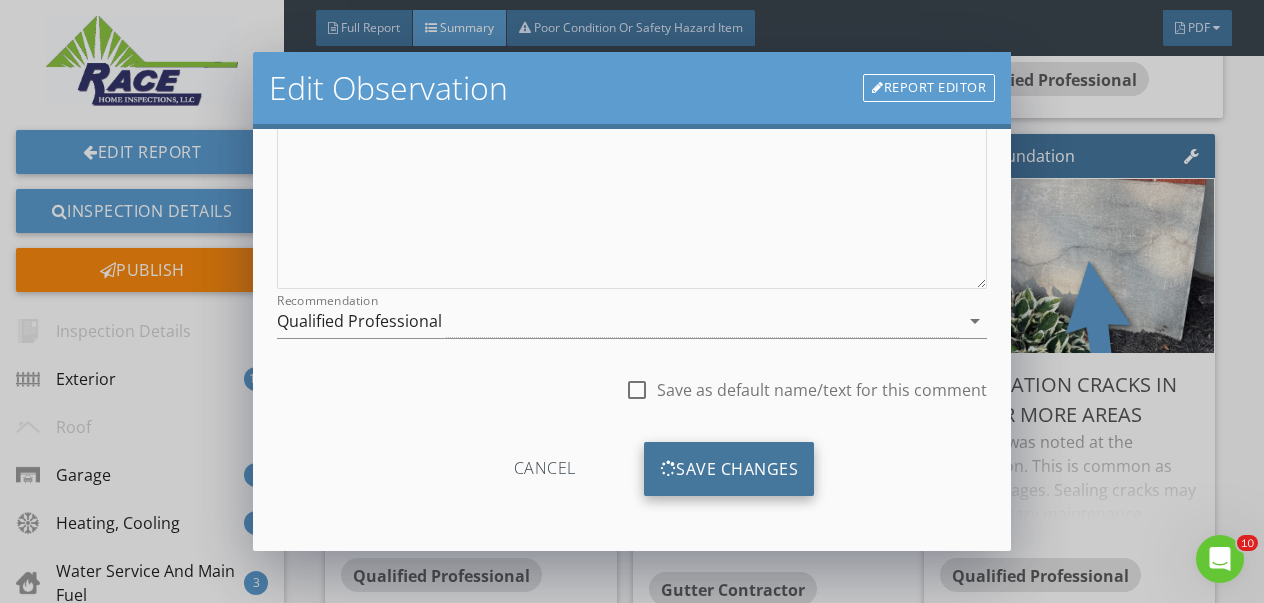 scroll, scrollTop: 128, scrollLeft: 0, axis: vertical 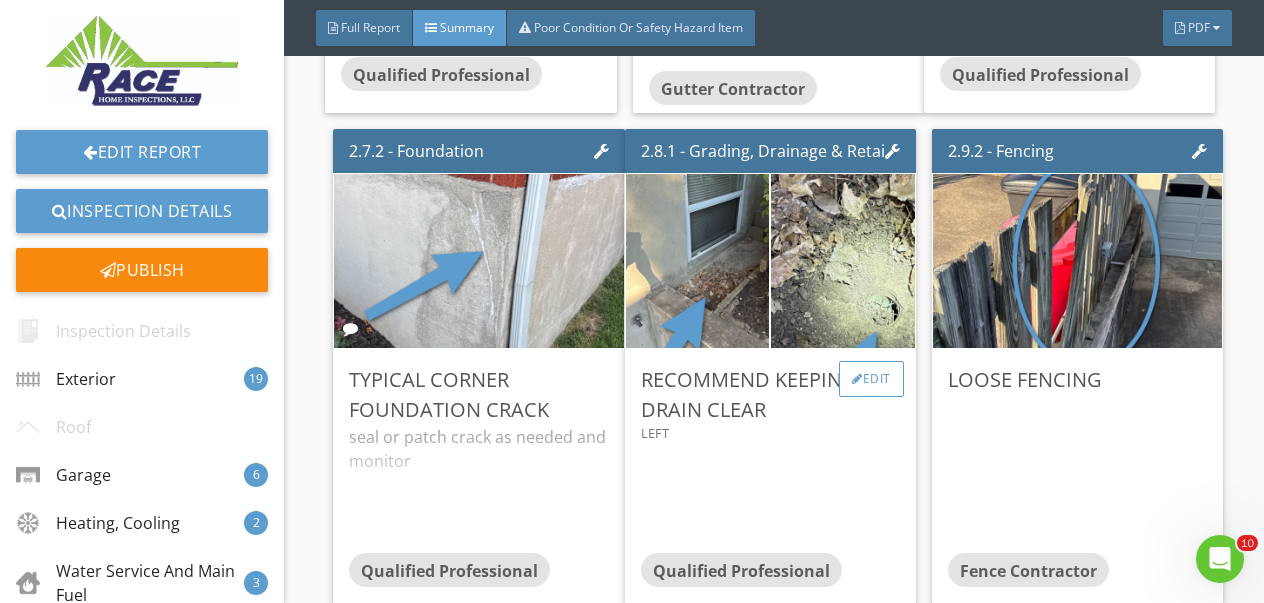 click on "Edit" at bounding box center [871, 379] 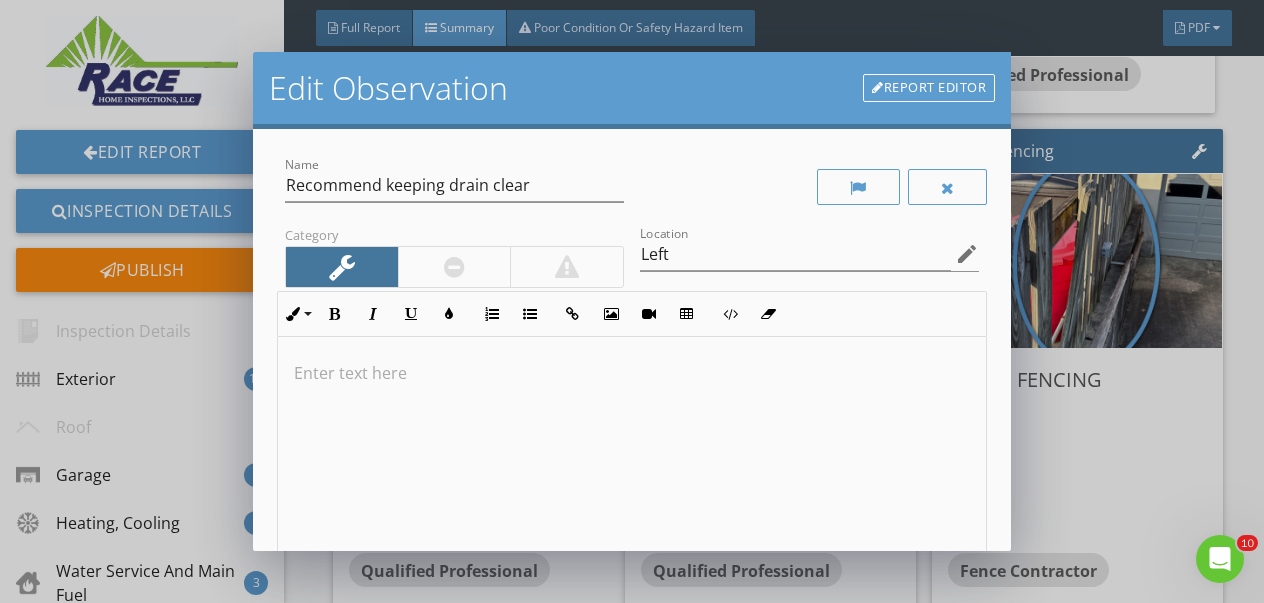 click at bounding box center [632, 373] 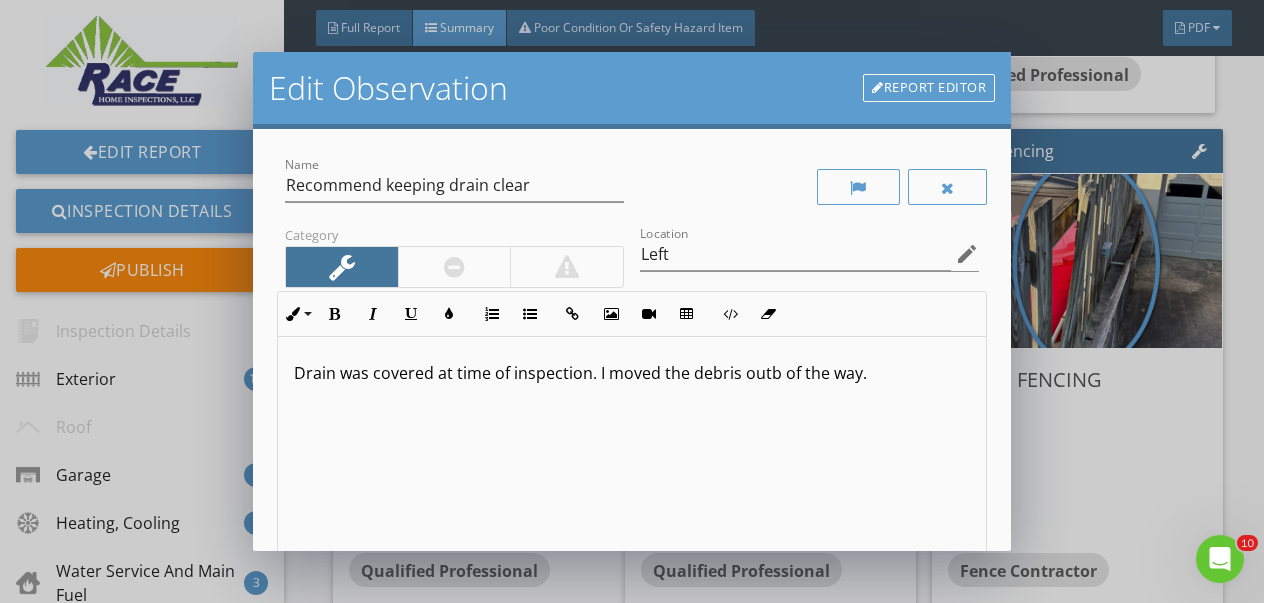 type on "<p>Drain was covered at time of inspection. I moved the debris outb of the way.</p>" 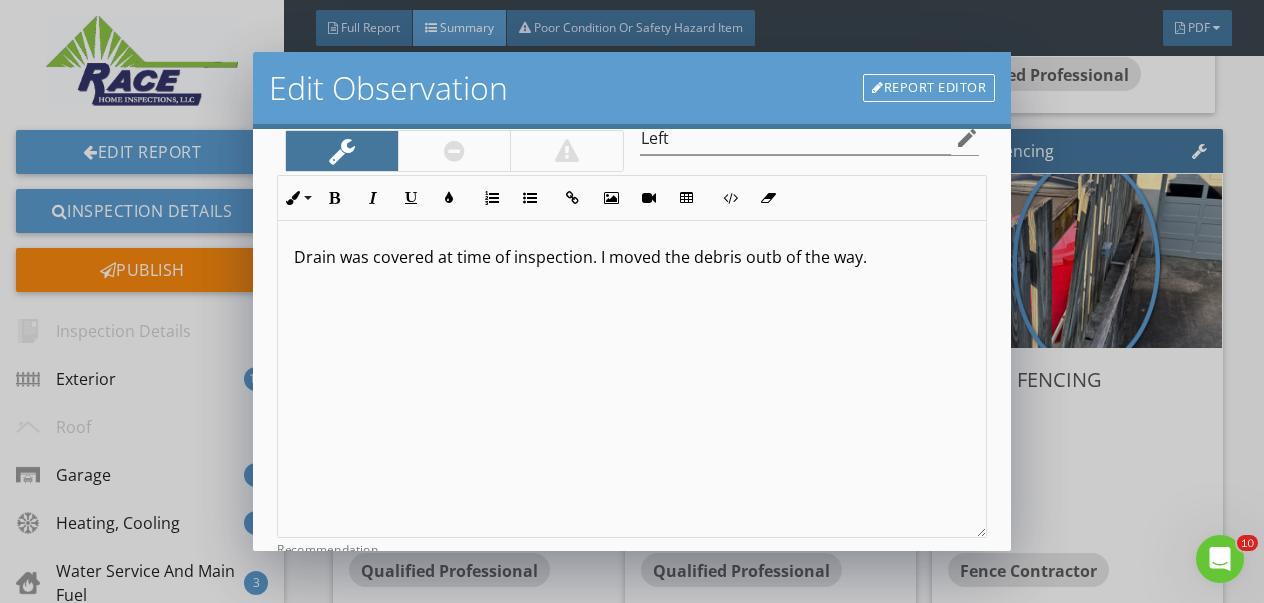 scroll, scrollTop: 285, scrollLeft: 0, axis: vertical 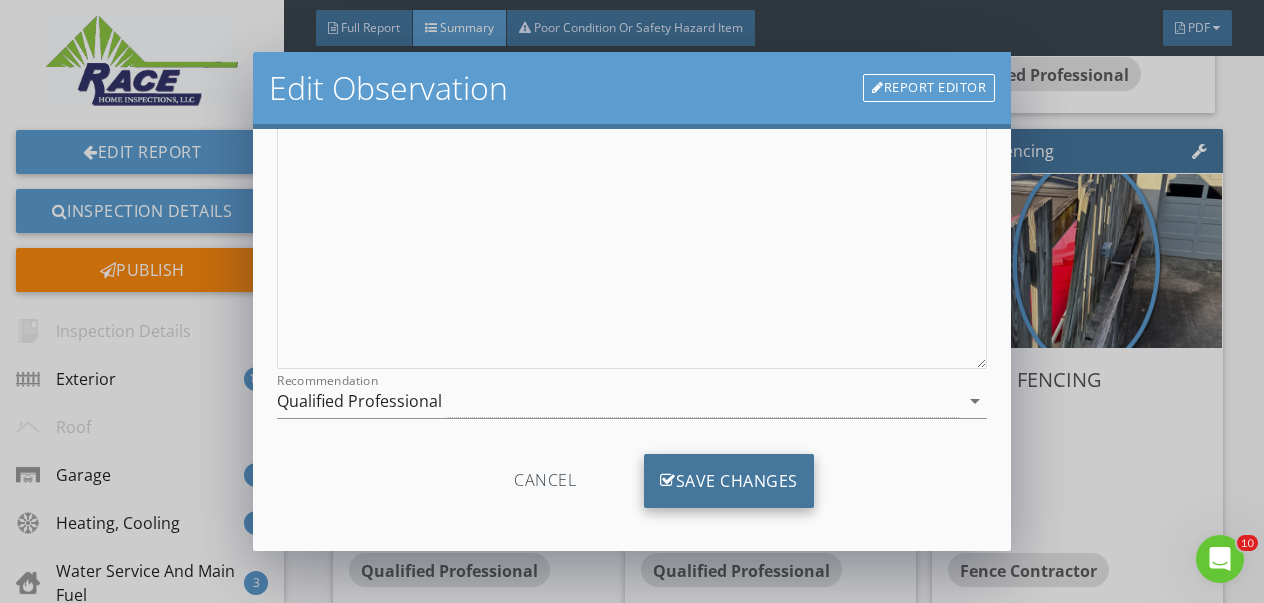 click on "Save Changes" at bounding box center [729, 481] 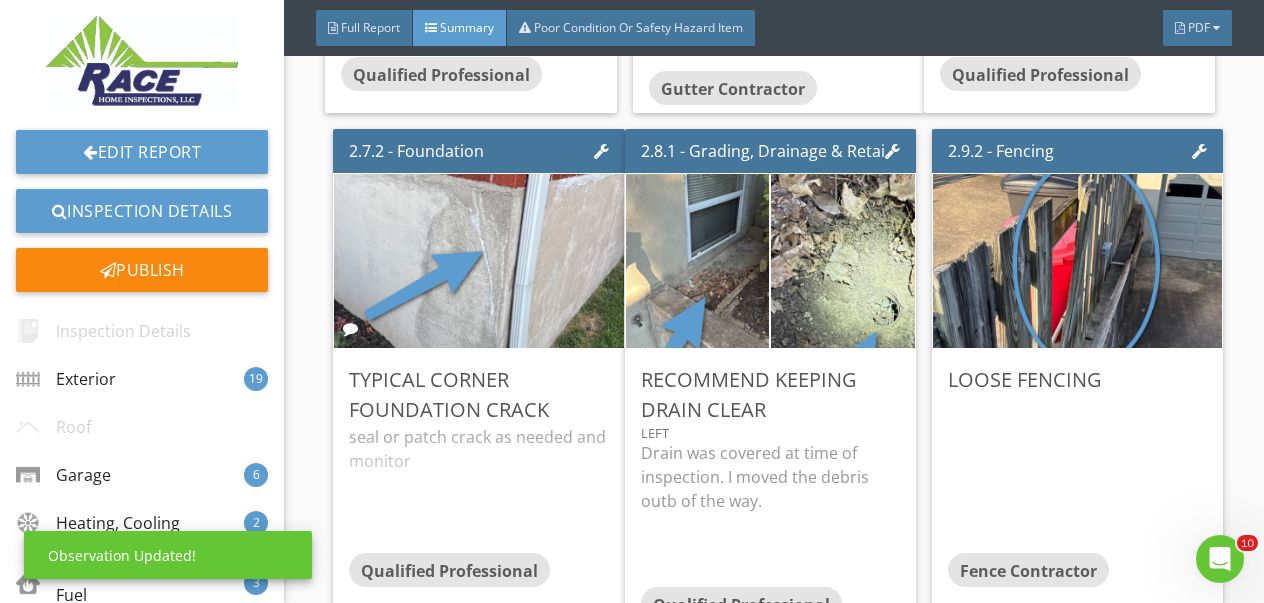 scroll, scrollTop: 60, scrollLeft: 0, axis: vertical 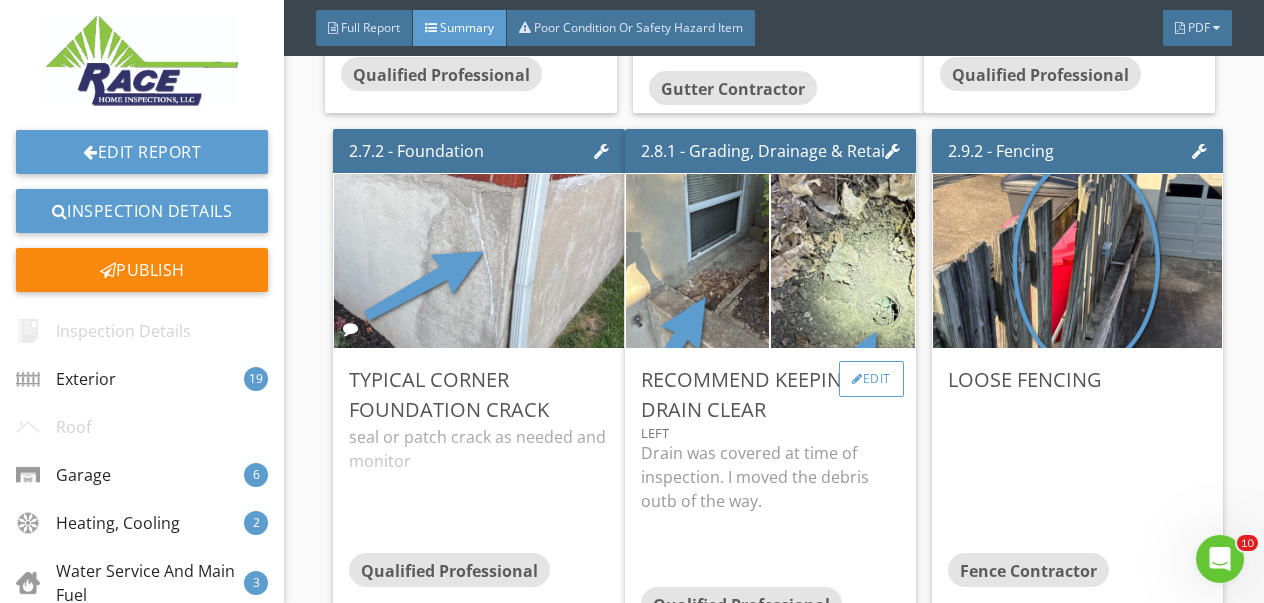 click on "Edit" at bounding box center (871, 379) 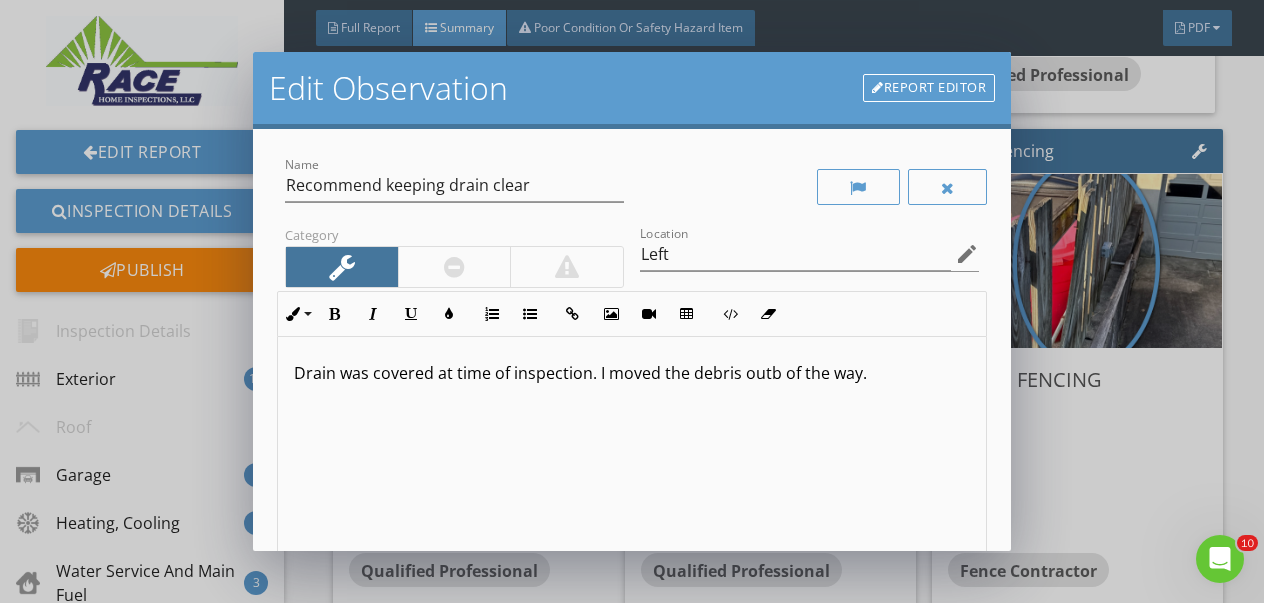 click on "Drain was covered at time of inspection. I moved the debris outb of the way." at bounding box center (632, 373) 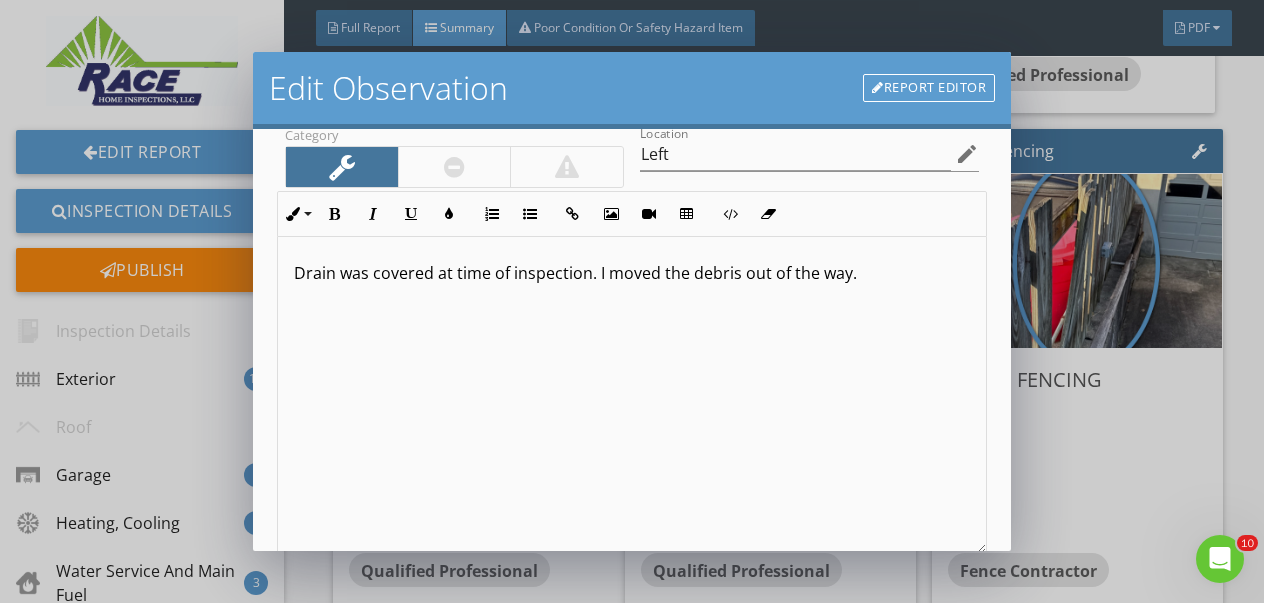 scroll, scrollTop: 297, scrollLeft: 0, axis: vertical 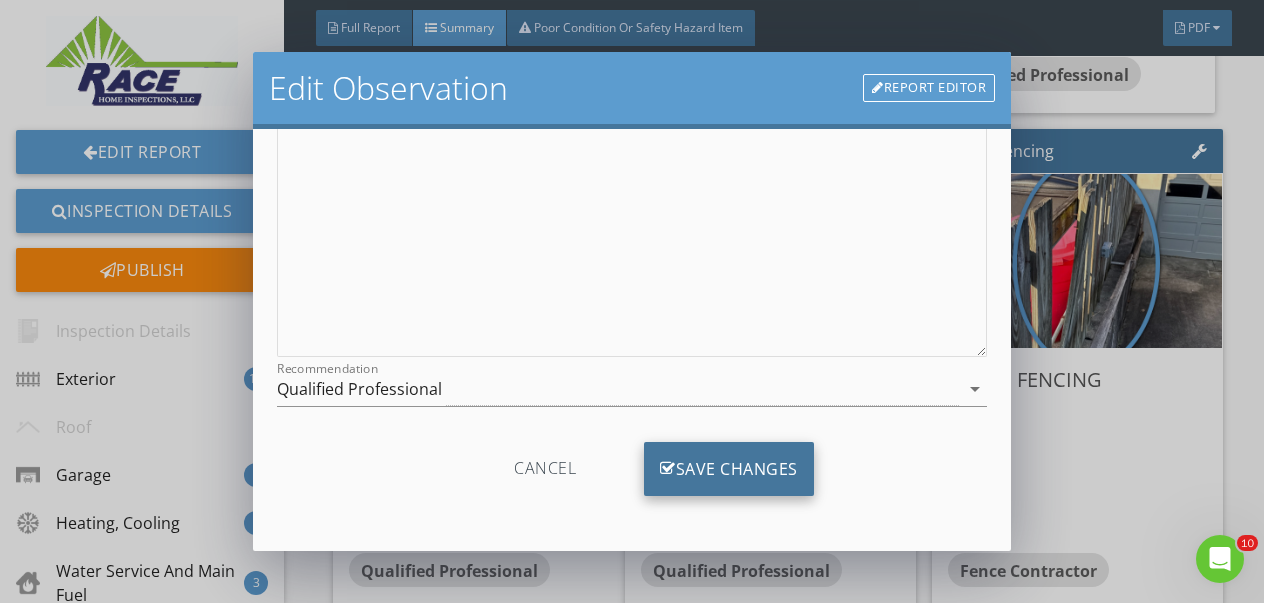 click on "Save Changes" at bounding box center [729, 469] 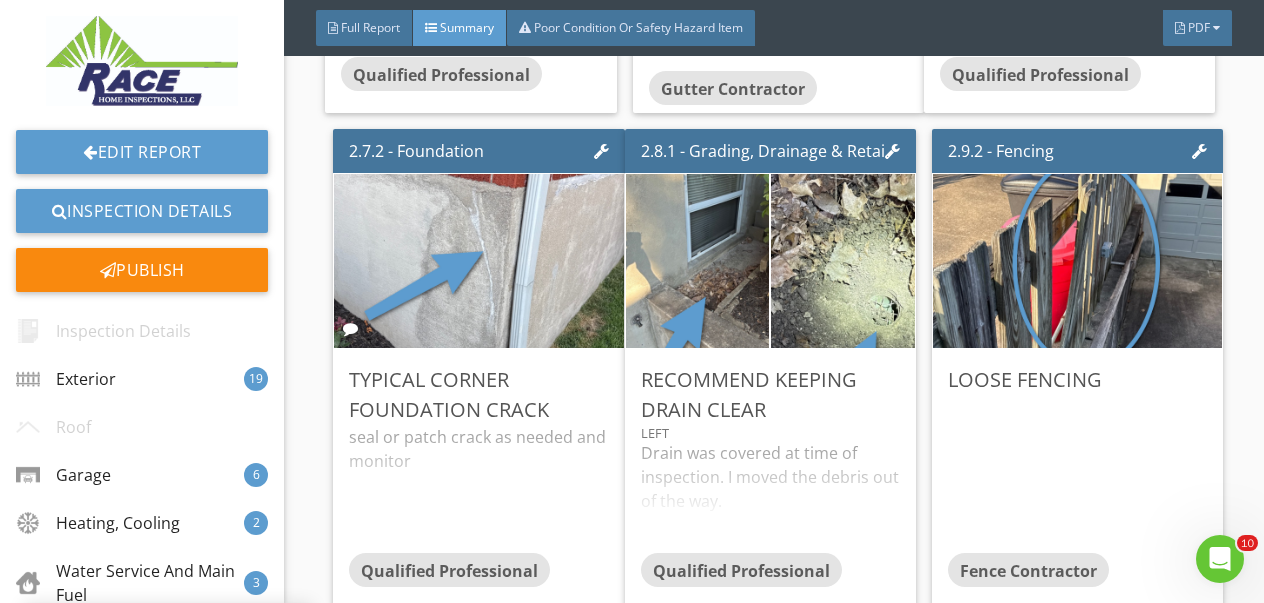 scroll, scrollTop: 60, scrollLeft: 0, axis: vertical 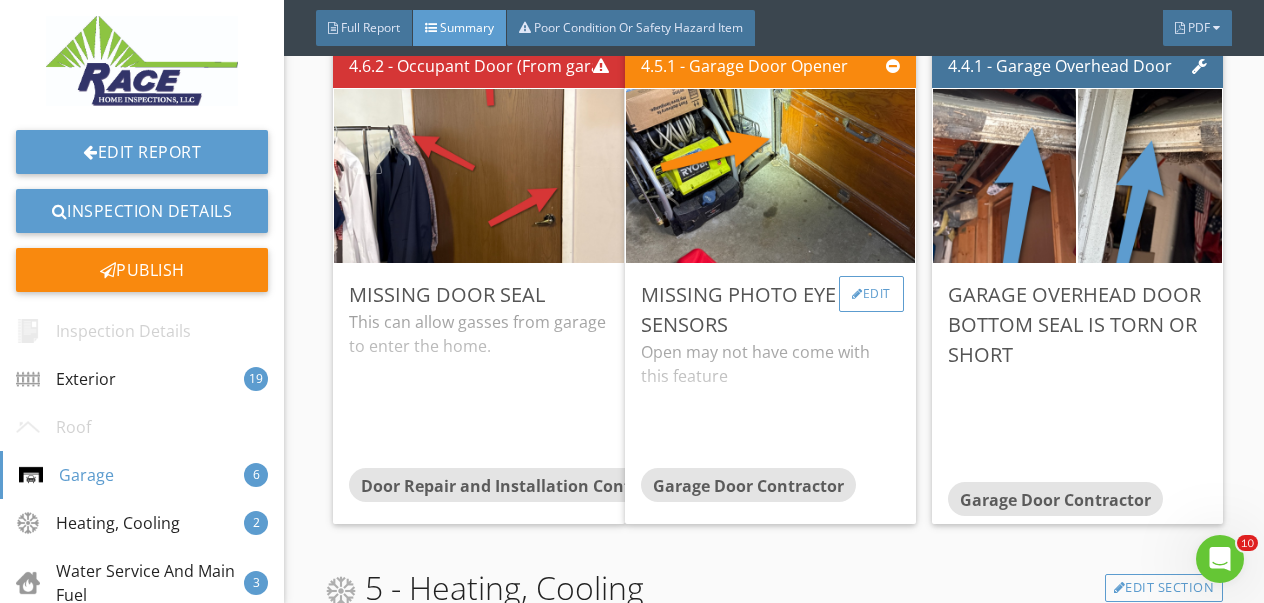 click on "Edit" at bounding box center (871, 294) 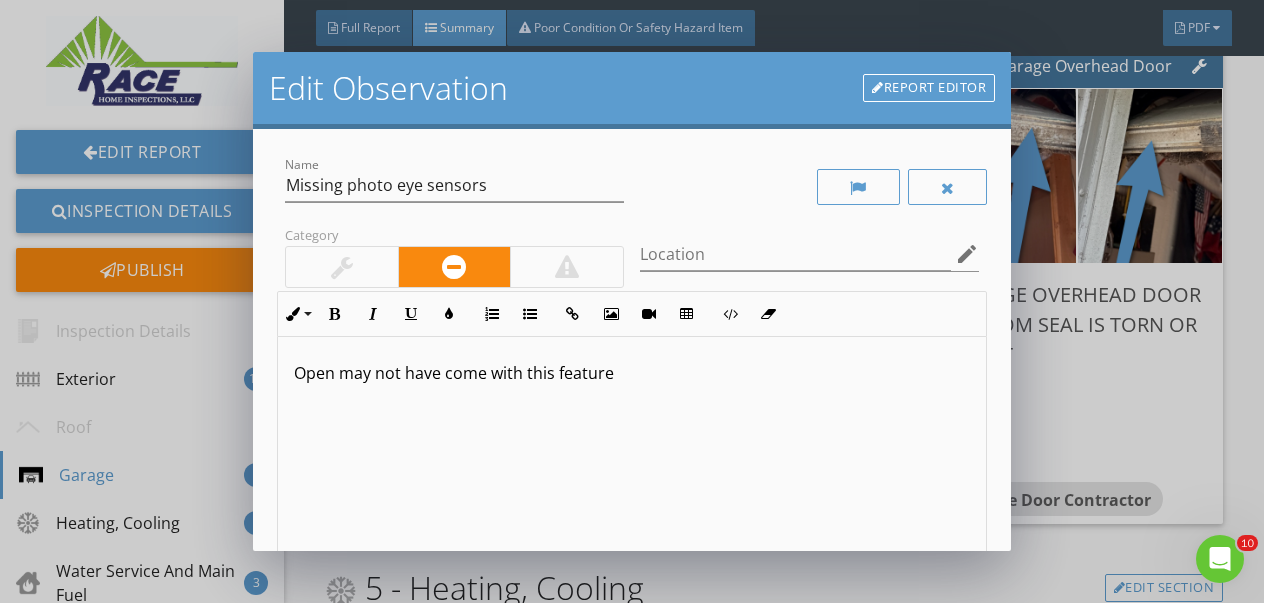 click on "Open may not have come with this feature" at bounding box center (632, 373) 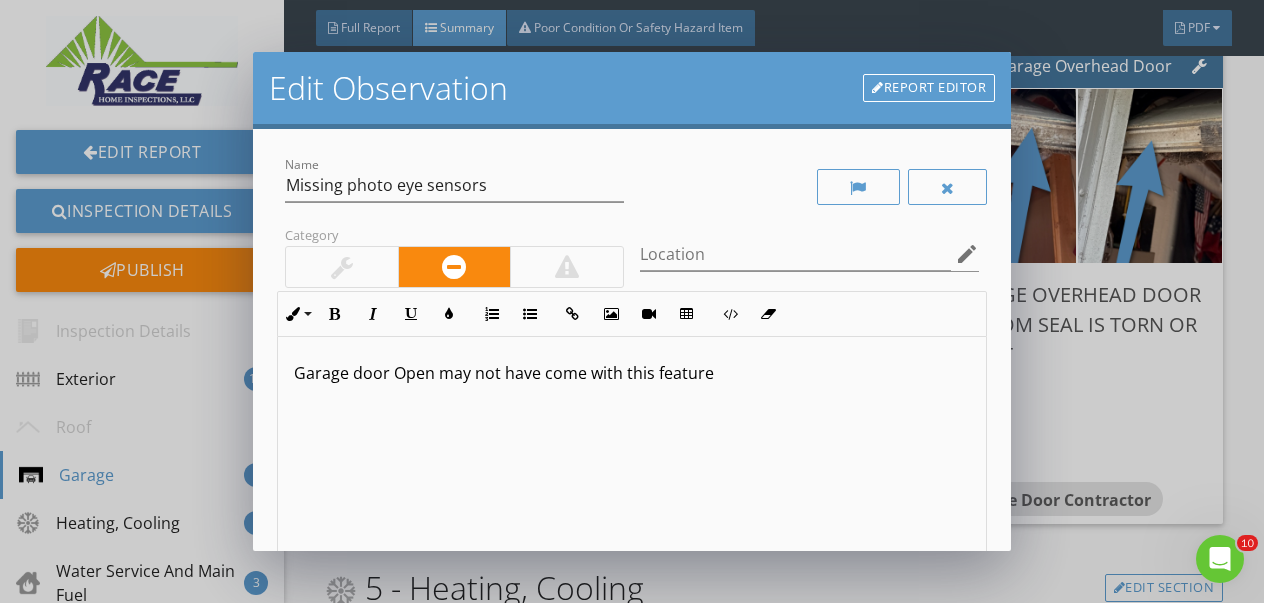 click on "Garage door Open may not have come with this feature" at bounding box center (632, 373) 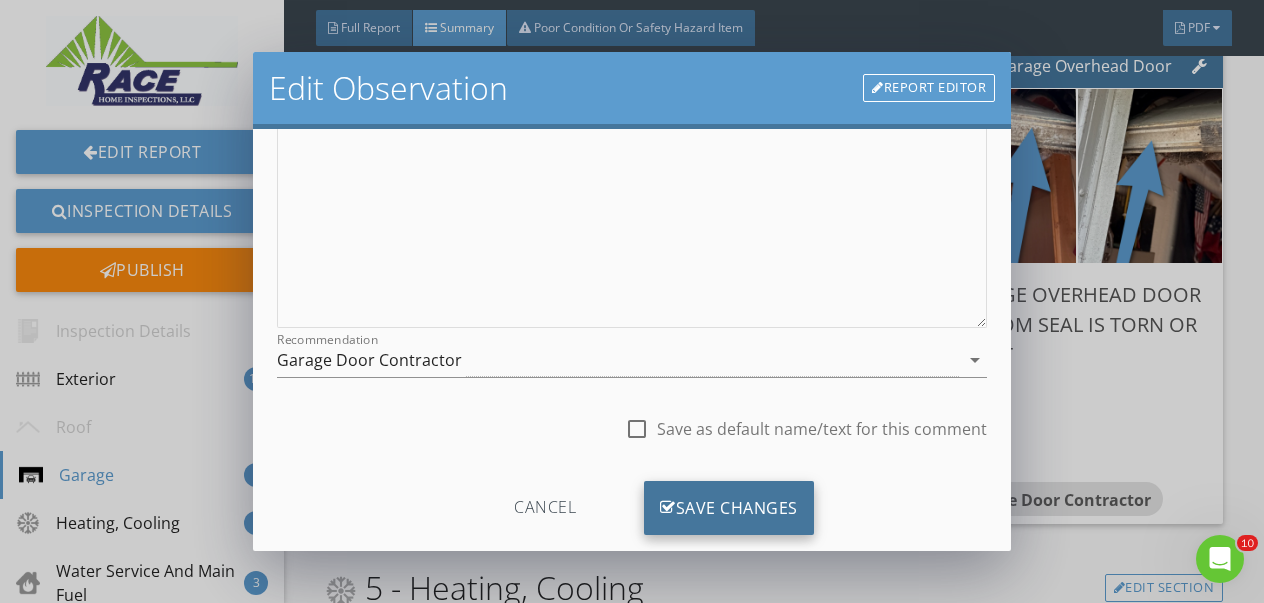 click on "Save Changes" at bounding box center (729, 508) 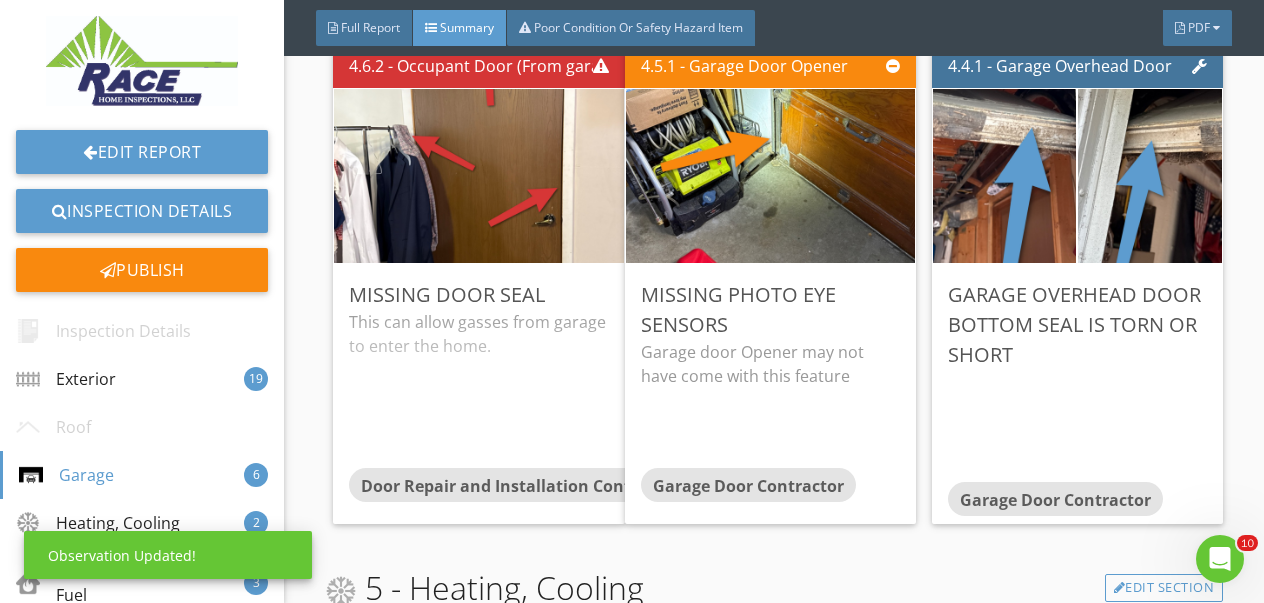 scroll, scrollTop: 128, scrollLeft: 0, axis: vertical 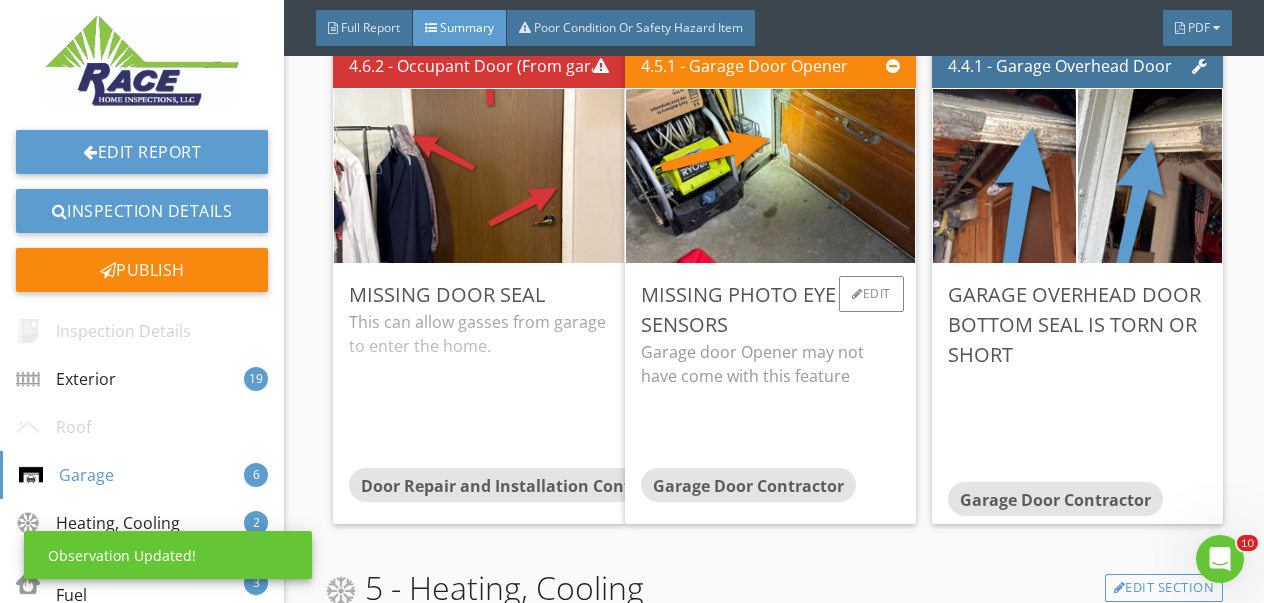 click on "Garage door Opener may not have come with this feature" at bounding box center [770, 401] 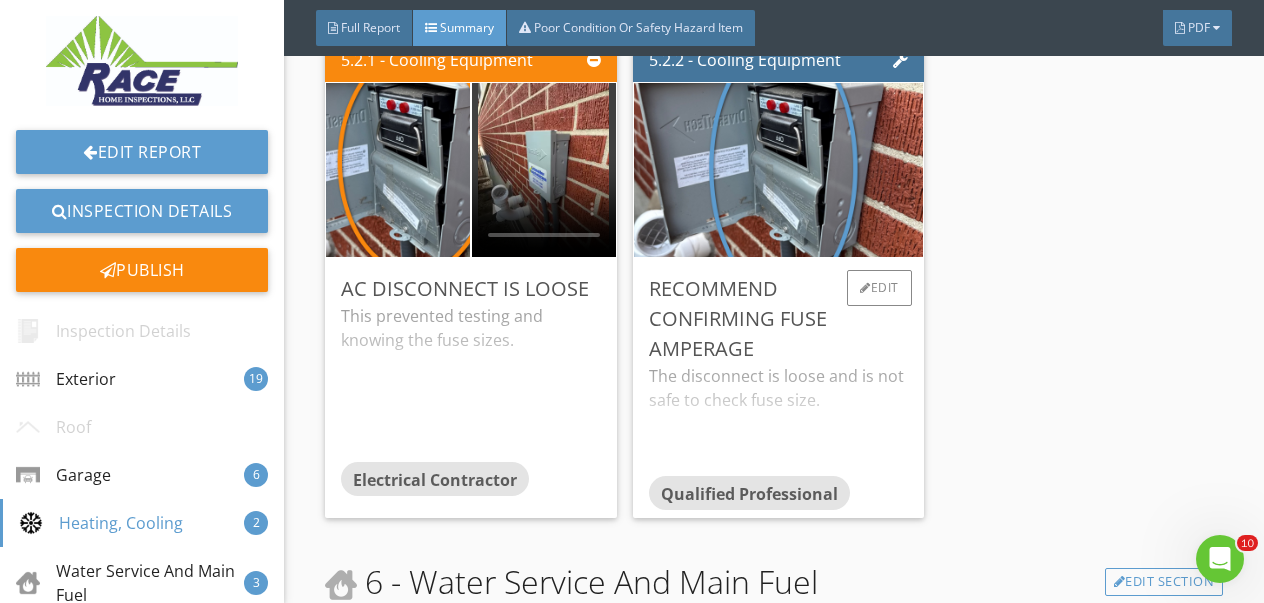 scroll, scrollTop: 5203, scrollLeft: 0, axis: vertical 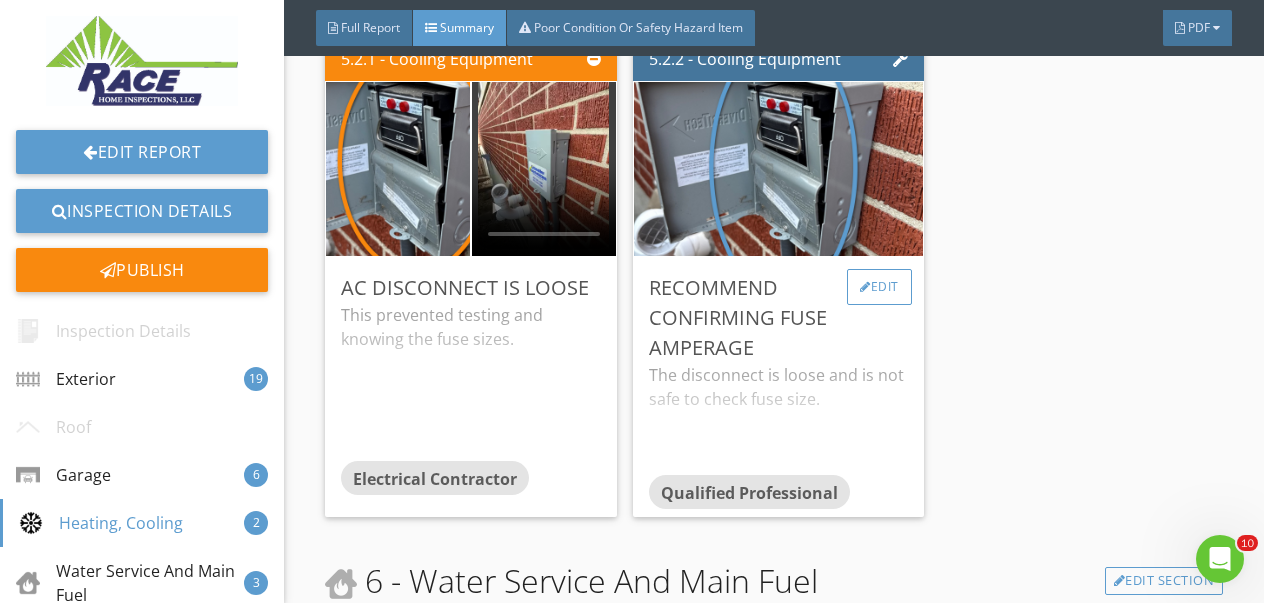 click on "Edit" at bounding box center (879, 287) 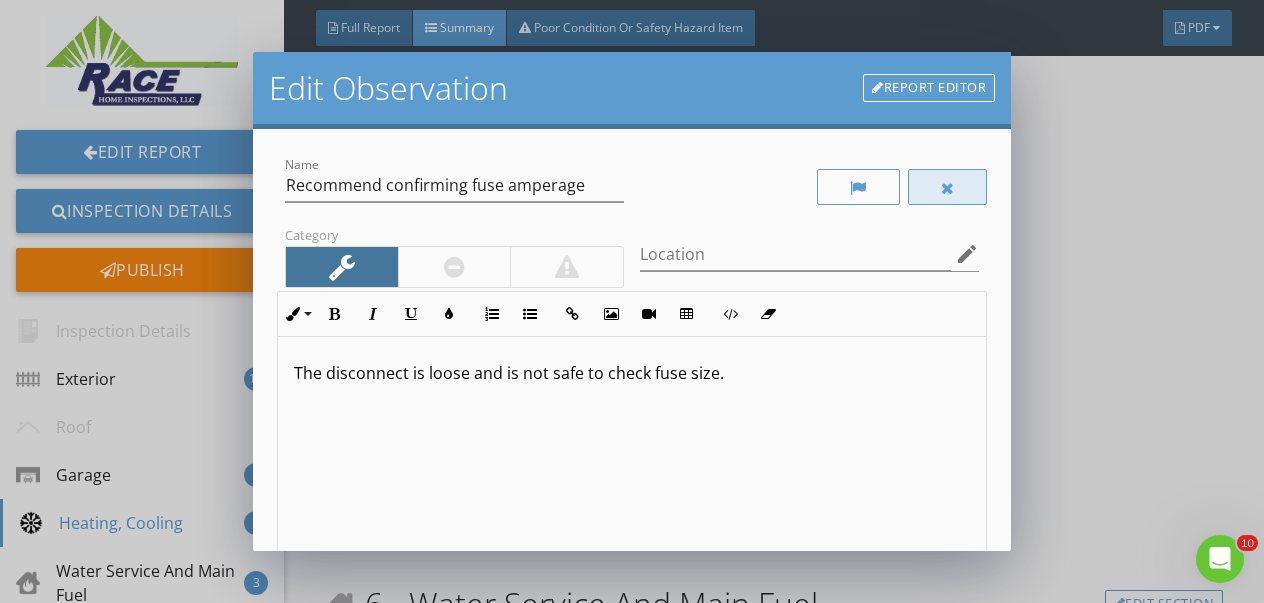 click at bounding box center [948, 188] 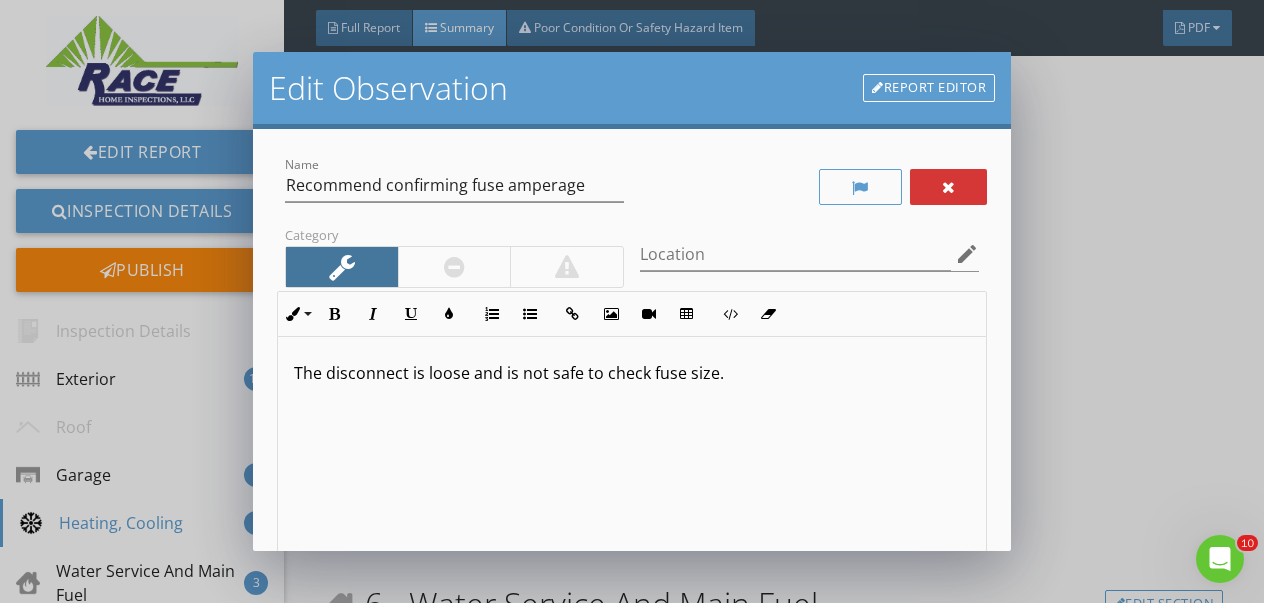 scroll, scrollTop: 297, scrollLeft: 0, axis: vertical 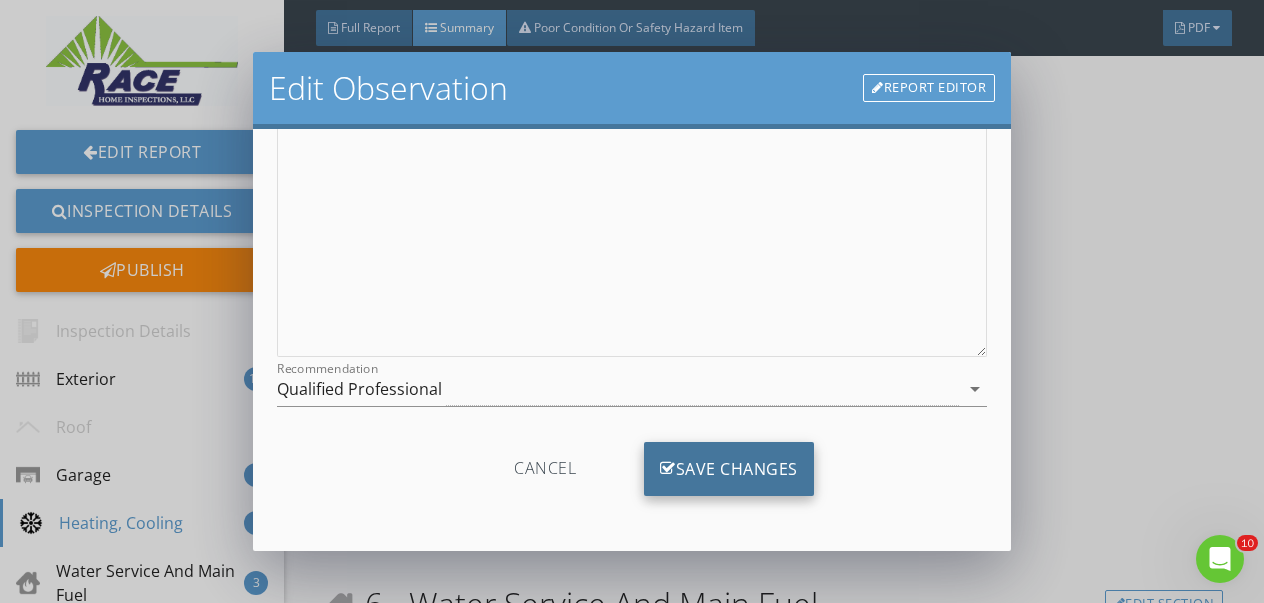 click on "Save Changes" at bounding box center [729, 469] 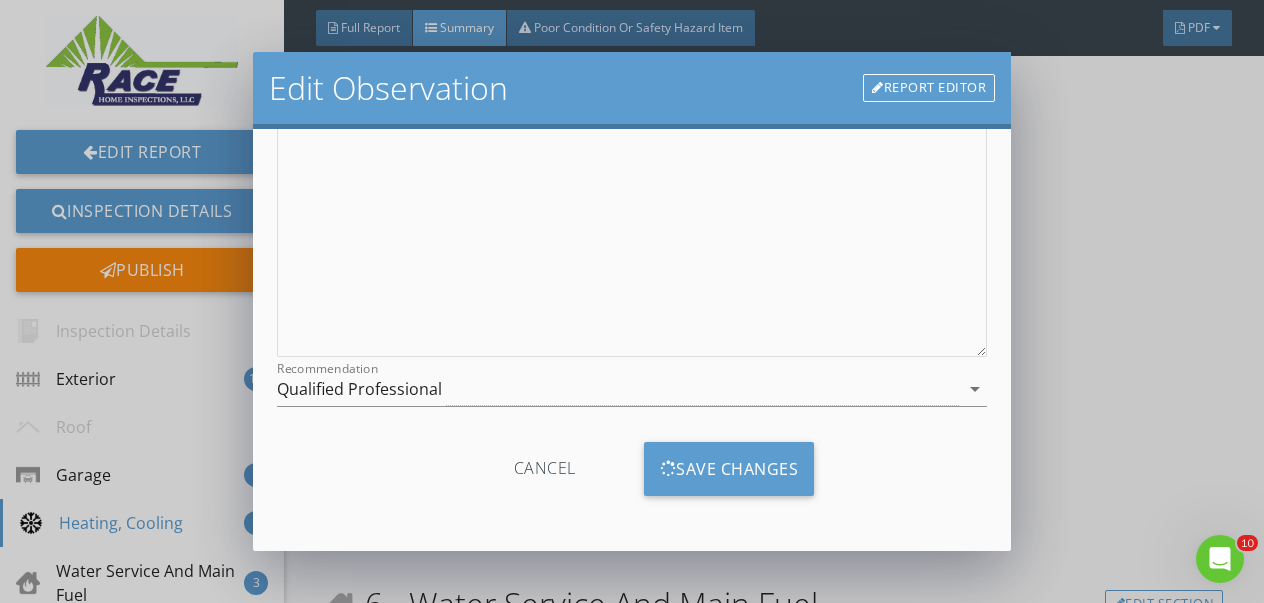 scroll, scrollTop: 60, scrollLeft: 0, axis: vertical 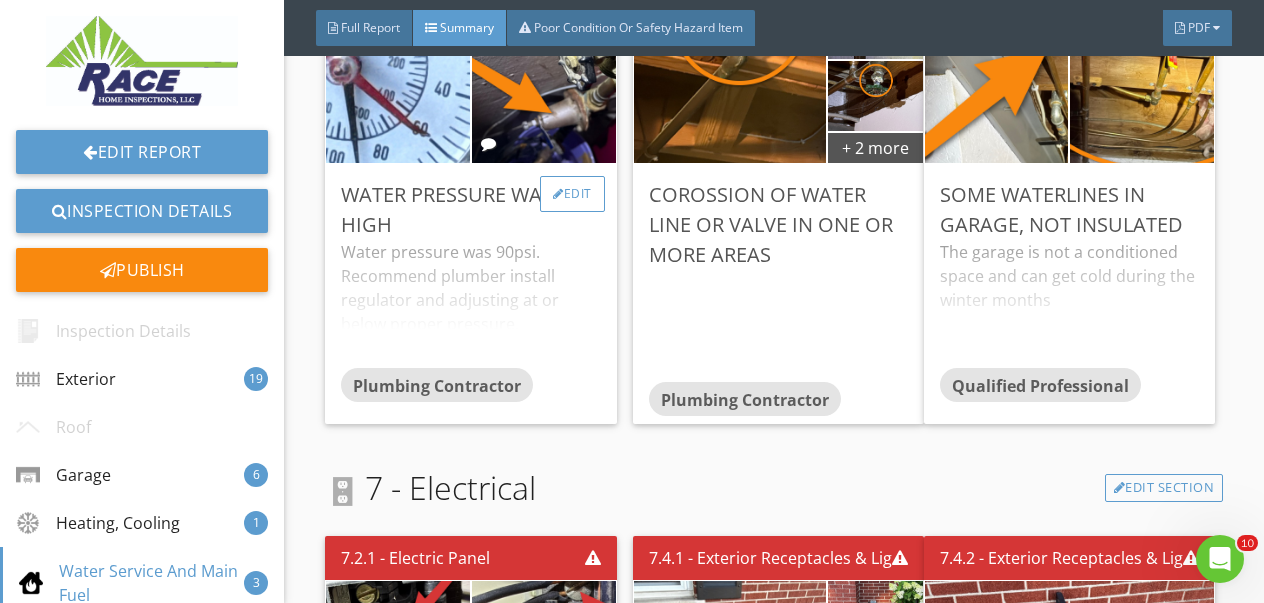 click on "Edit" at bounding box center (572, 194) 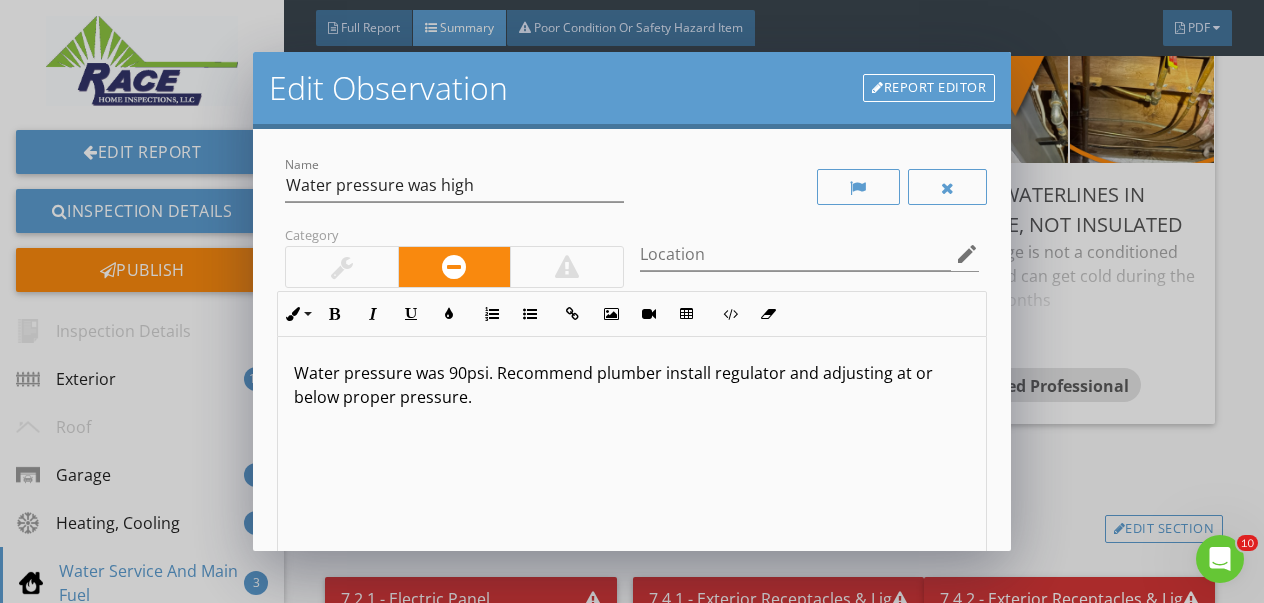 click on "Water pressure was 90psi. Recommend plumber install regulator and adjusting at or below proper pressure." at bounding box center [632, 385] 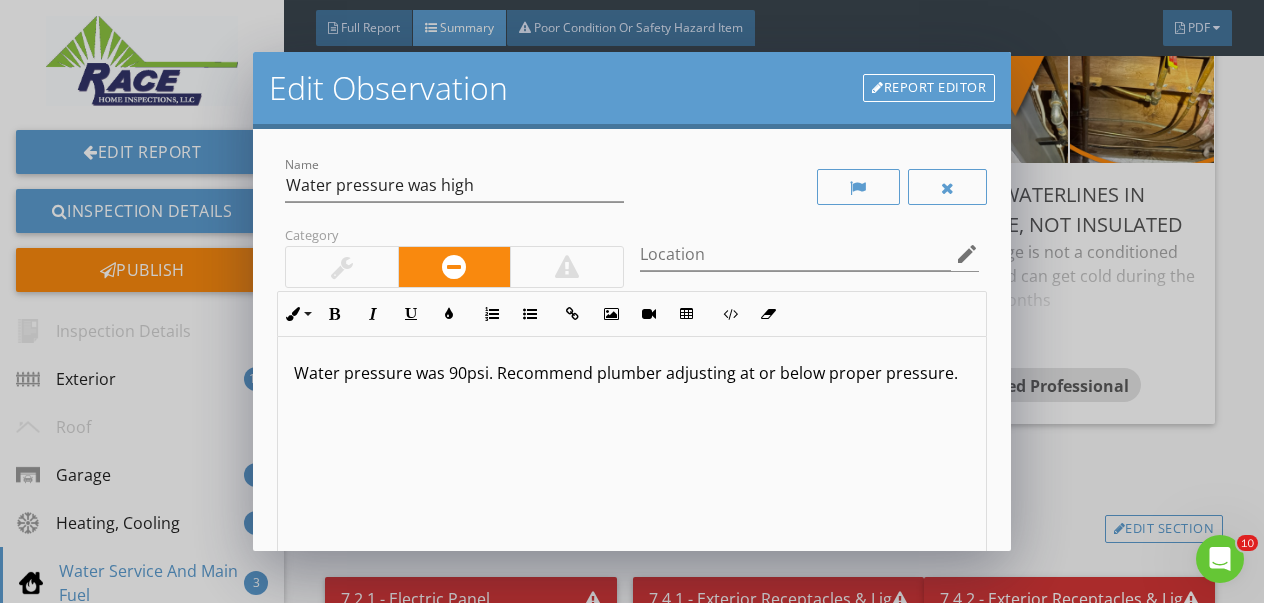 click on "Water pressure was 90psi. Recommend plumber adjusting at or below proper pressure." at bounding box center (632, 373) 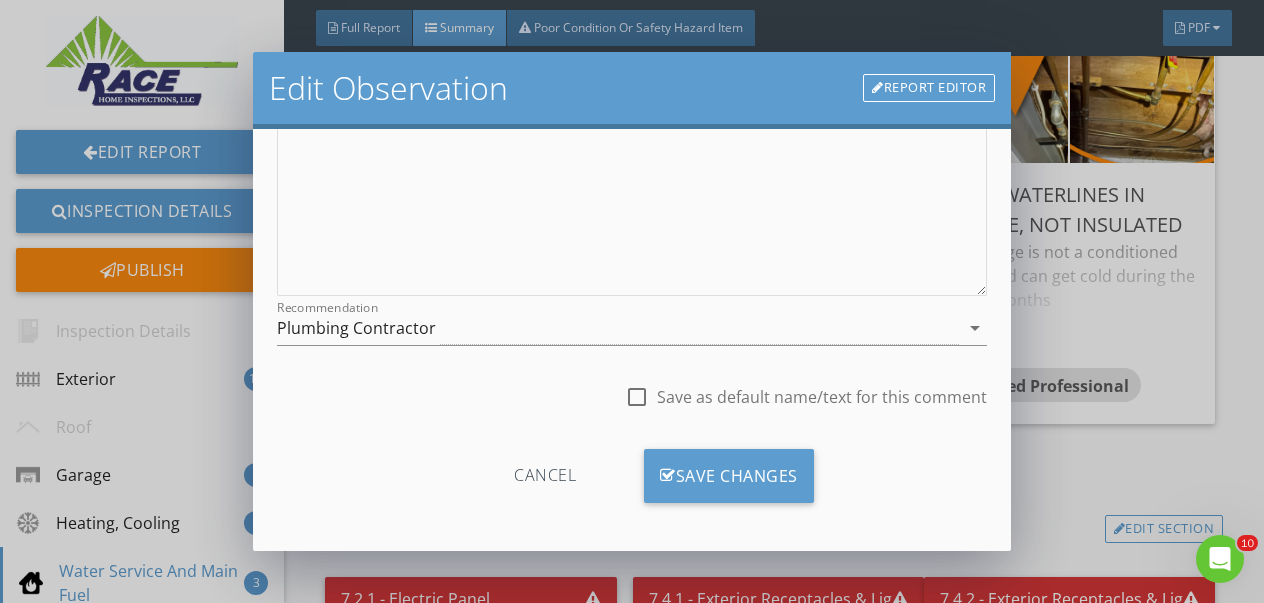 scroll, scrollTop: 365, scrollLeft: 0, axis: vertical 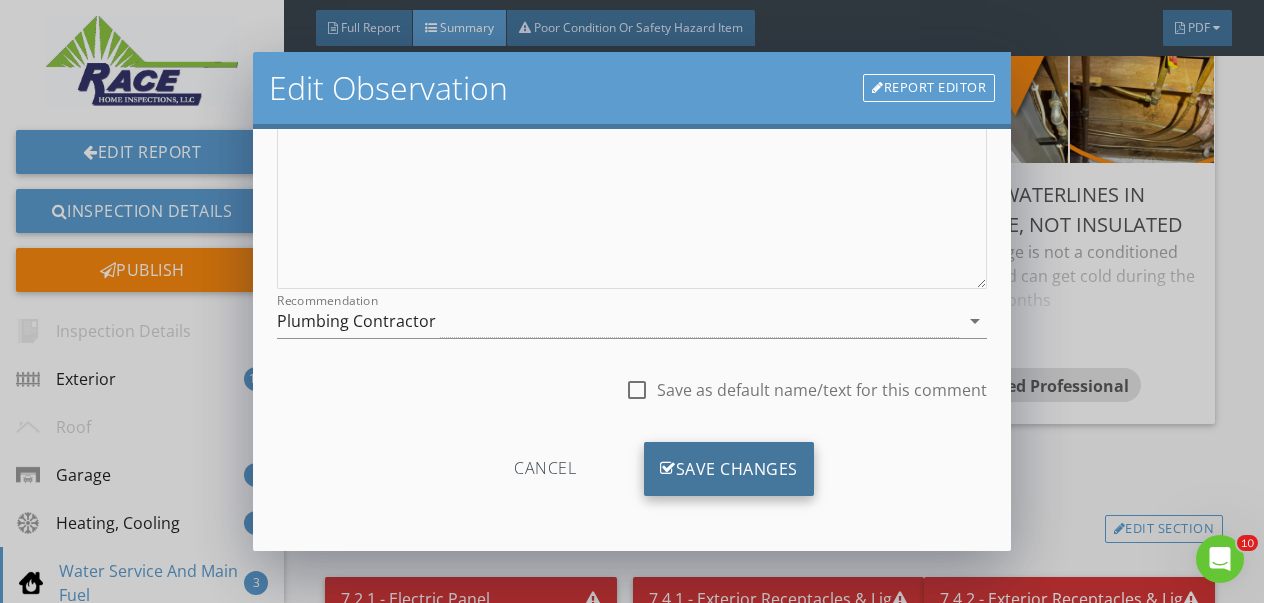 click on "Save Changes" at bounding box center (729, 469) 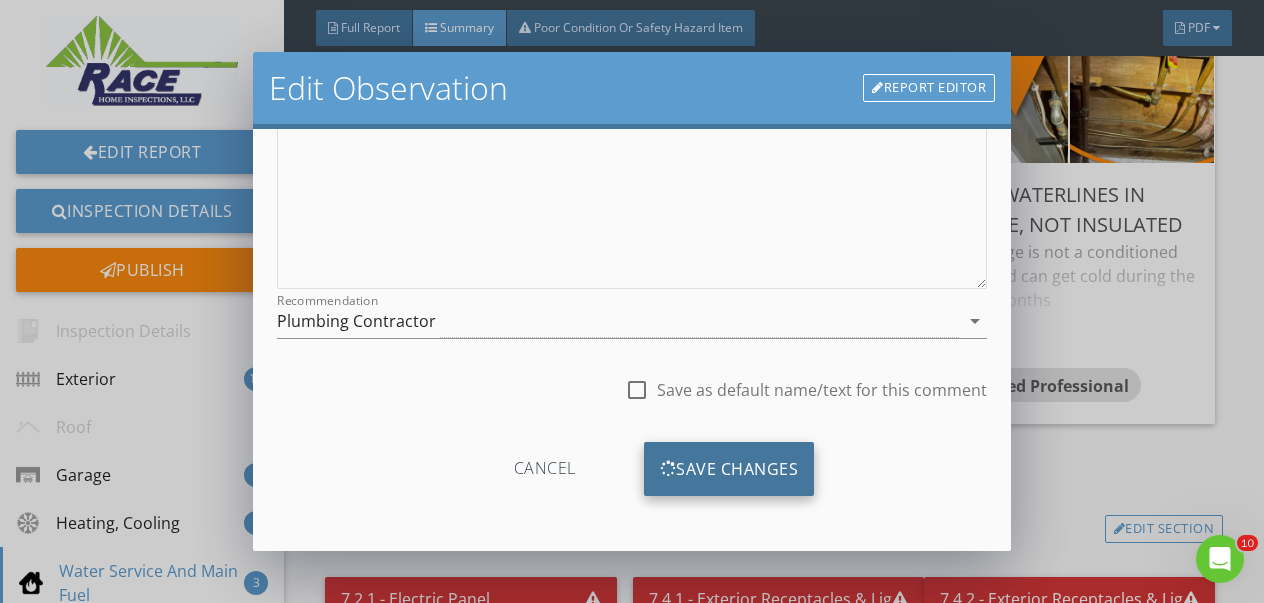 scroll, scrollTop: 128, scrollLeft: 0, axis: vertical 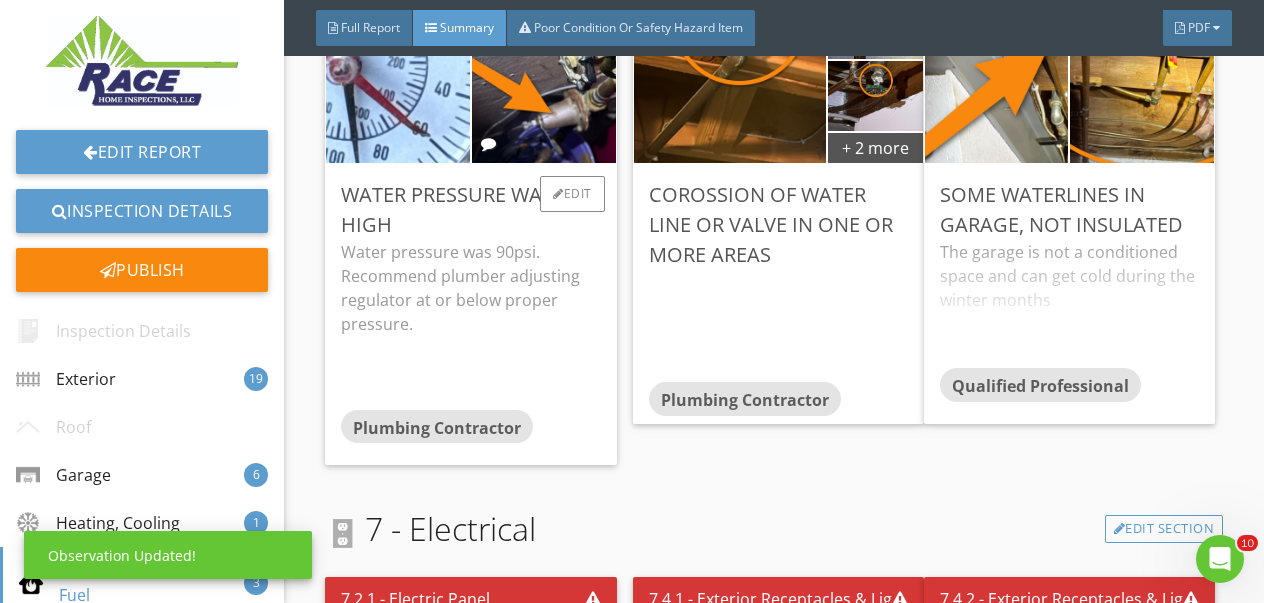 click on "Water pressure was 90psi. Recommend plumber adjusting regulator at or below proper pressure." at bounding box center (470, 288) 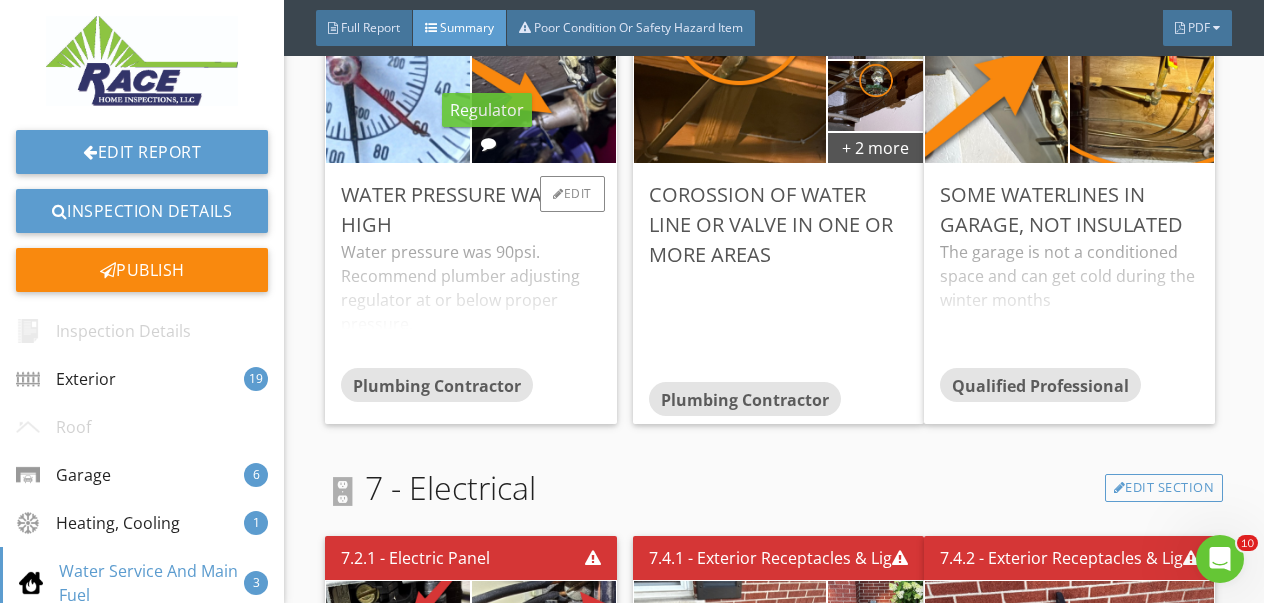 click at bounding box center (488, 143) 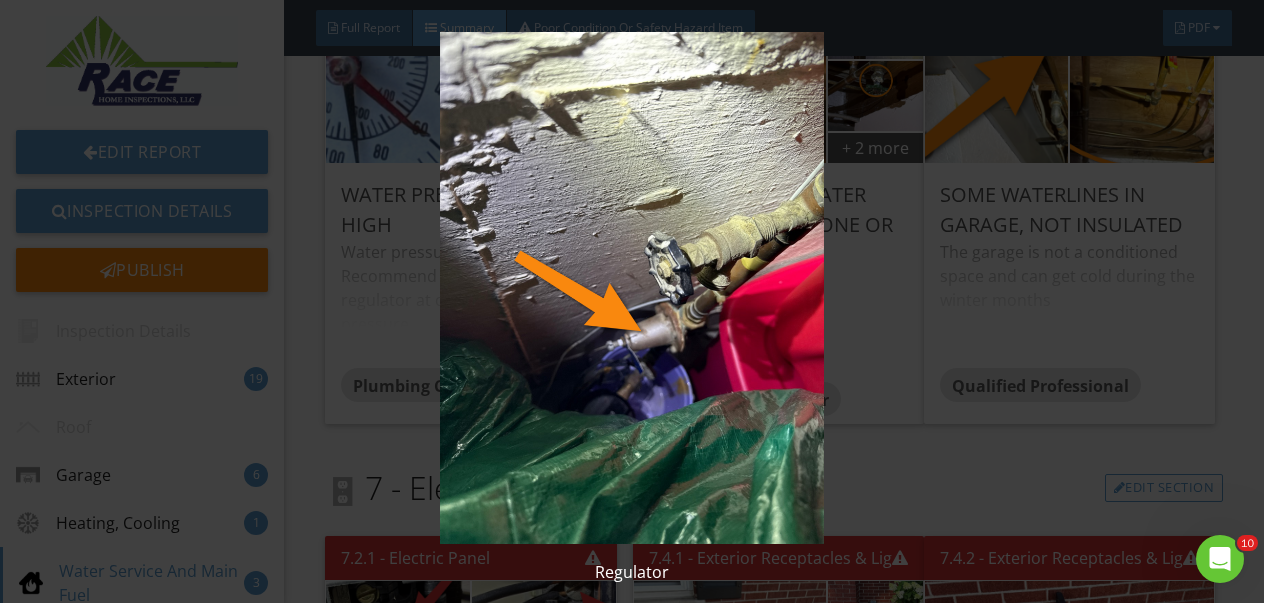 click on "Regulator" at bounding box center (632, 301) 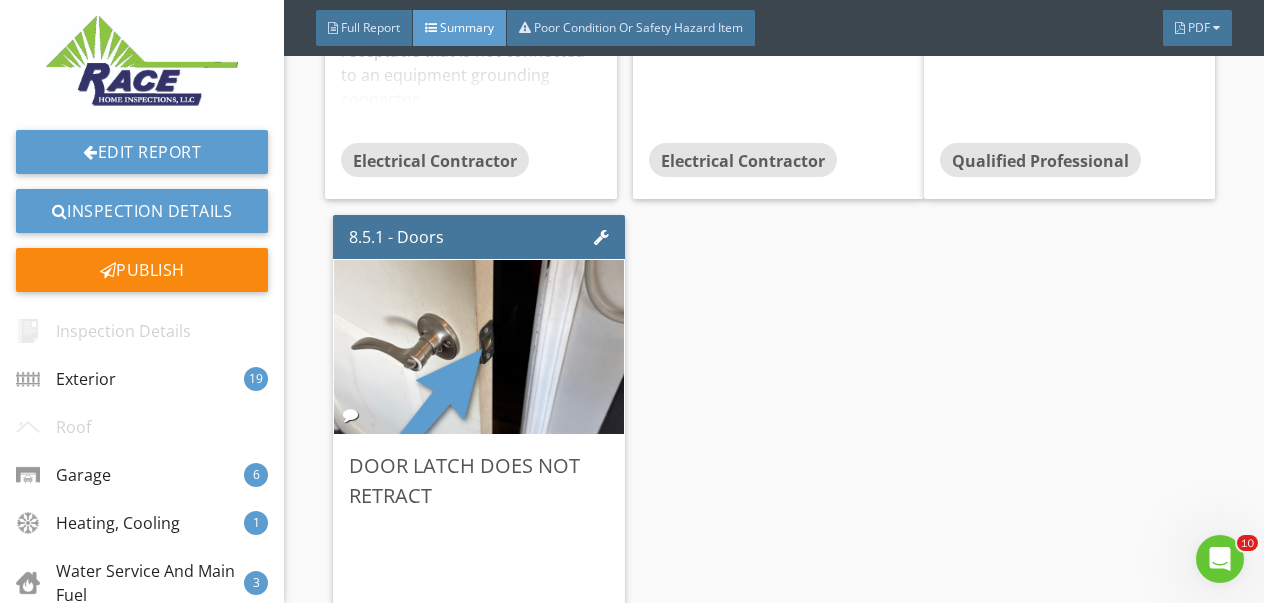 scroll, scrollTop: 7811, scrollLeft: 0, axis: vertical 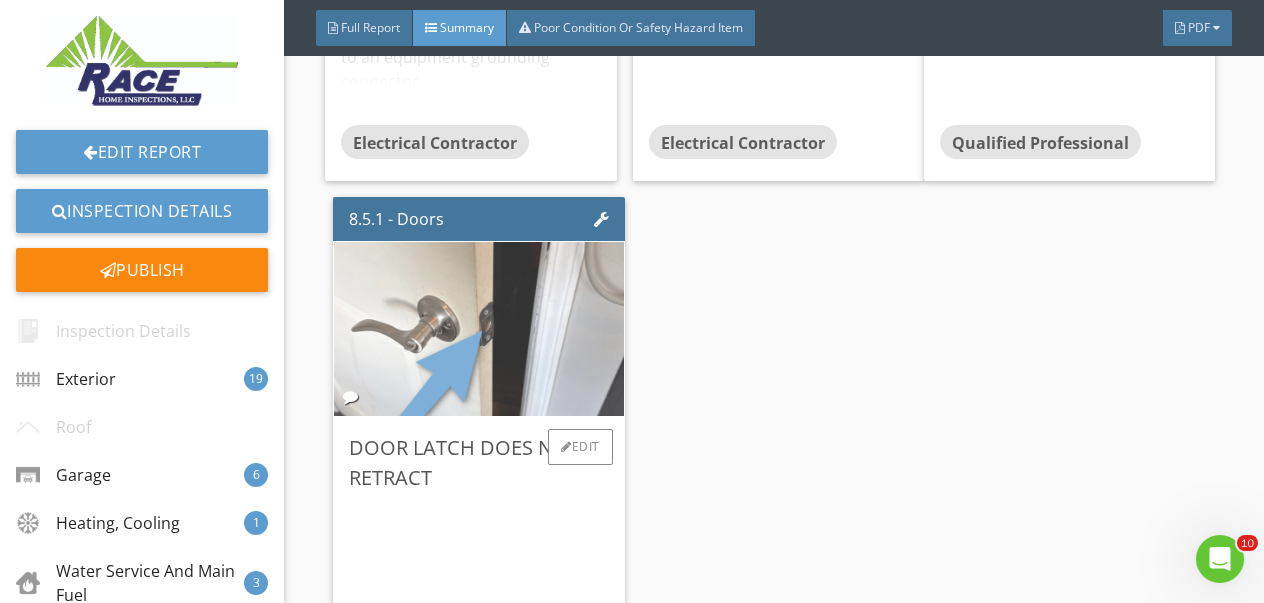 click at bounding box center [479, 329] 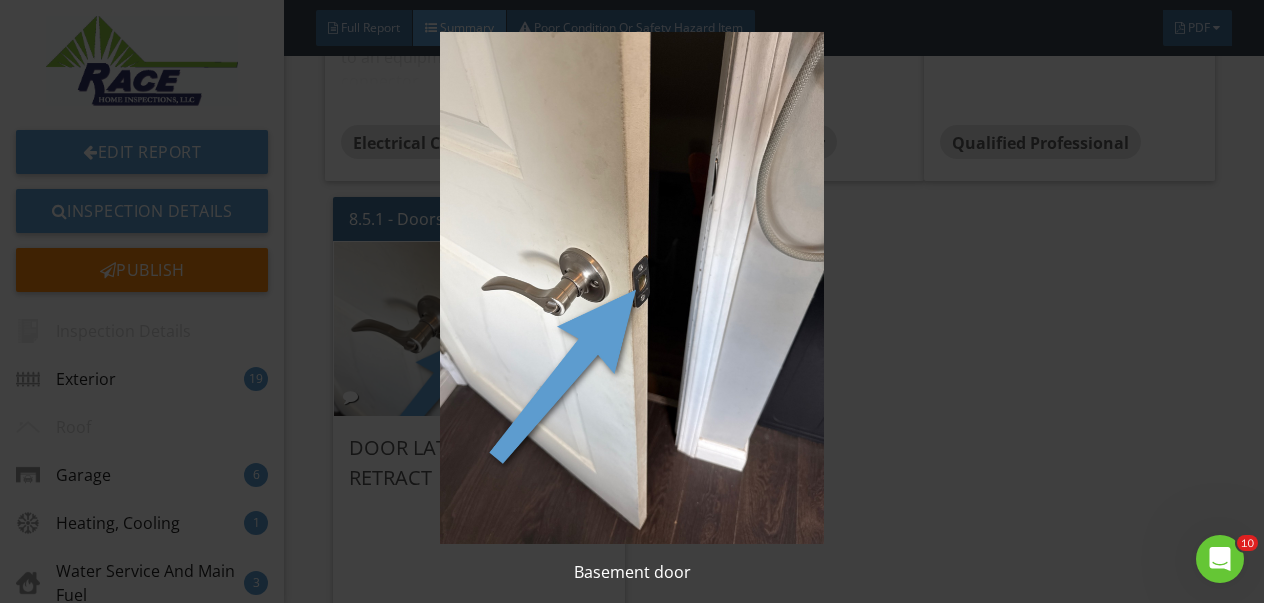click on "Basement door" at bounding box center (632, 301) 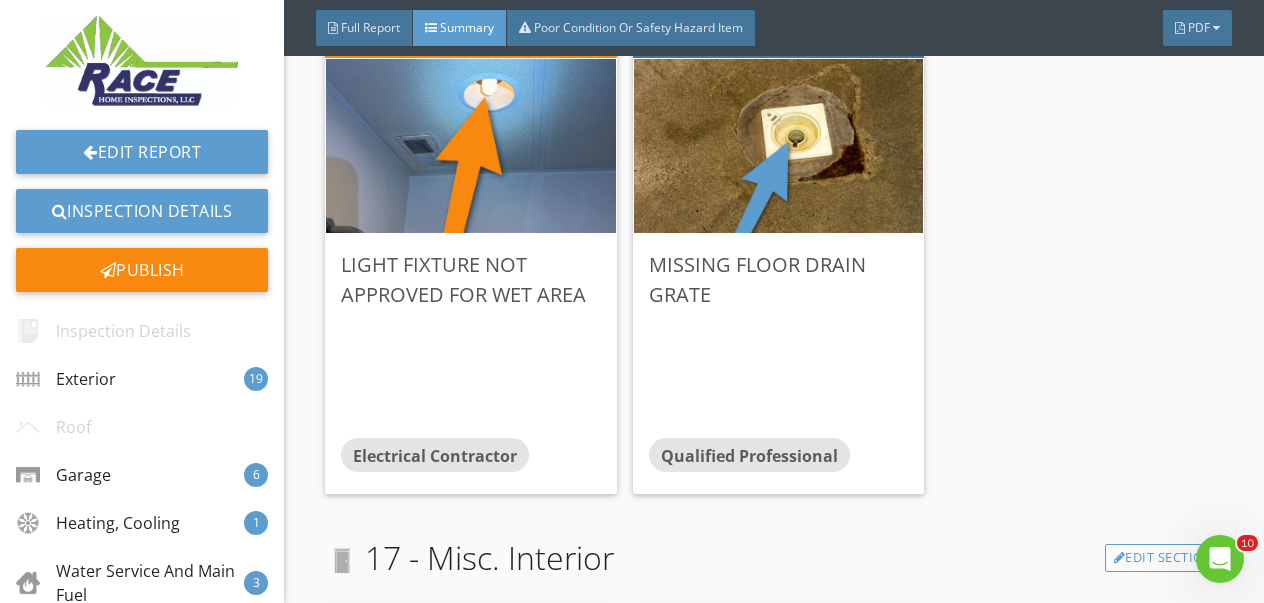 scroll, scrollTop: 14077, scrollLeft: 0, axis: vertical 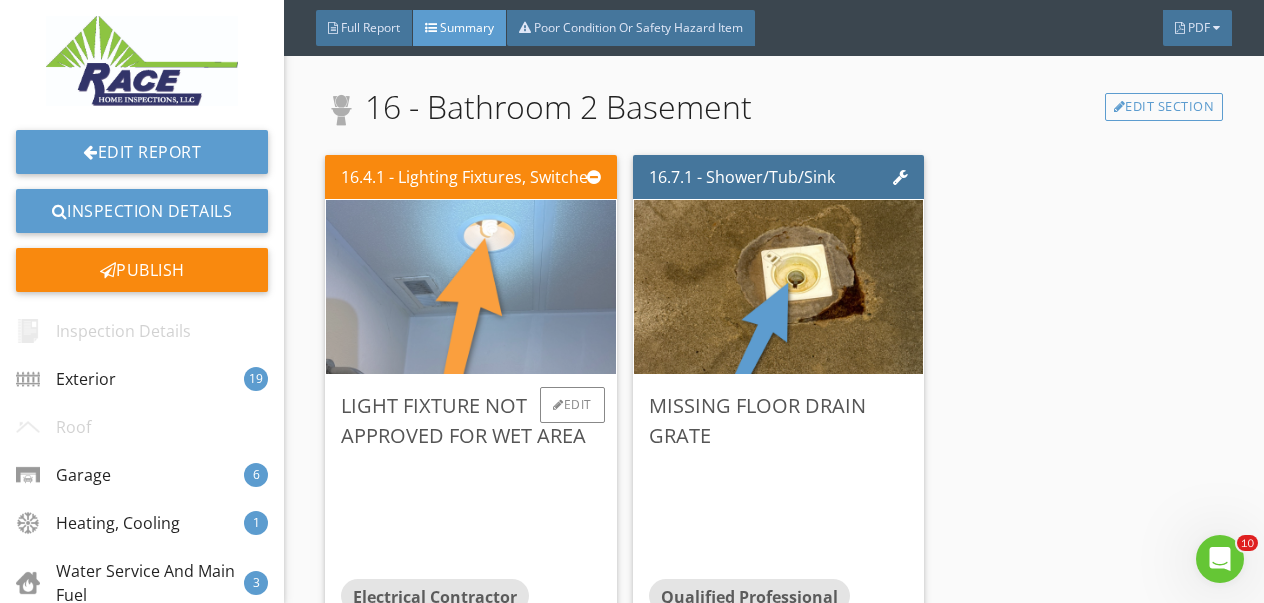 click at bounding box center (471, 287) 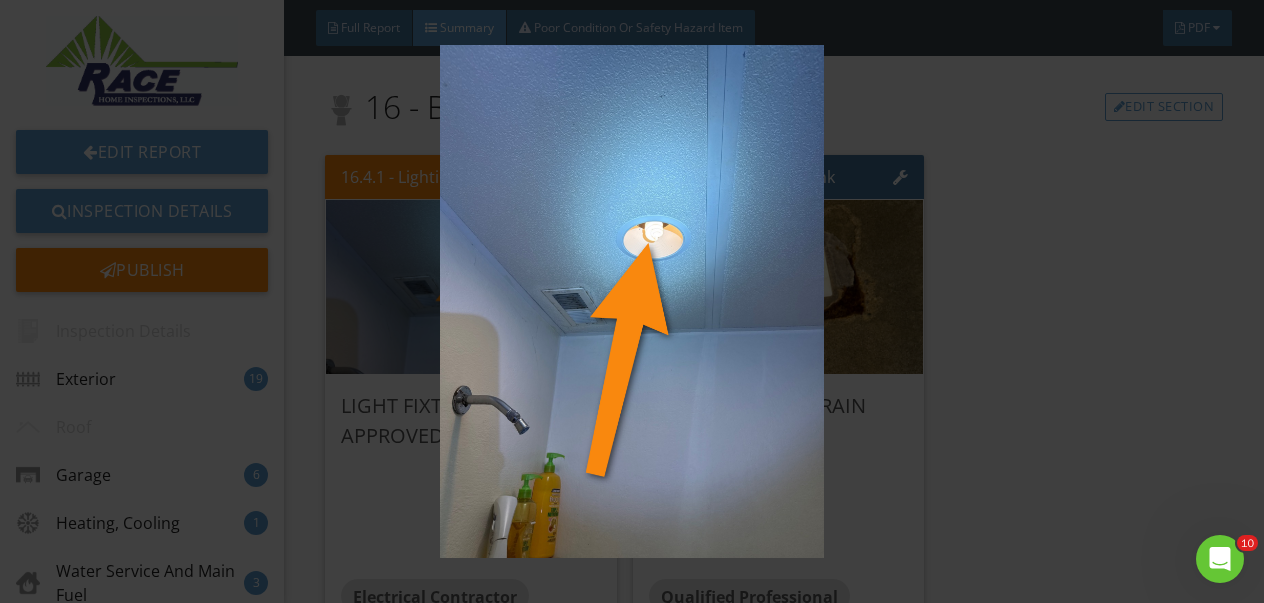 click at bounding box center (632, 301) 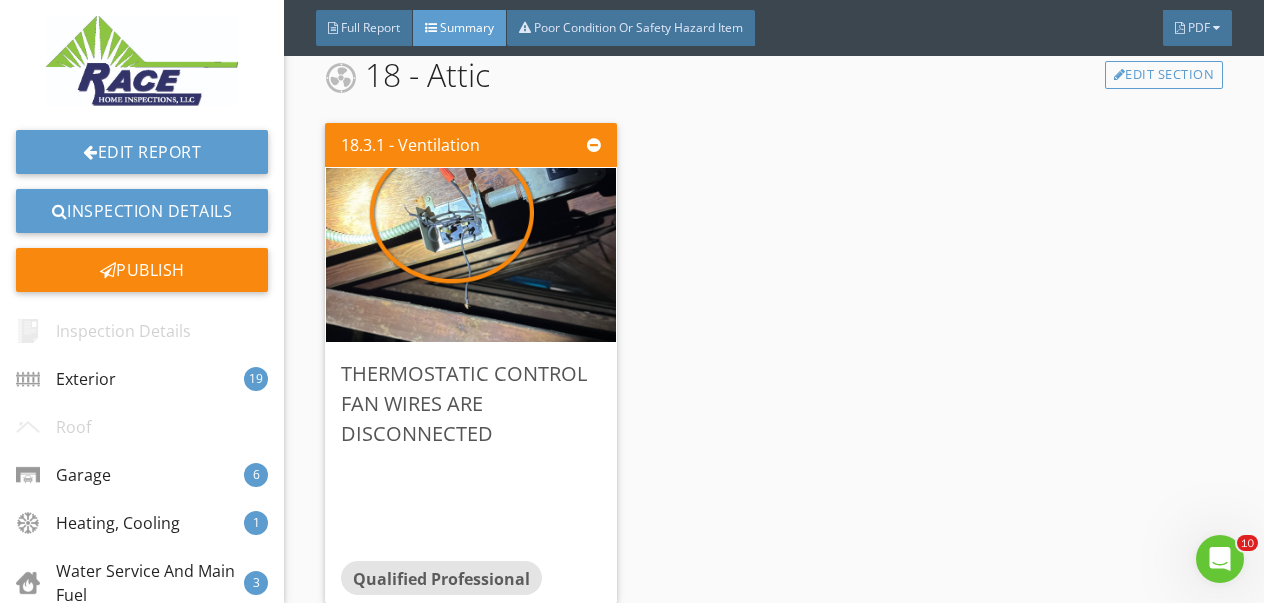scroll, scrollTop: 15316, scrollLeft: 0, axis: vertical 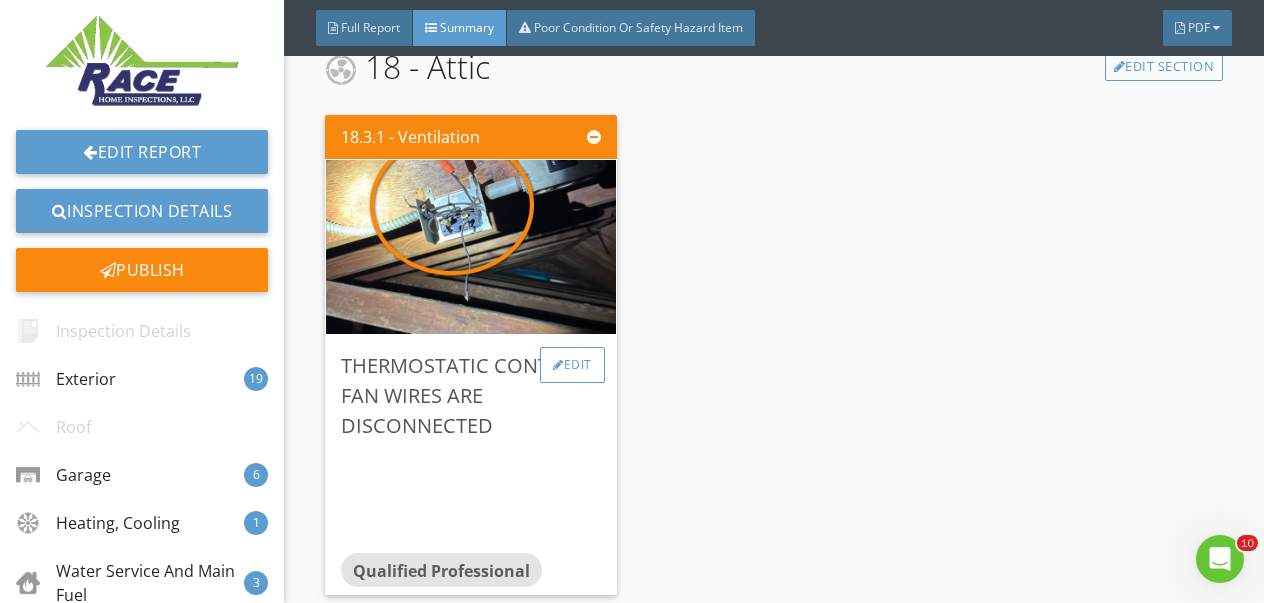 click on "Edit" at bounding box center (572, 365) 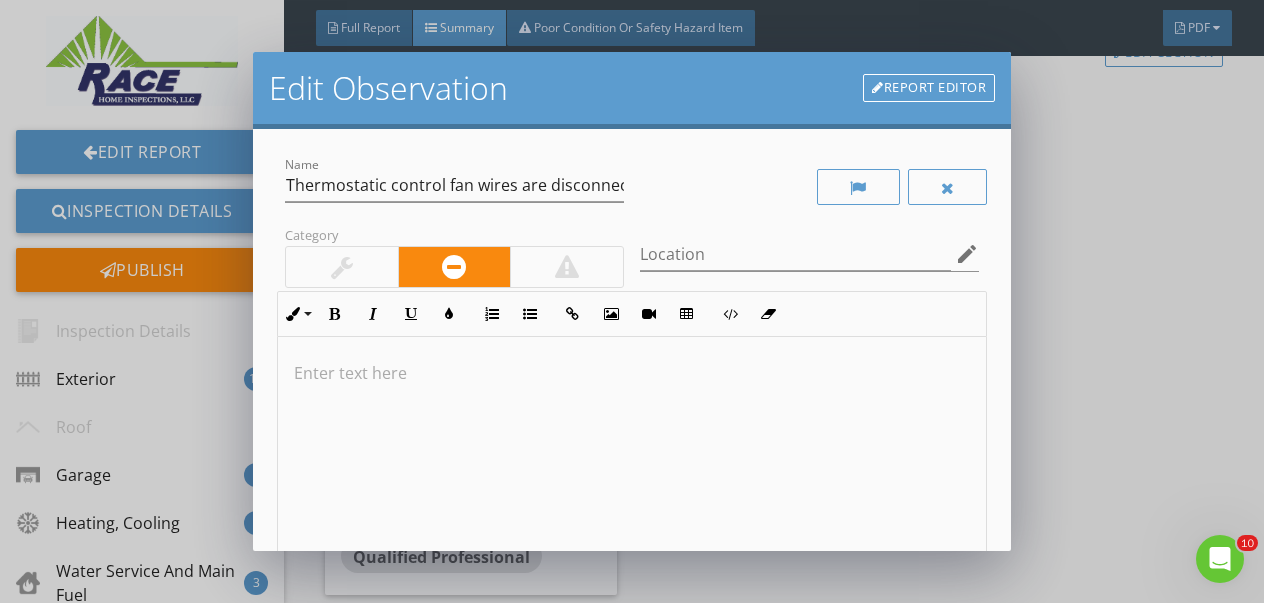 click at bounding box center (632, 373) 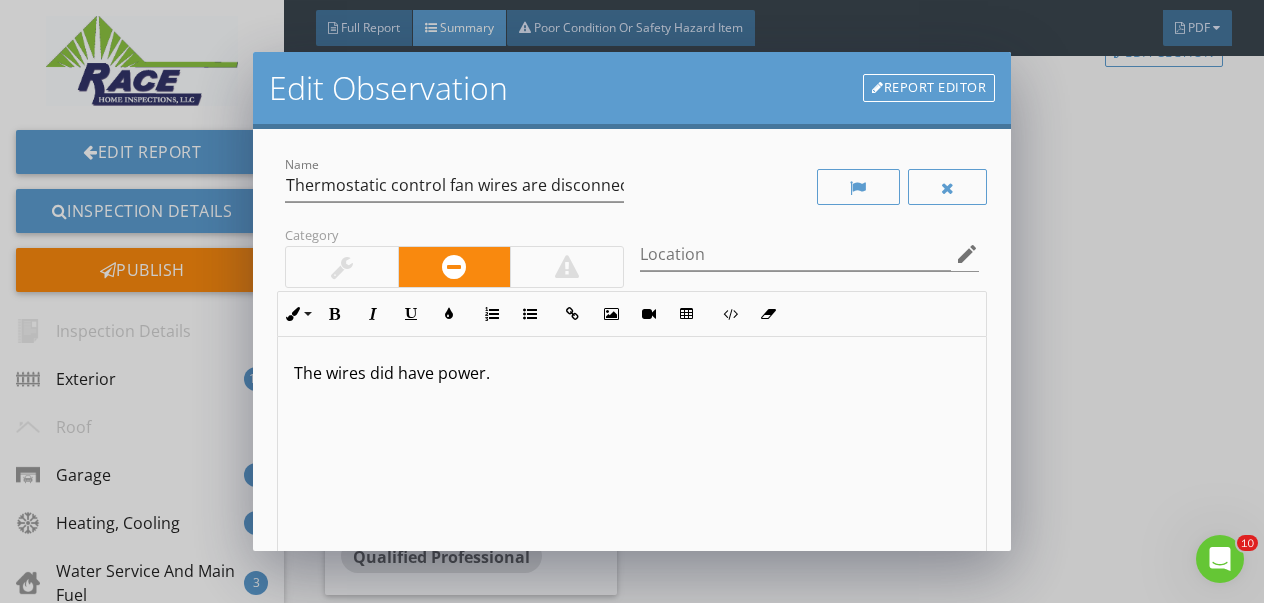 scroll, scrollTop: 297, scrollLeft: 0, axis: vertical 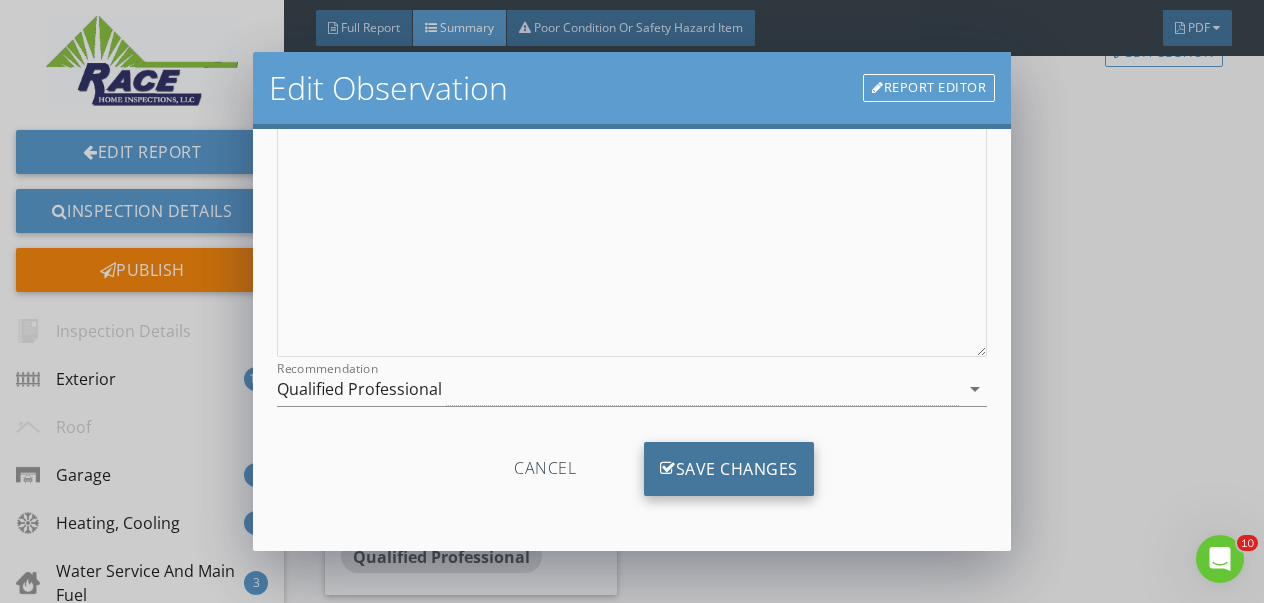 click on "Save Changes" at bounding box center (729, 469) 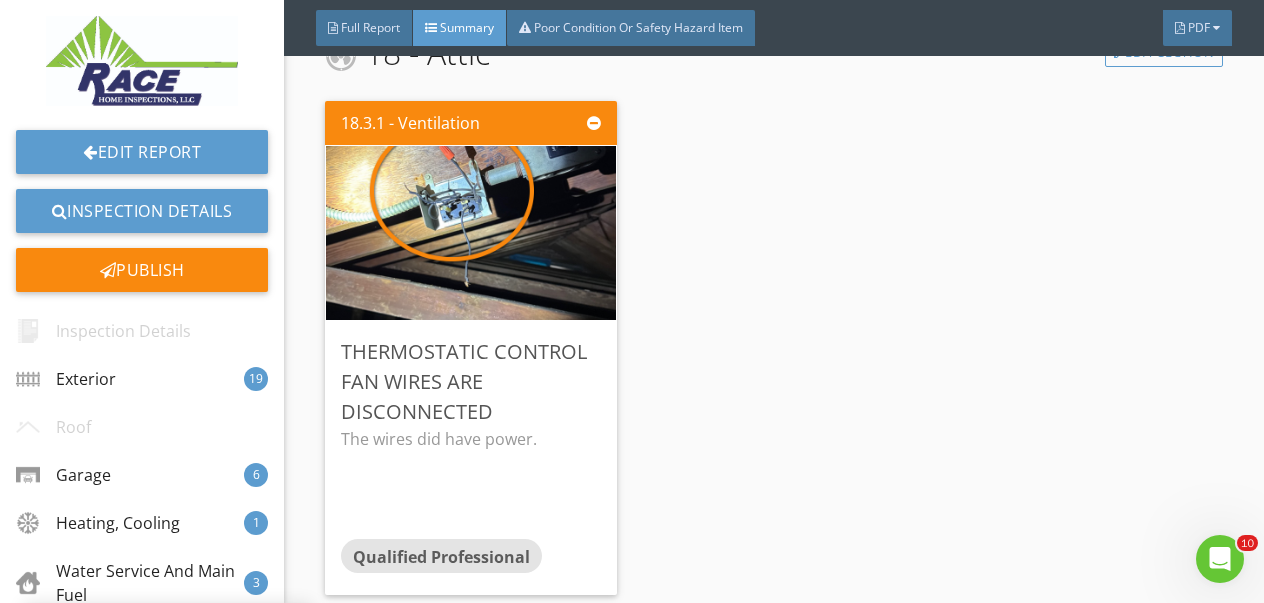 scroll, scrollTop: 60, scrollLeft: 0, axis: vertical 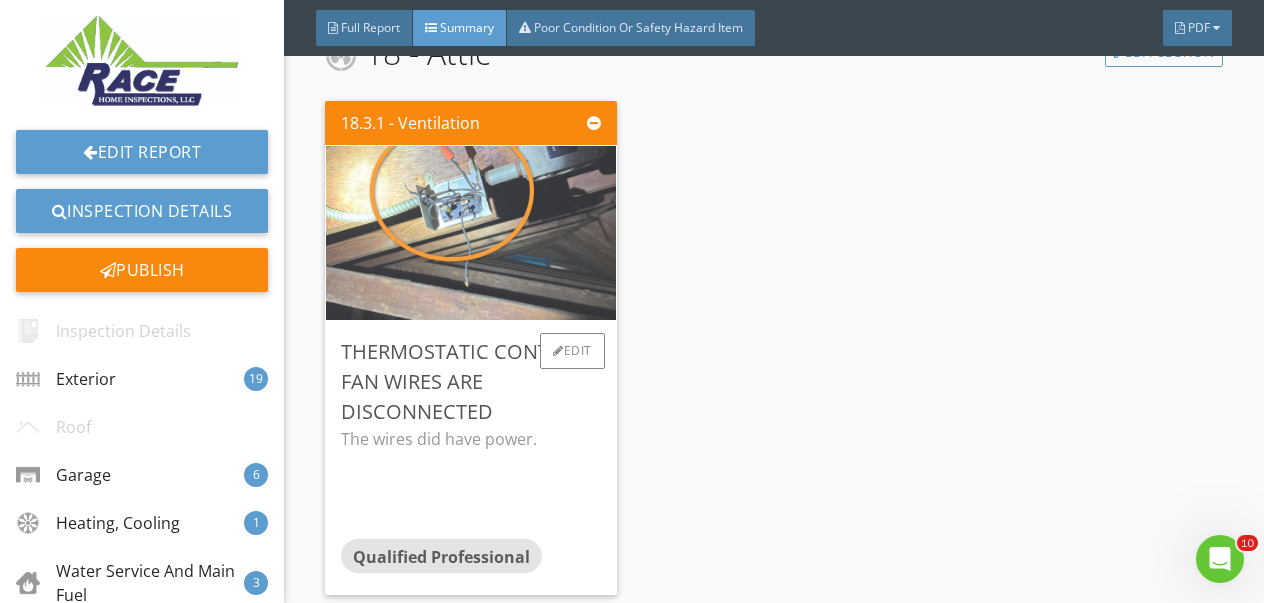 click at bounding box center (471, 233) 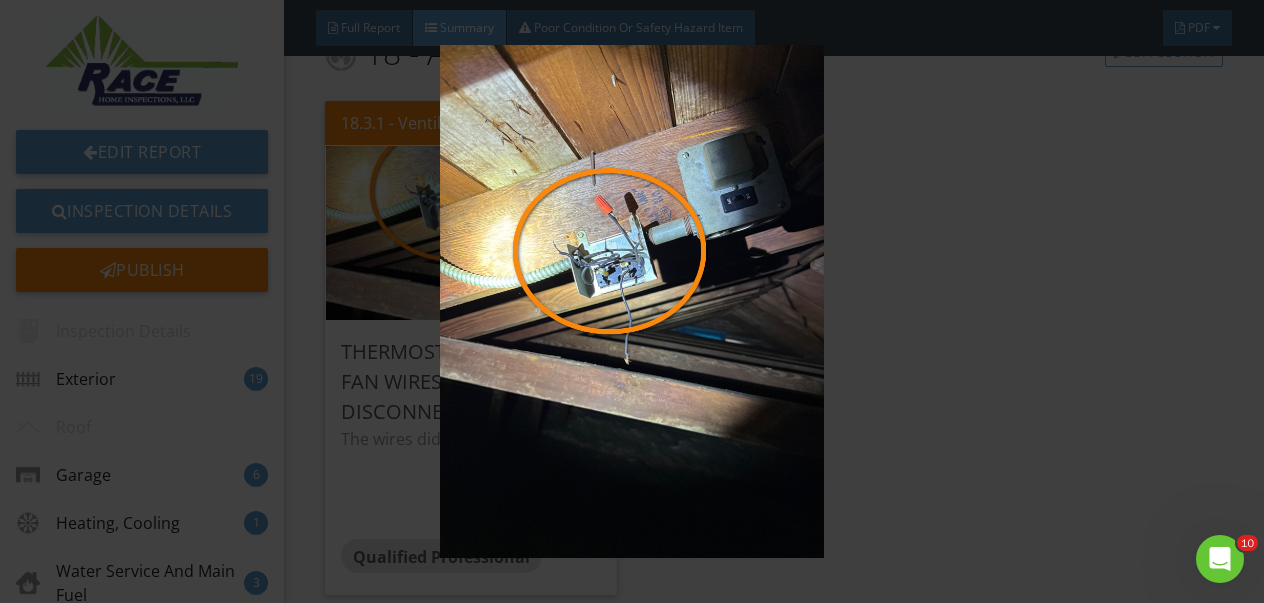 click at bounding box center (632, 301) 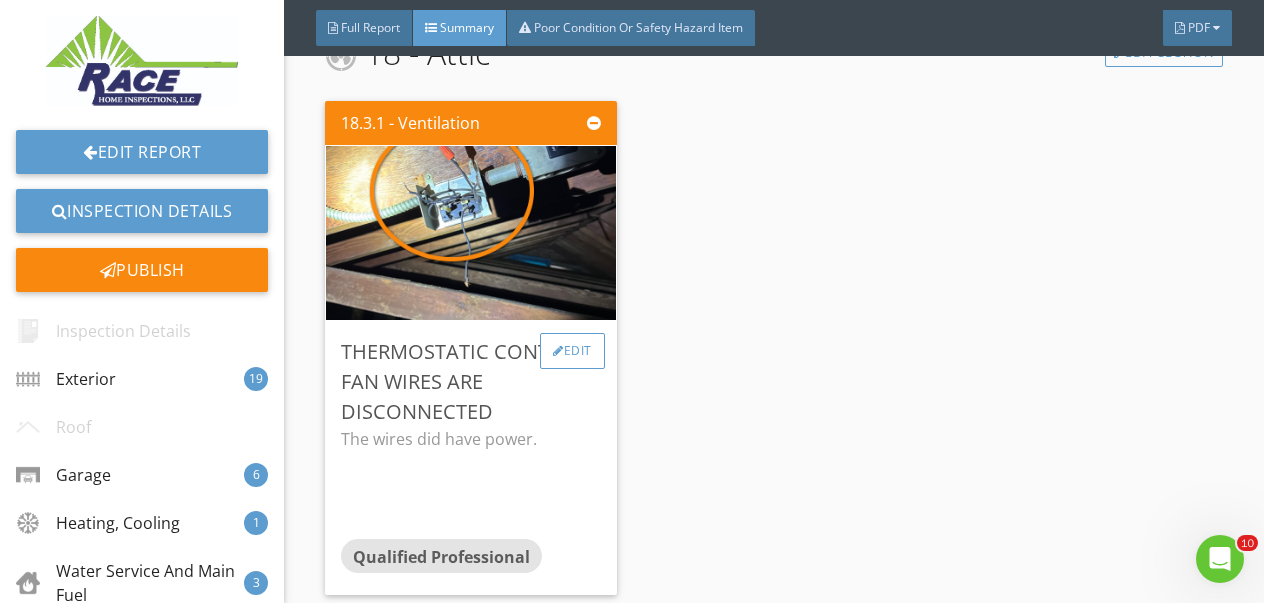 click on "Edit" at bounding box center (572, 351) 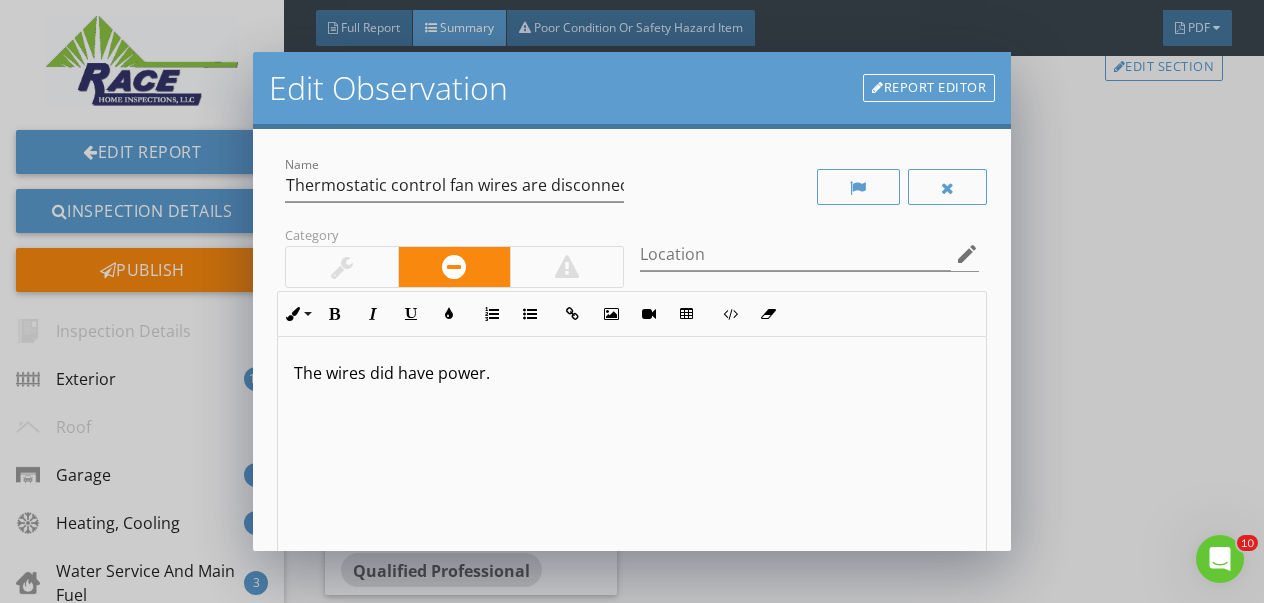 click on "Name Thermostatic control fan wires are disconnected" at bounding box center (454, 187) 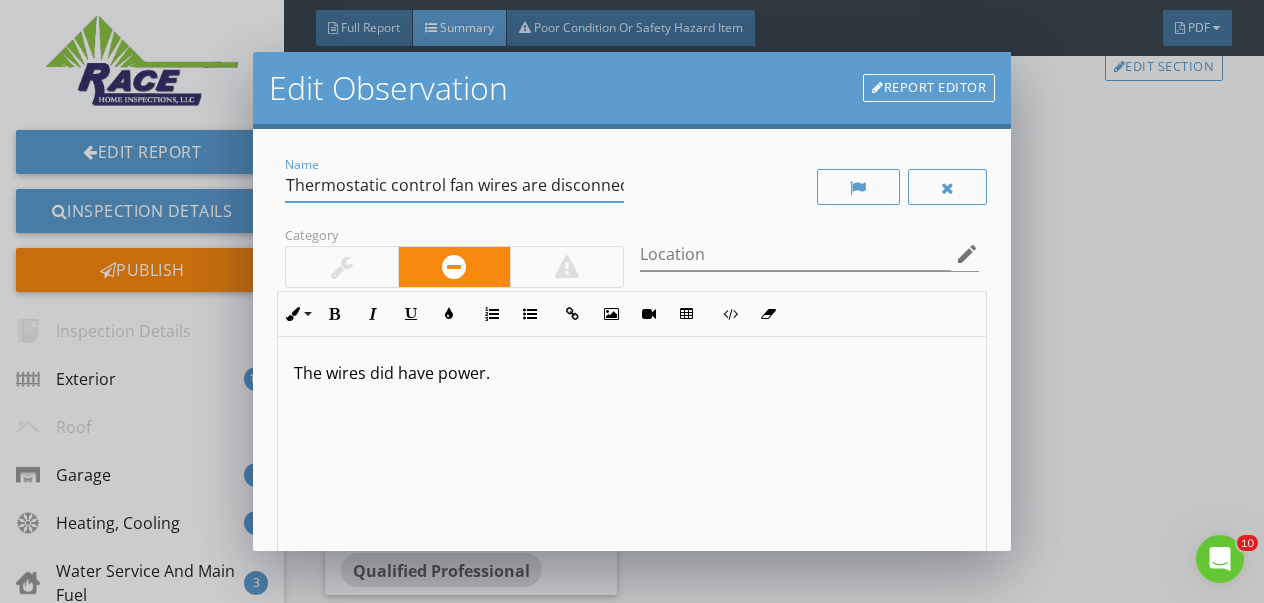 click on "Thermostatic control fan wires are disconnected" at bounding box center [454, 185] 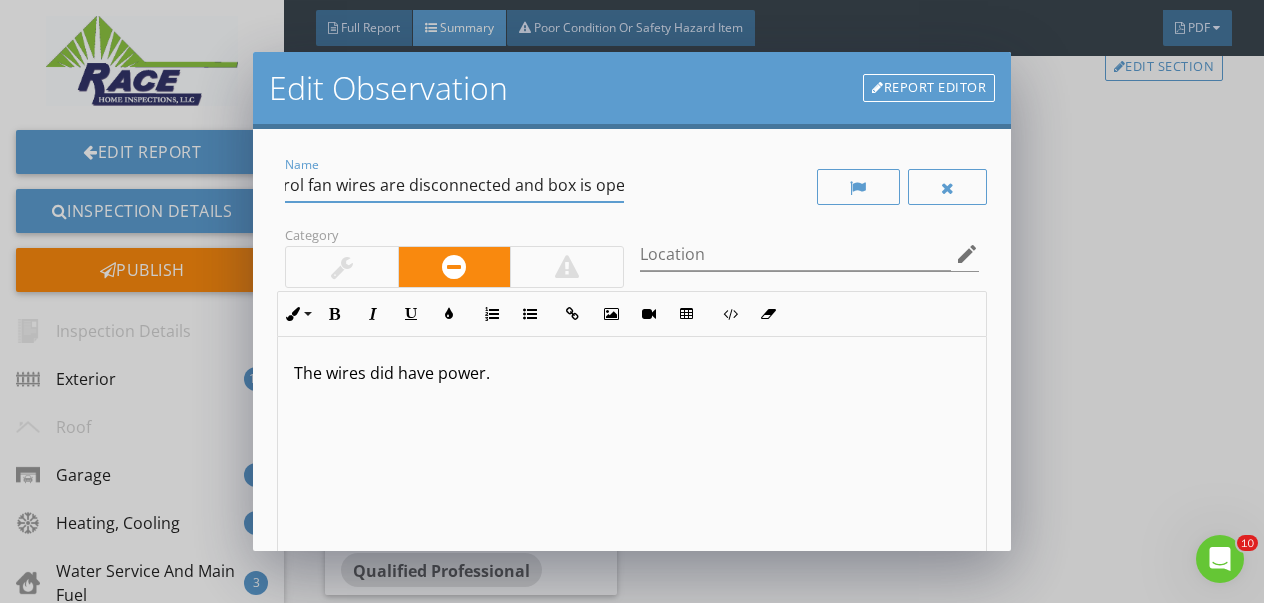 scroll, scrollTop: 0, scrollLeft: 151, axis: horizontal 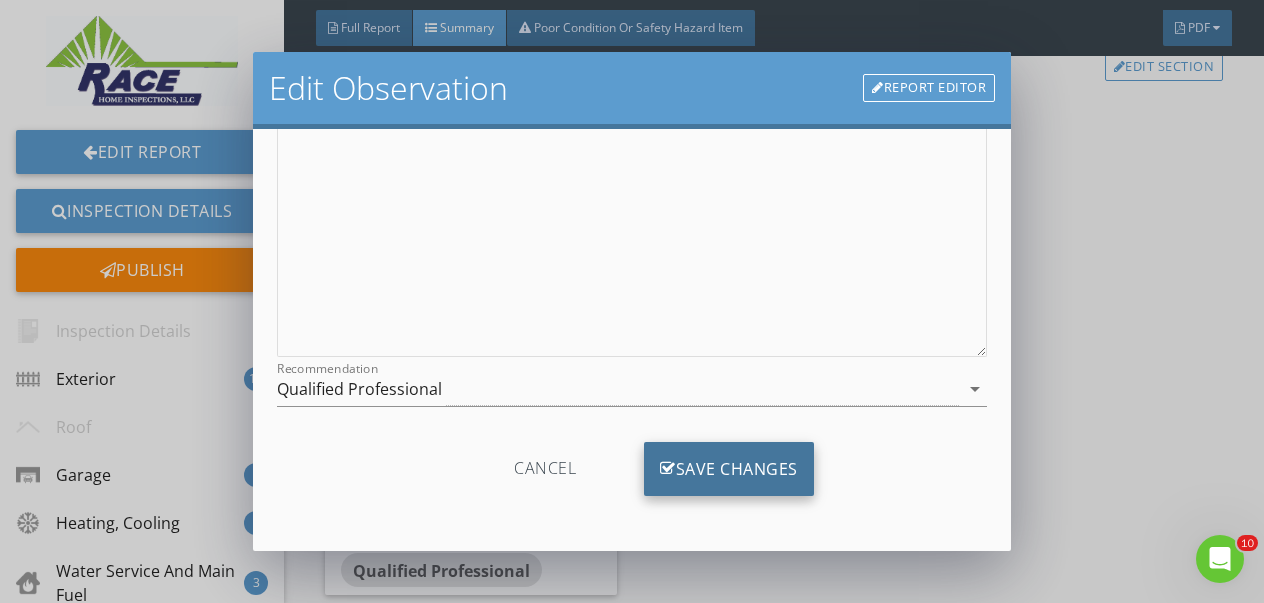 type on "Thermostatic control fan wires are disconnected and box is open" 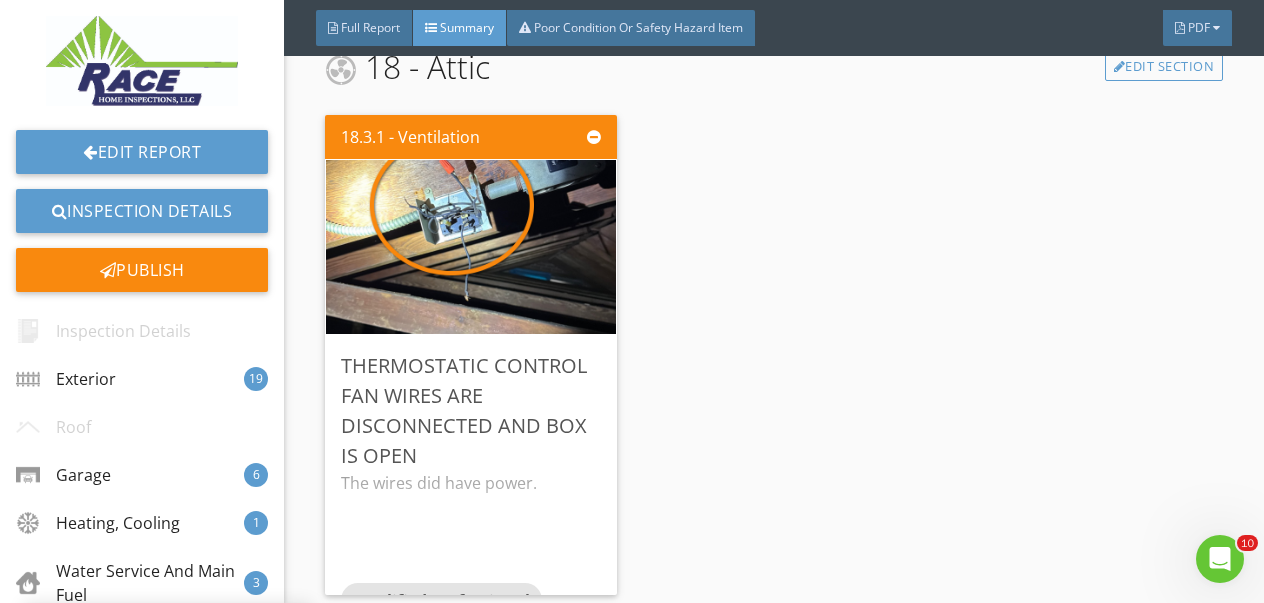 scroll, scrollTop: 60, scrollLeft: 0, axis: vertical 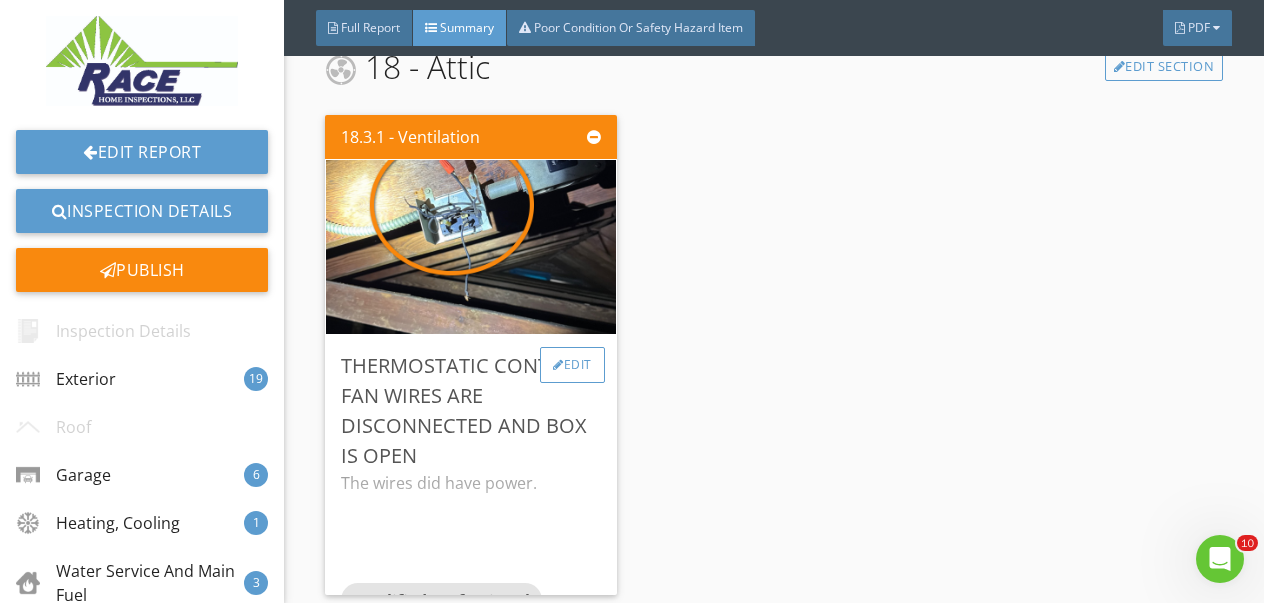 click on "Edit" at bounding box center (572, 365) 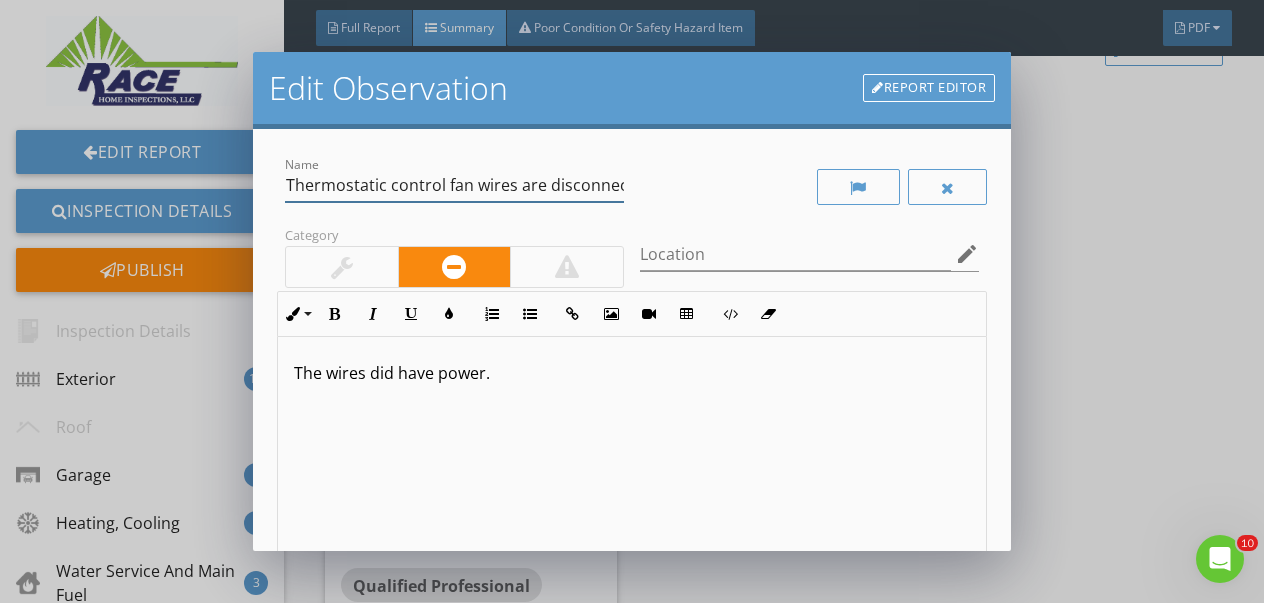 click on "Thermostatic control fan wires are disconnected and box is open" at bounding box center [454, 185] 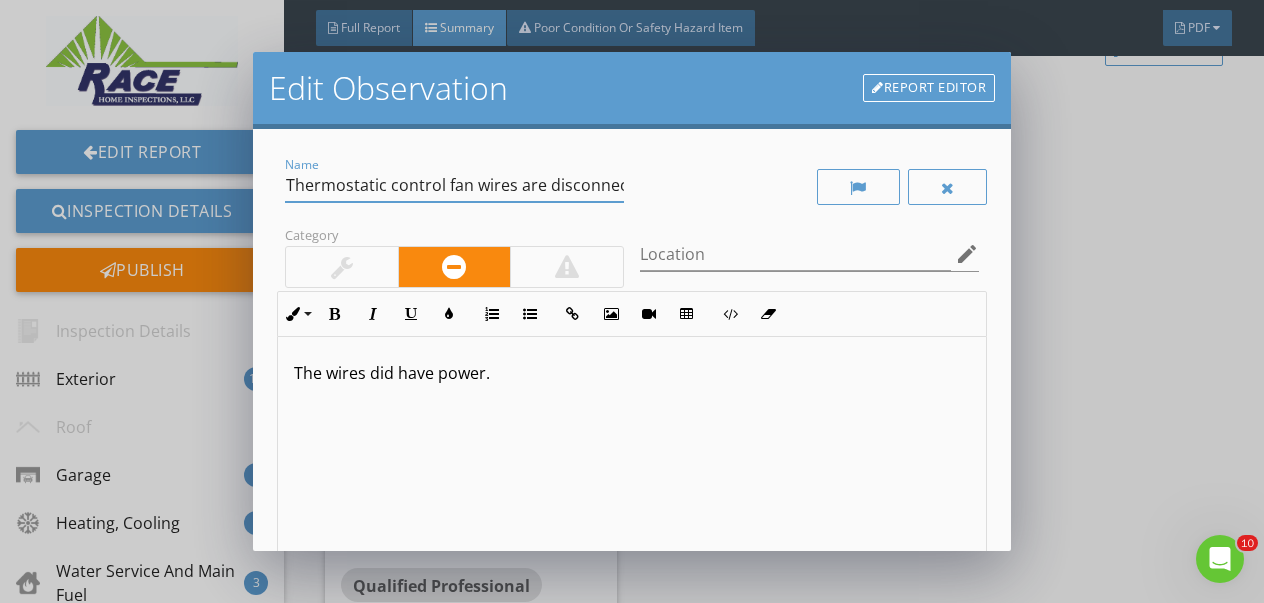 scroll, scrollTop: 0, scrollLeft: 152, axis: horizontal 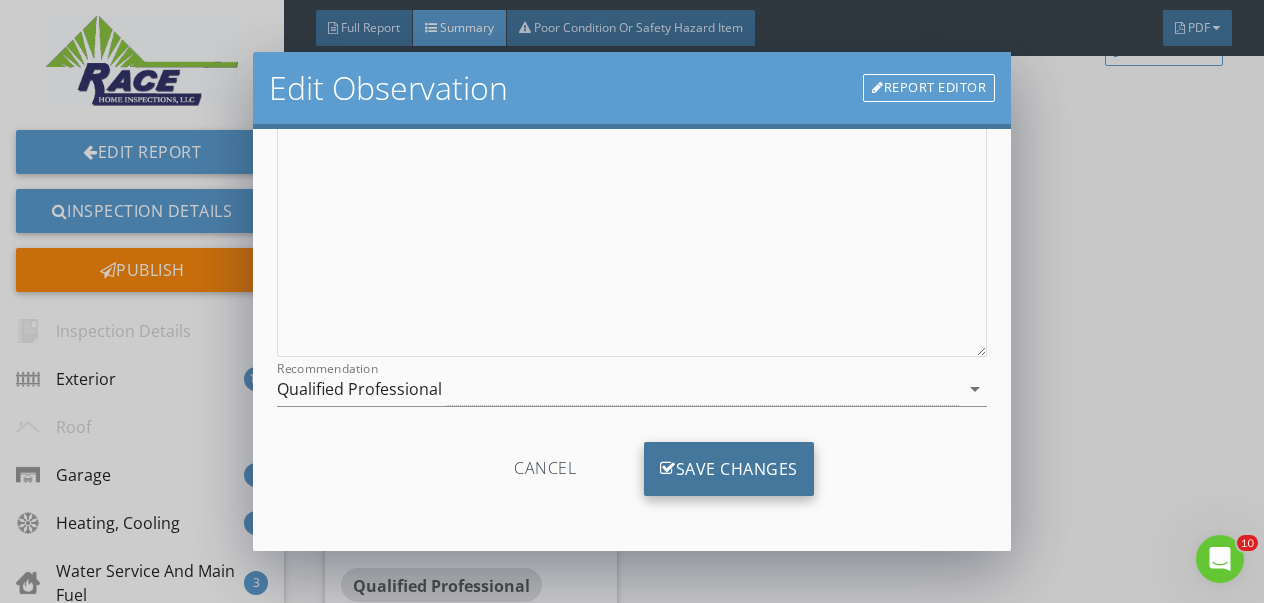 type on "Thermostatic control fan wires are disconnected and electric box is open" 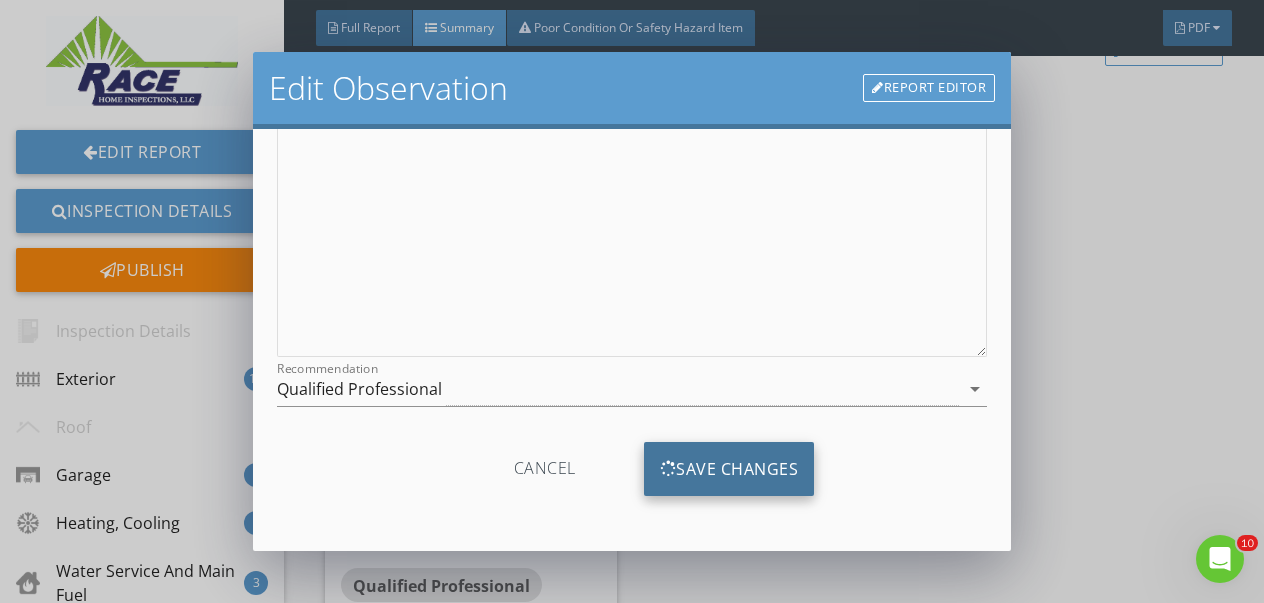 scroll, scrollTop: 60, scrollLeft: 0, axis: vertical 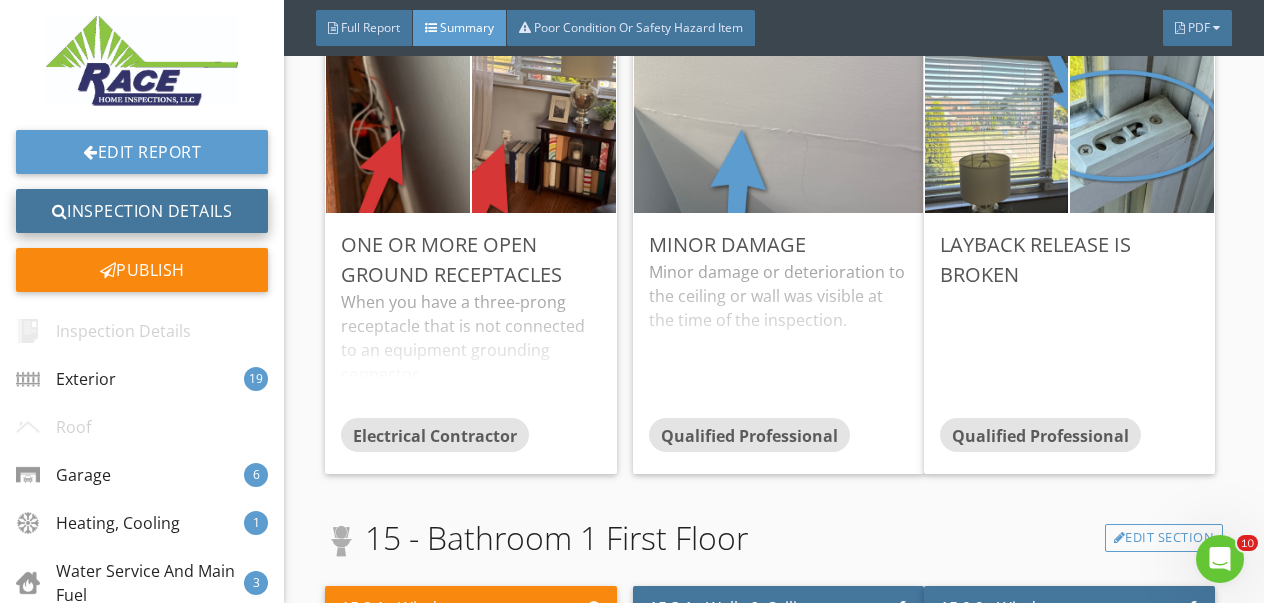 click on "Inspection Details" at bounding box center [142, 211] 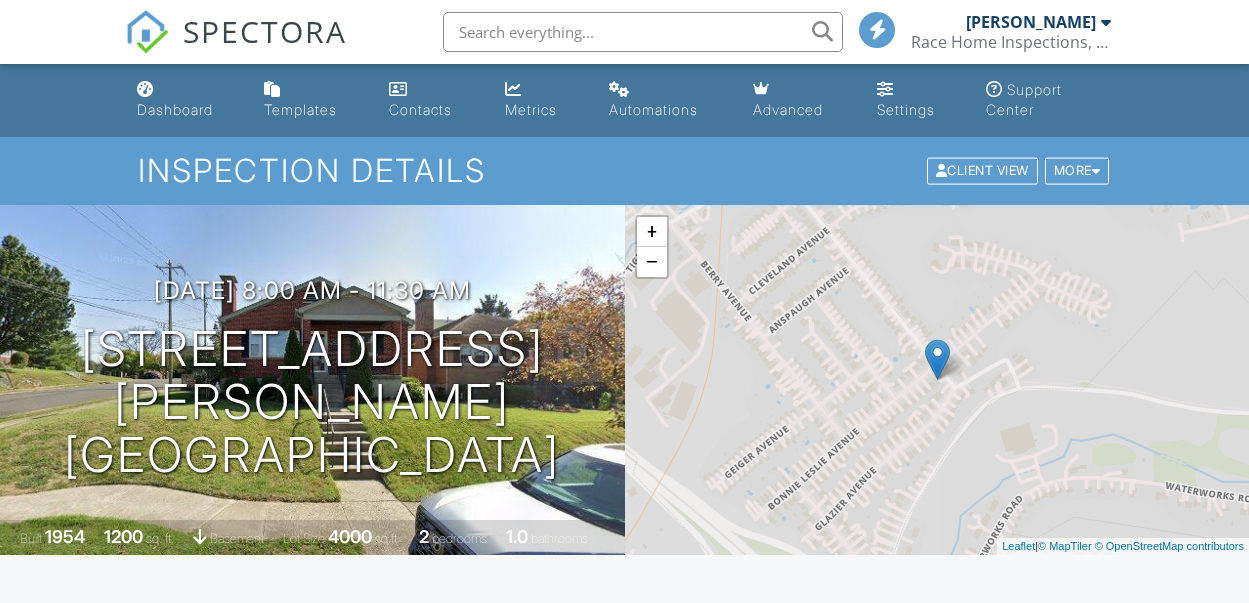 scroll, scrollTop: 0, scrollLeft: 0, axis: both 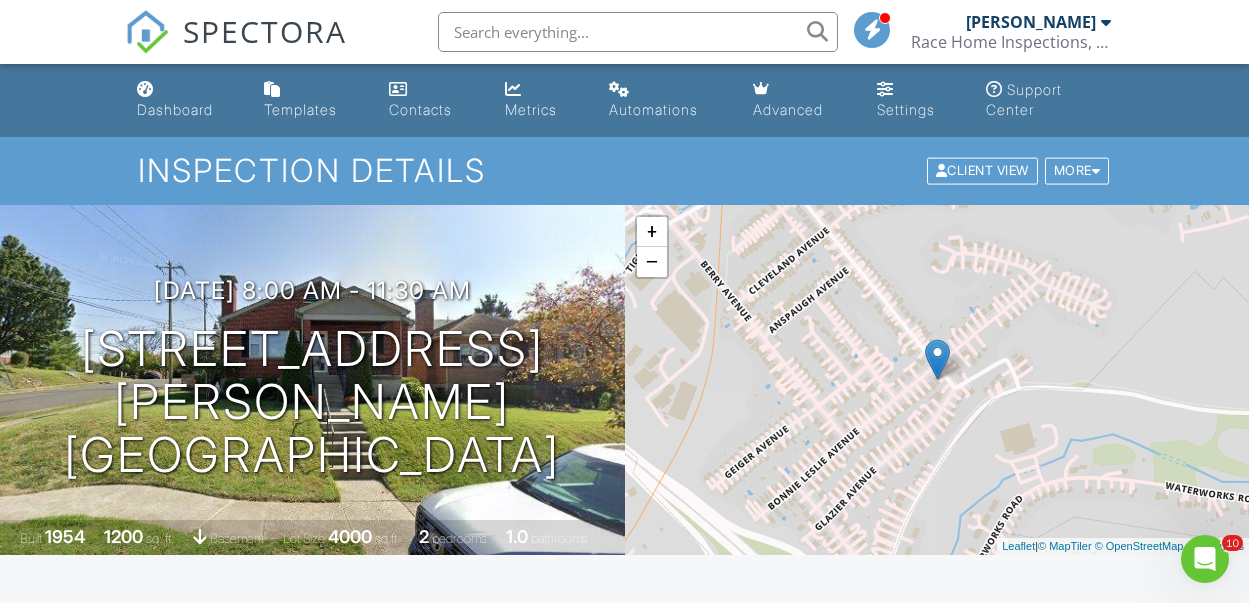 click on "[PERSON_NAME]" at bounding box center (1031, 22) 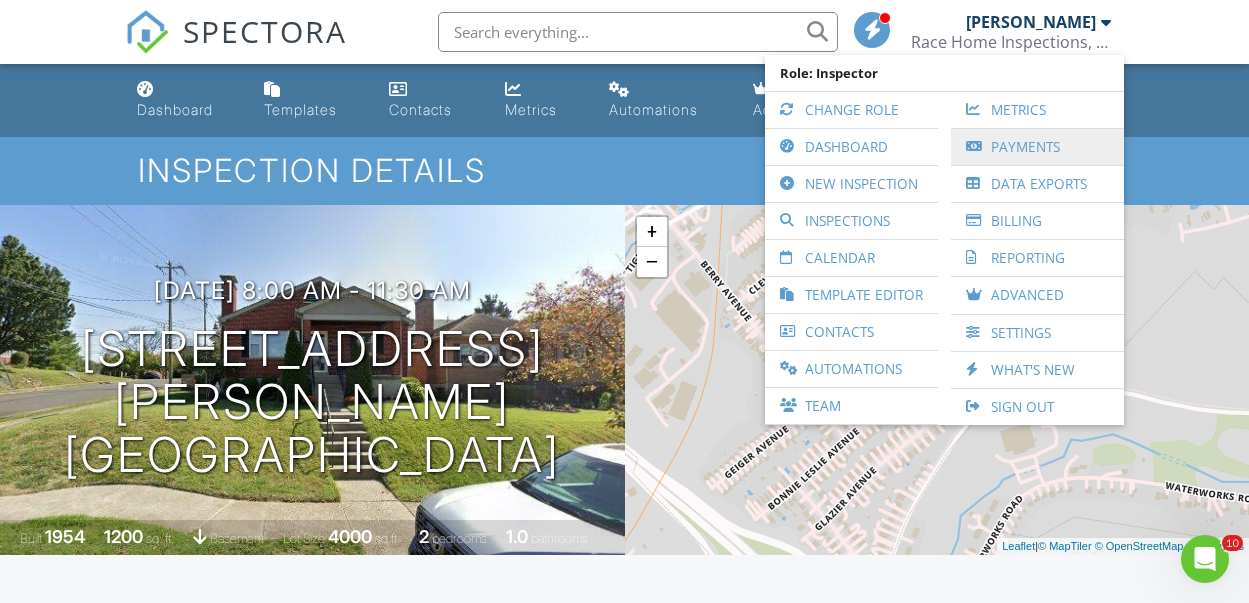click on "Payments" at bounding box center [1037, 147] 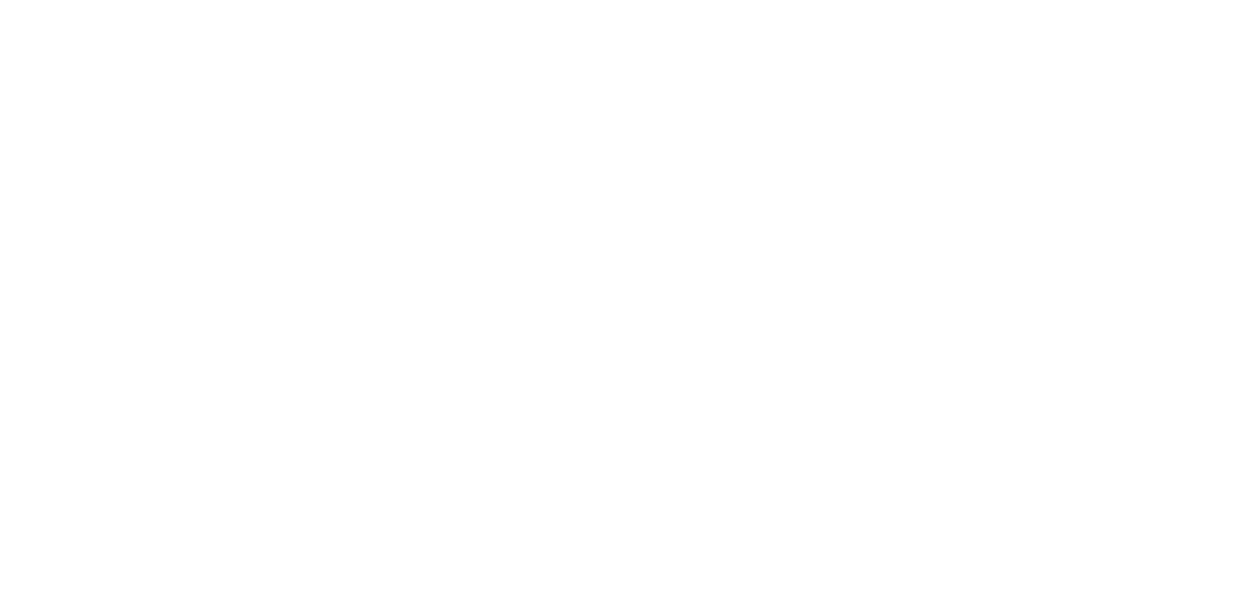 scroll, scrollTop: 0, scrollLeft: 0, axis: both 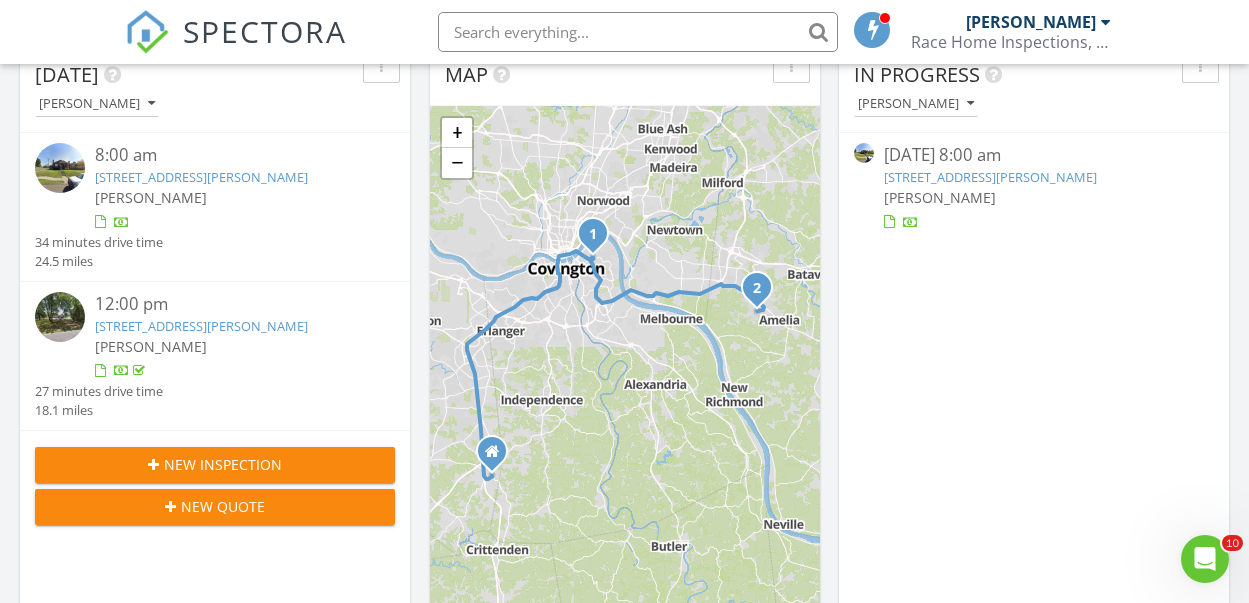click at bounding box center (60, 168) 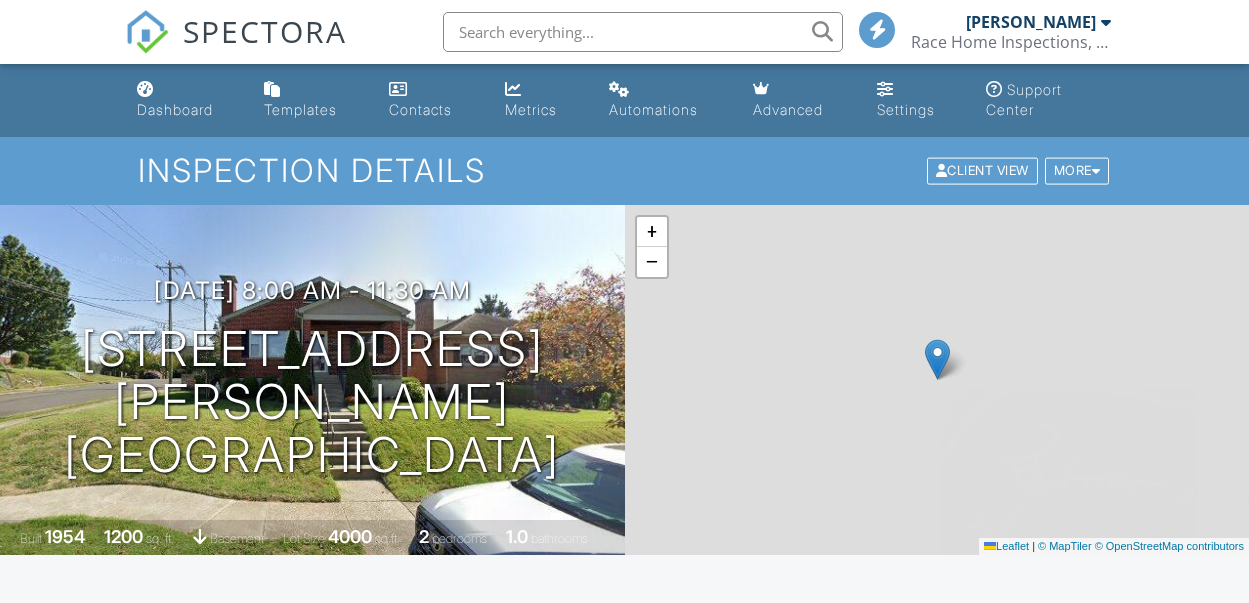 scroll, scrollTop: 0, scrollLeft: 0, axis: both 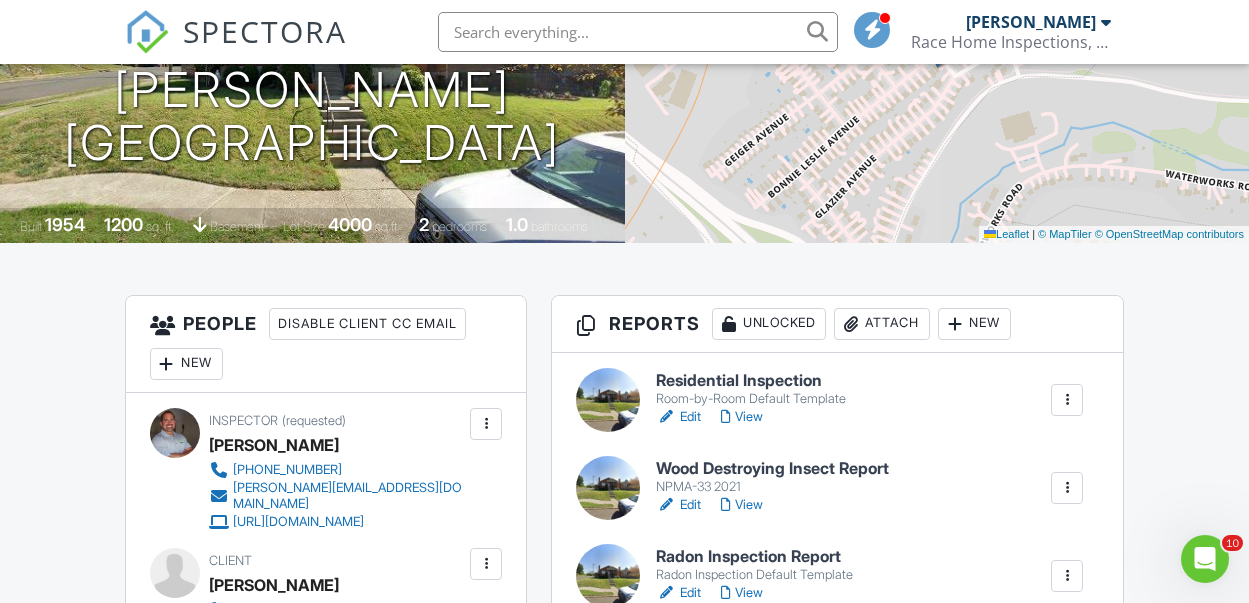 click on "Edit" at bounding box center [678, 417] 